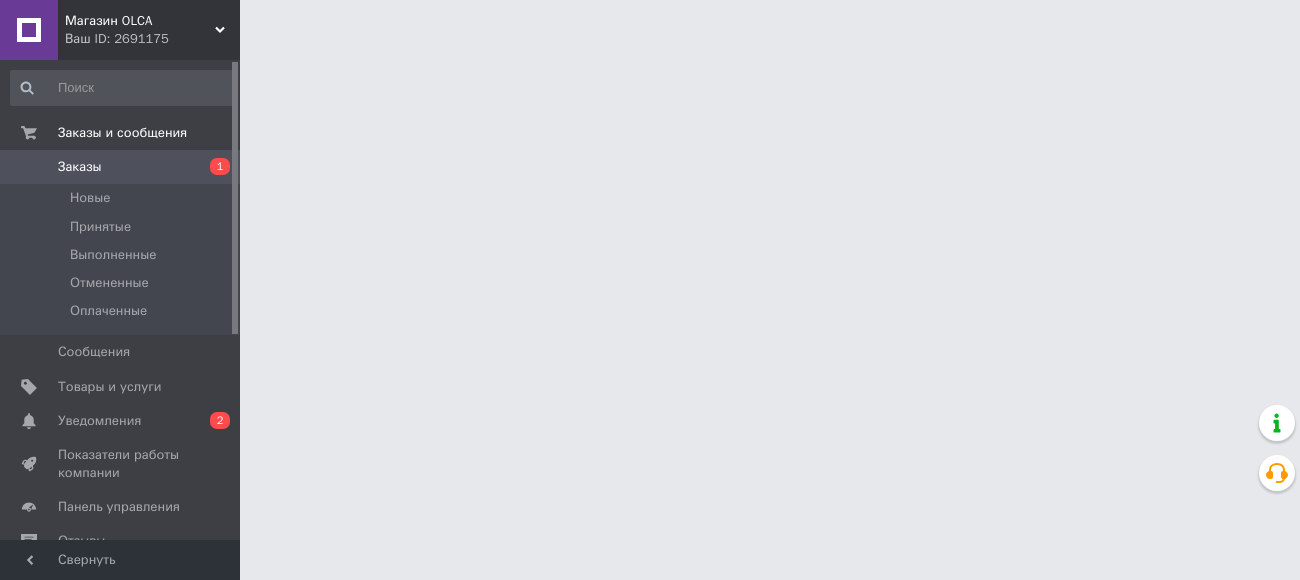 scroll, scrollTop: 0, scrollLeft: 0, axis: both 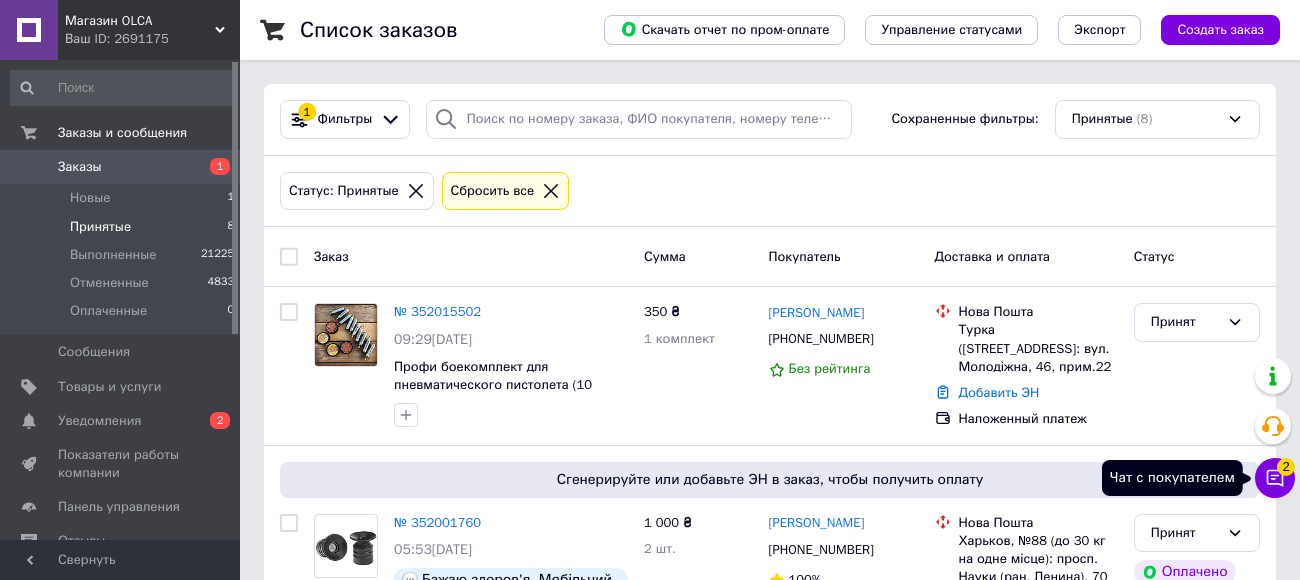 click 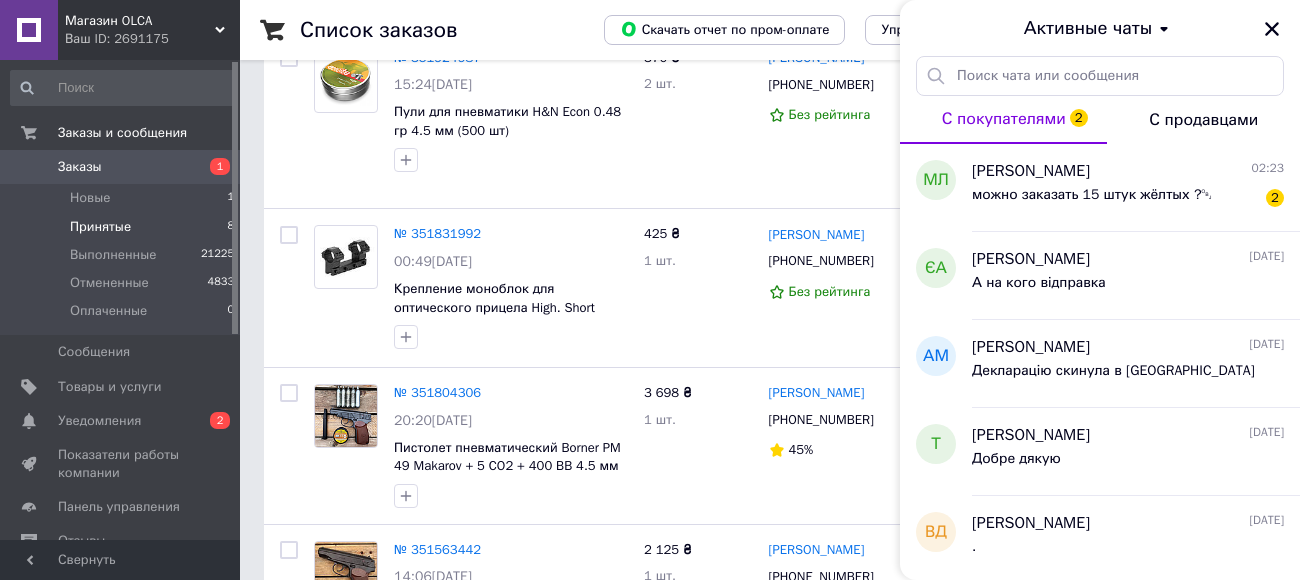 scroll, scrollTop: 1131, scrollLeft: 0, axis: vertical 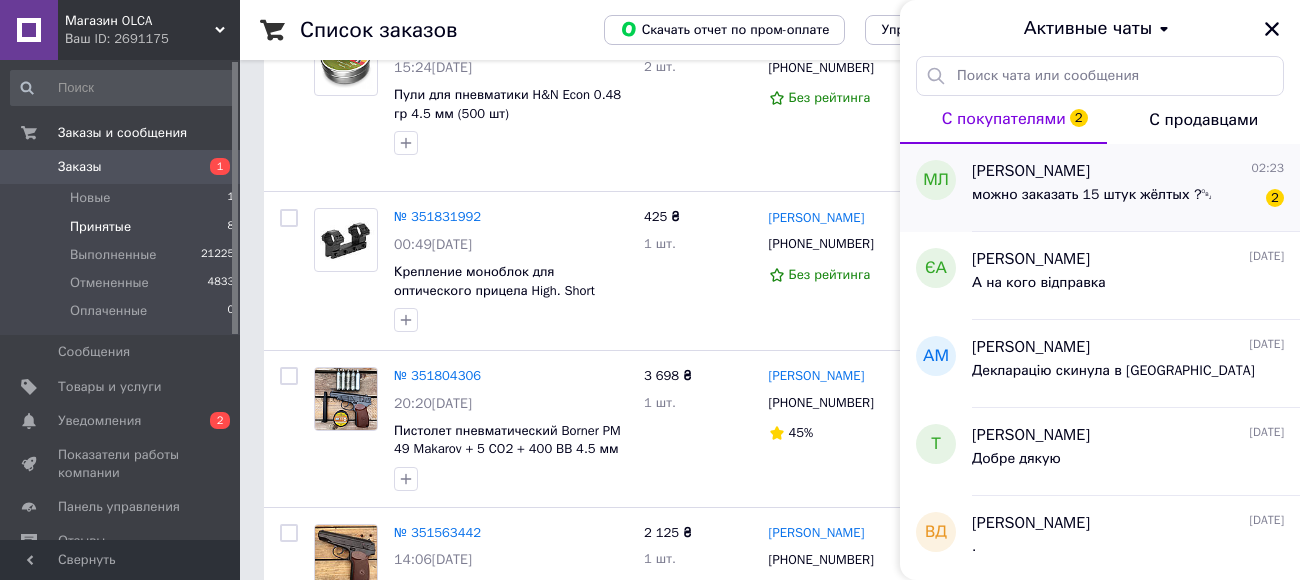 click on "можно заказать 15 штук жёлтых ?￼" at bounding box center (1092, 195) 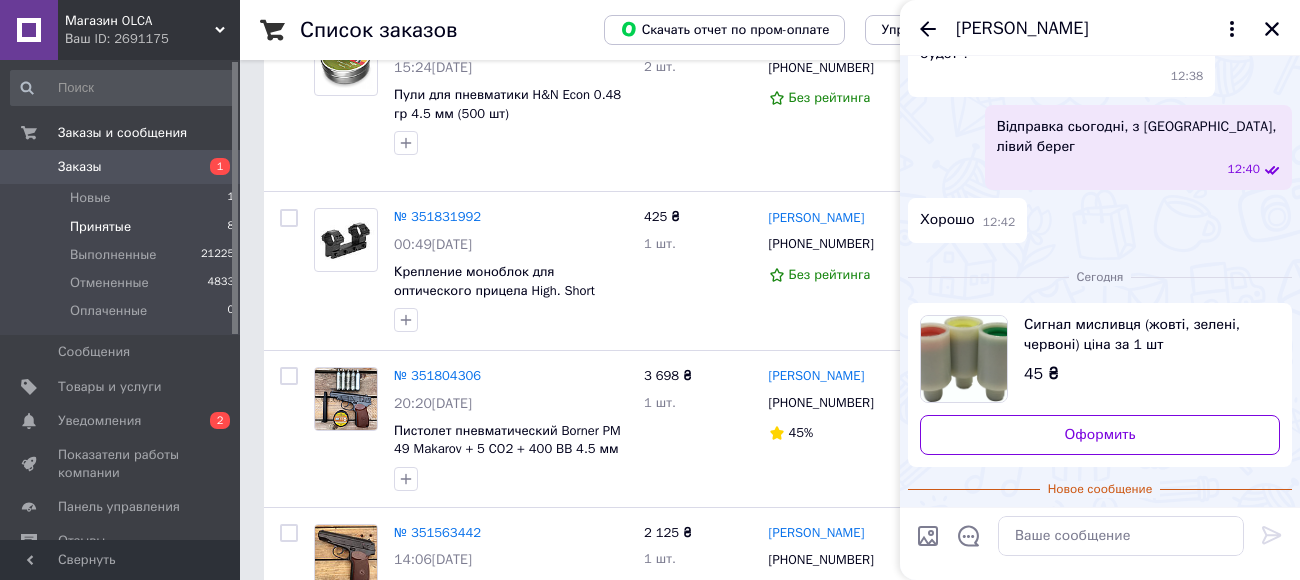 scroll, scrollTop: 436, scrollLeft: 0, axis: vertical 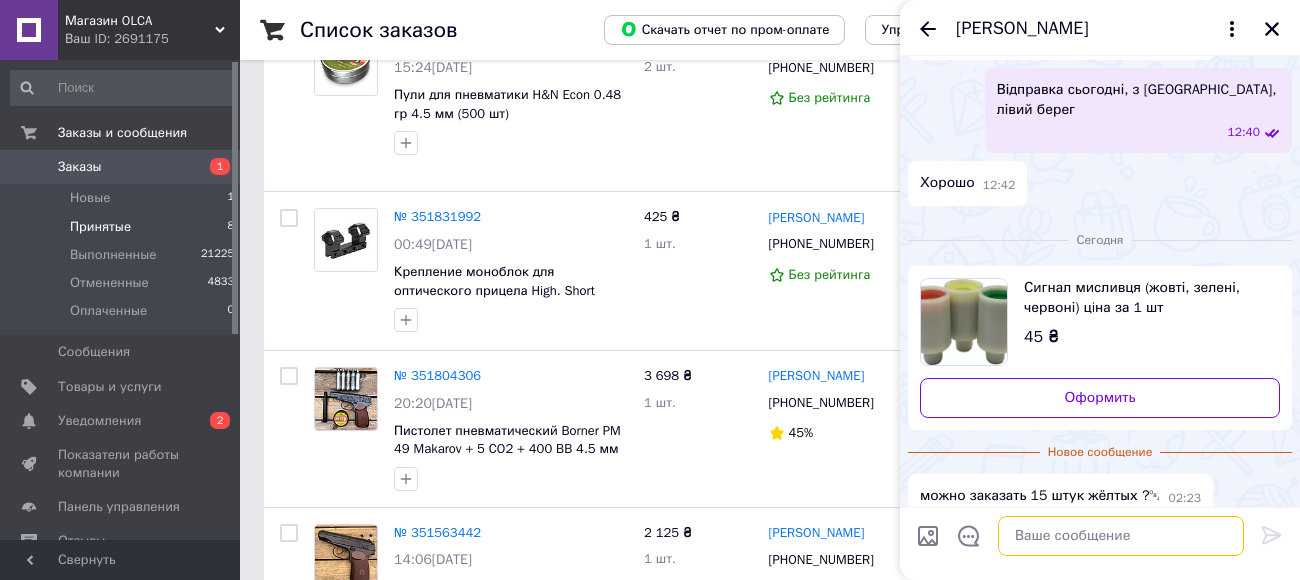 click at bounding box center [1121, 536] 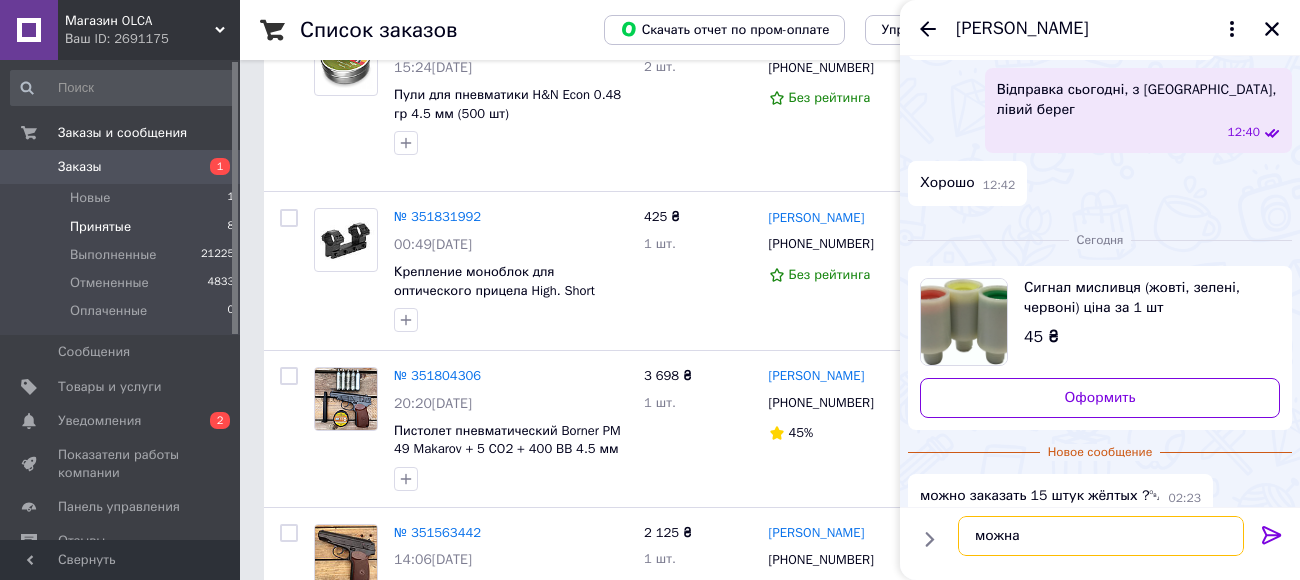 type on "можна" 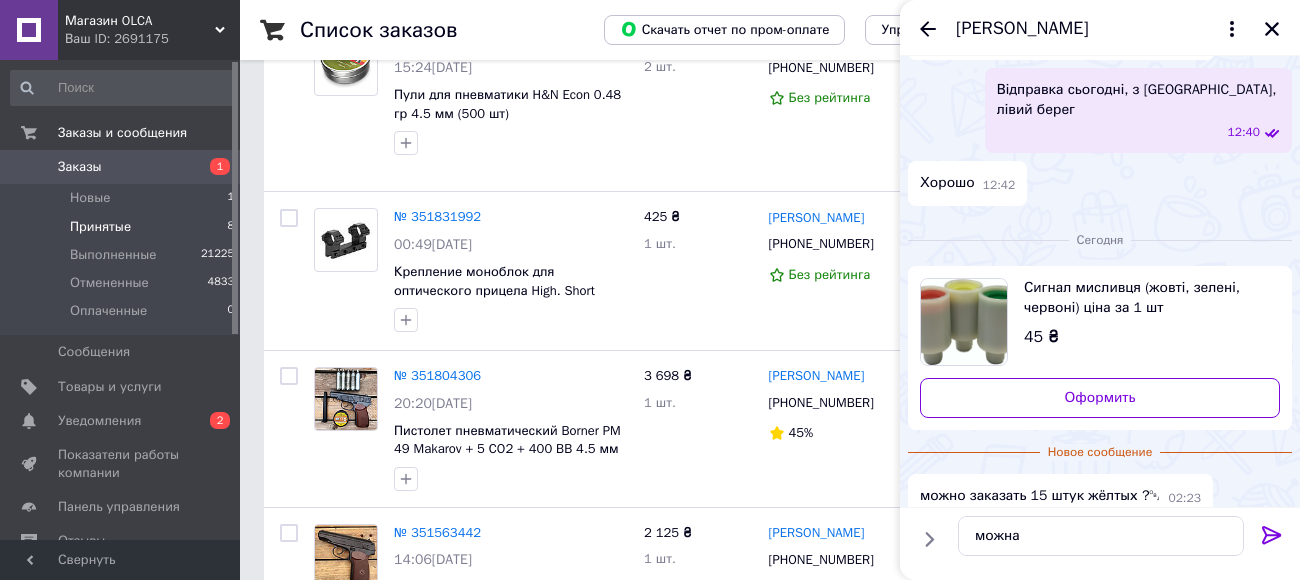click 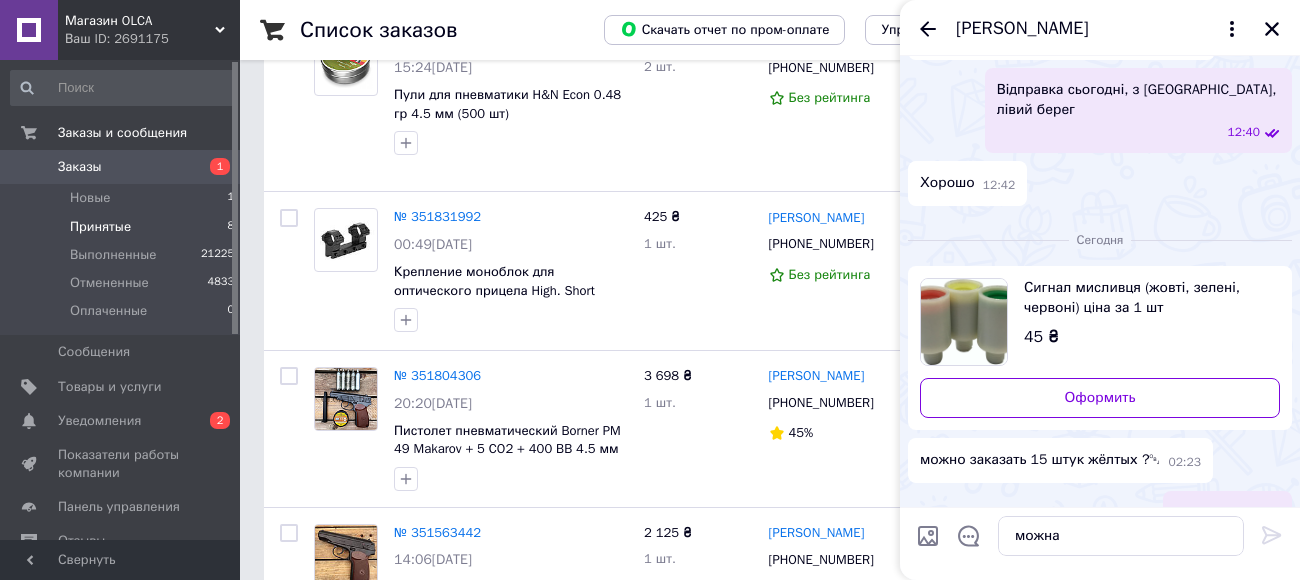 type 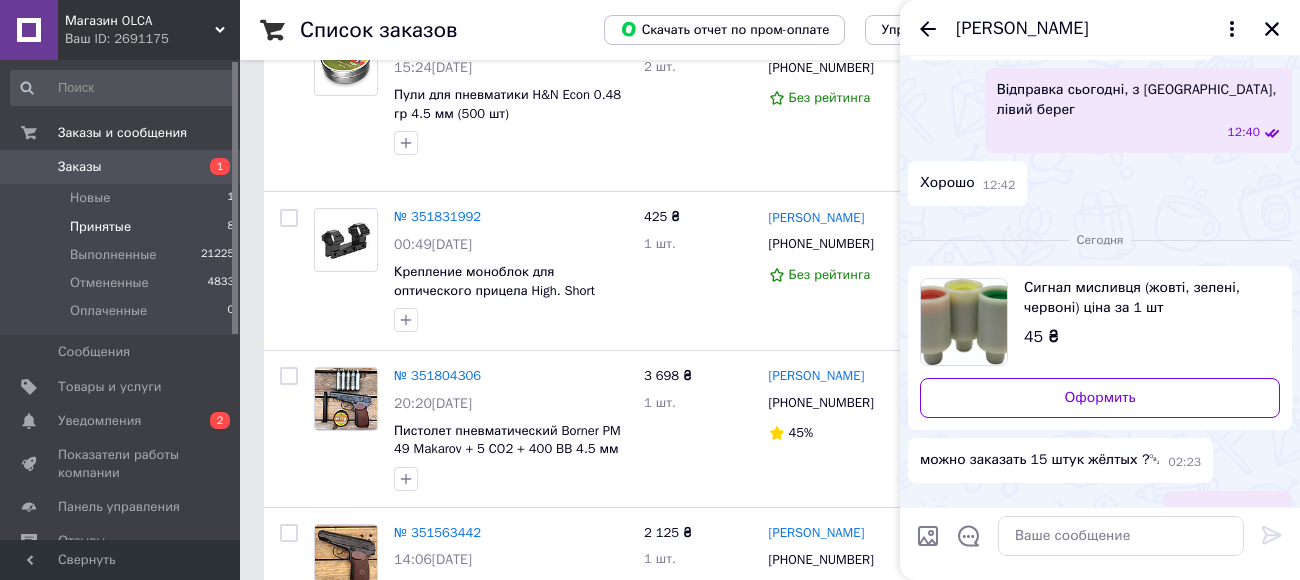 scroll, scrollTop: 453, scrollLeft: 0, axis: vertical 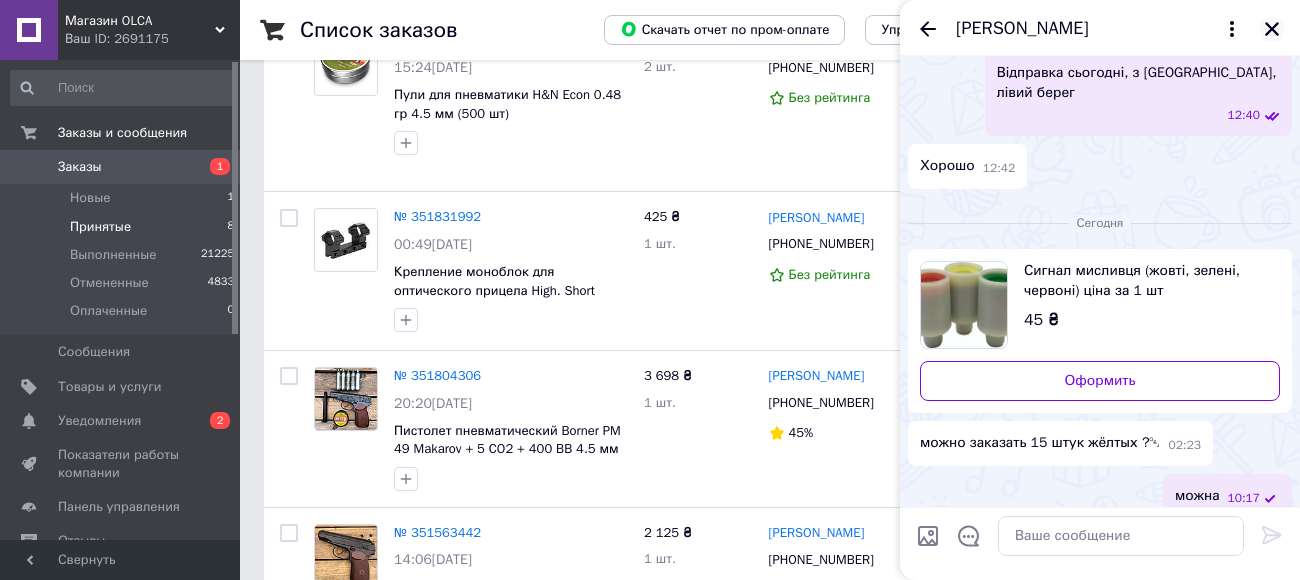click 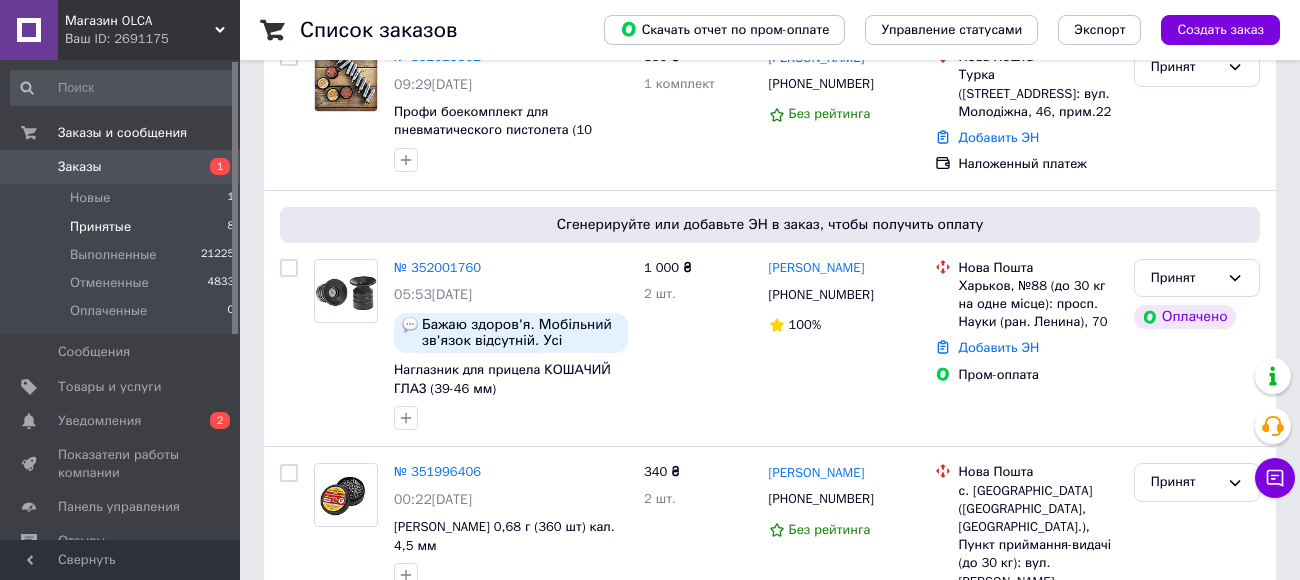 scroll, scrollTop: 257, scrollLeft: 0, axis: vertical 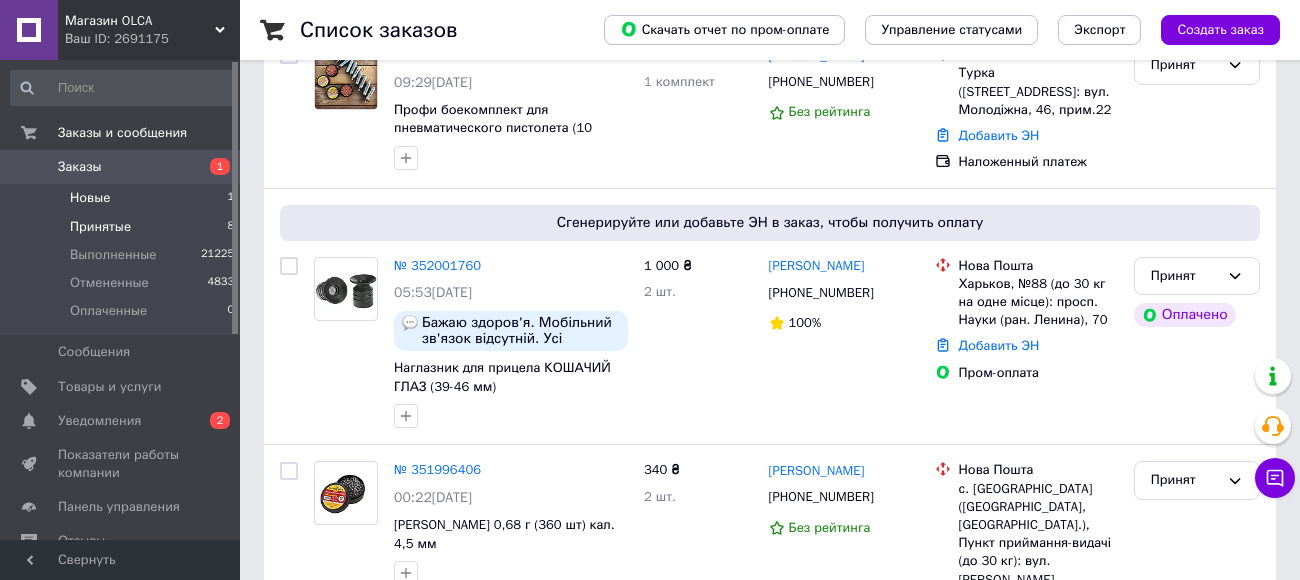 click on "Новые" at bounding box center [90, 198] 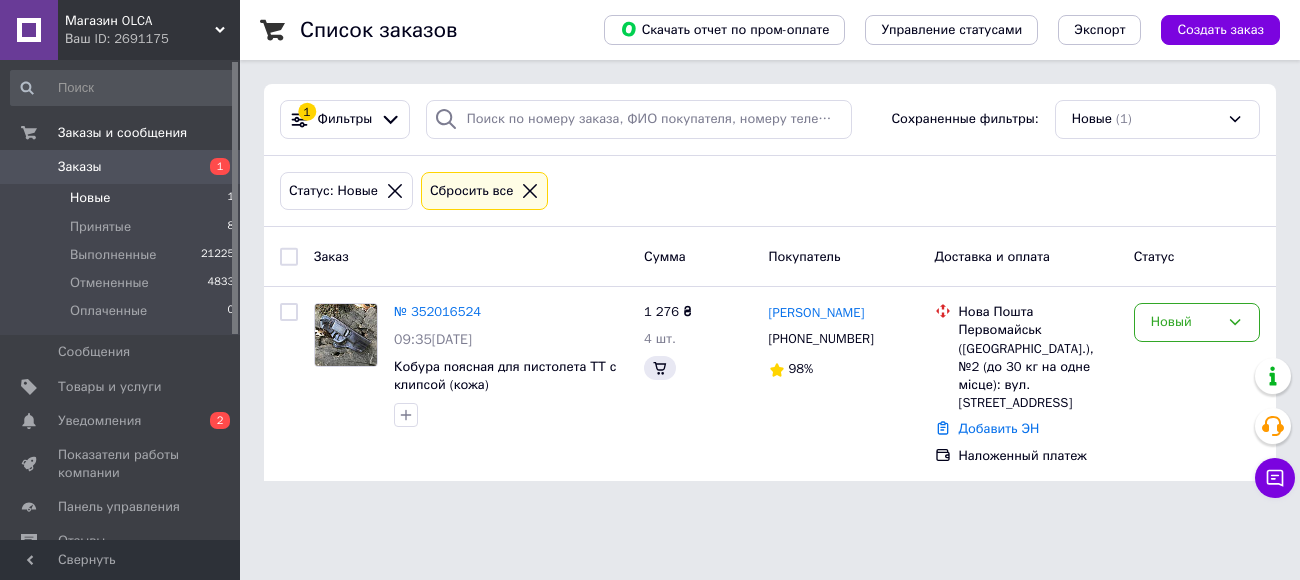 scroll, scrollTop: 0, scrollLeft: 0, axis: both 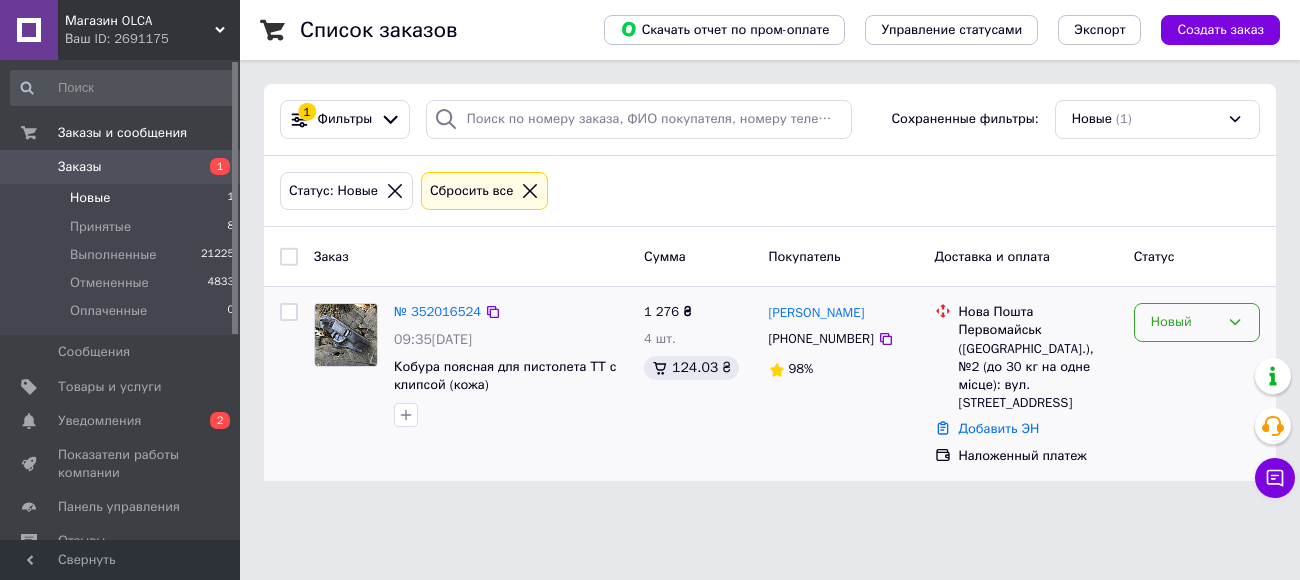 click on "Новый" at bounding box center (1185, 322) 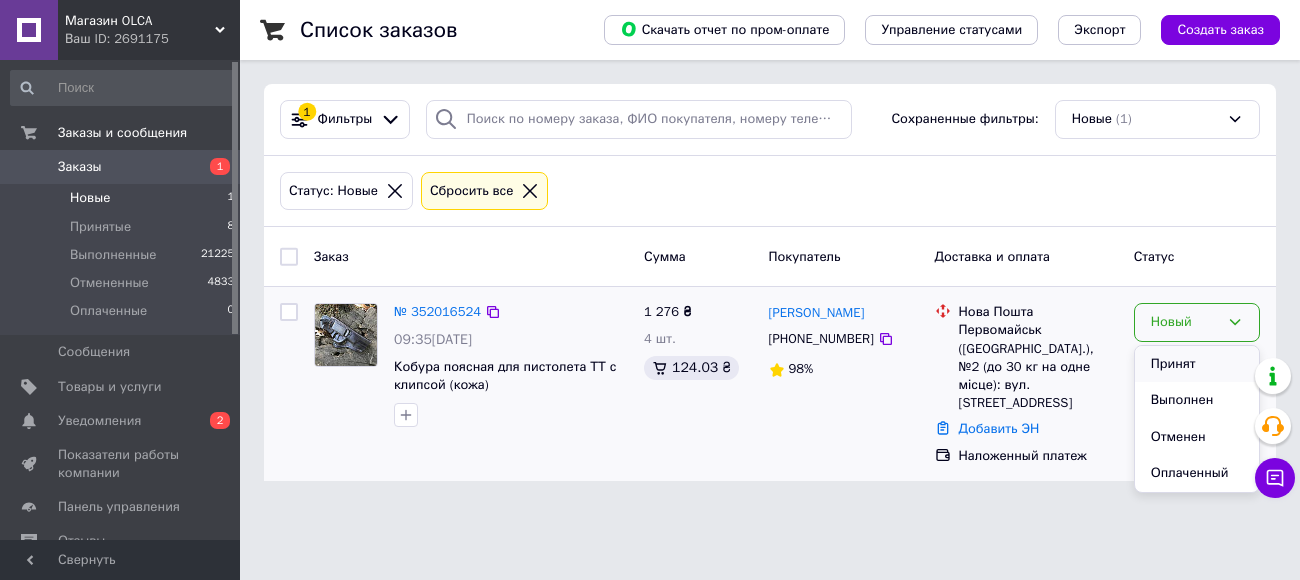 click on "Принят" at bounding box center [1197, 364] 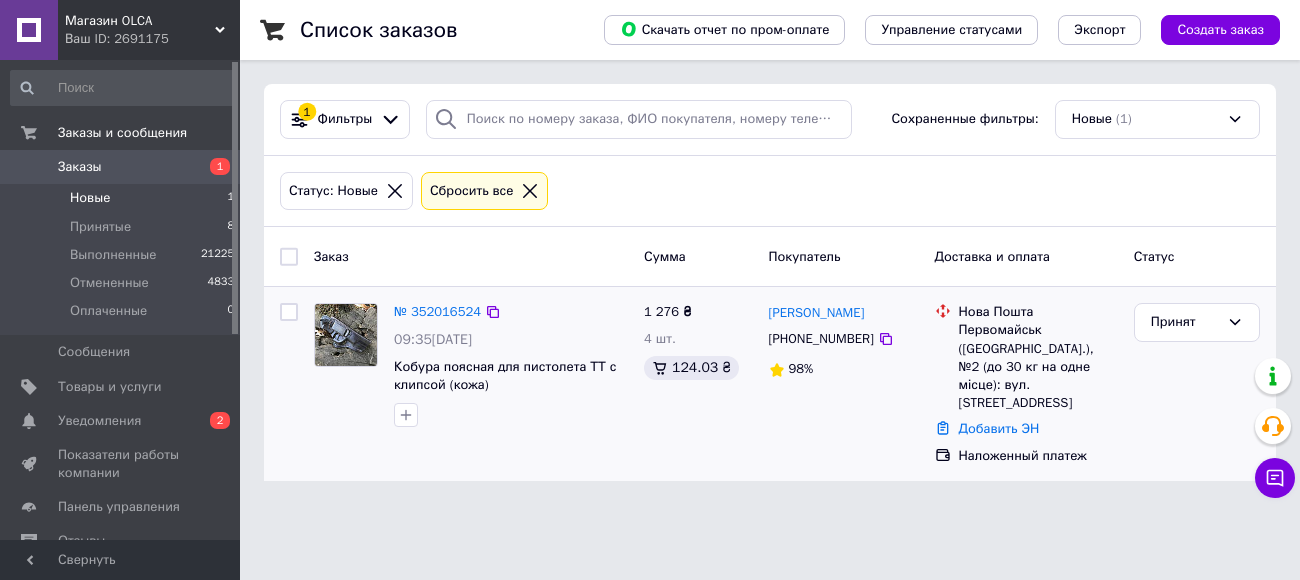 click on "Новые" at bounding box center [90, 198] 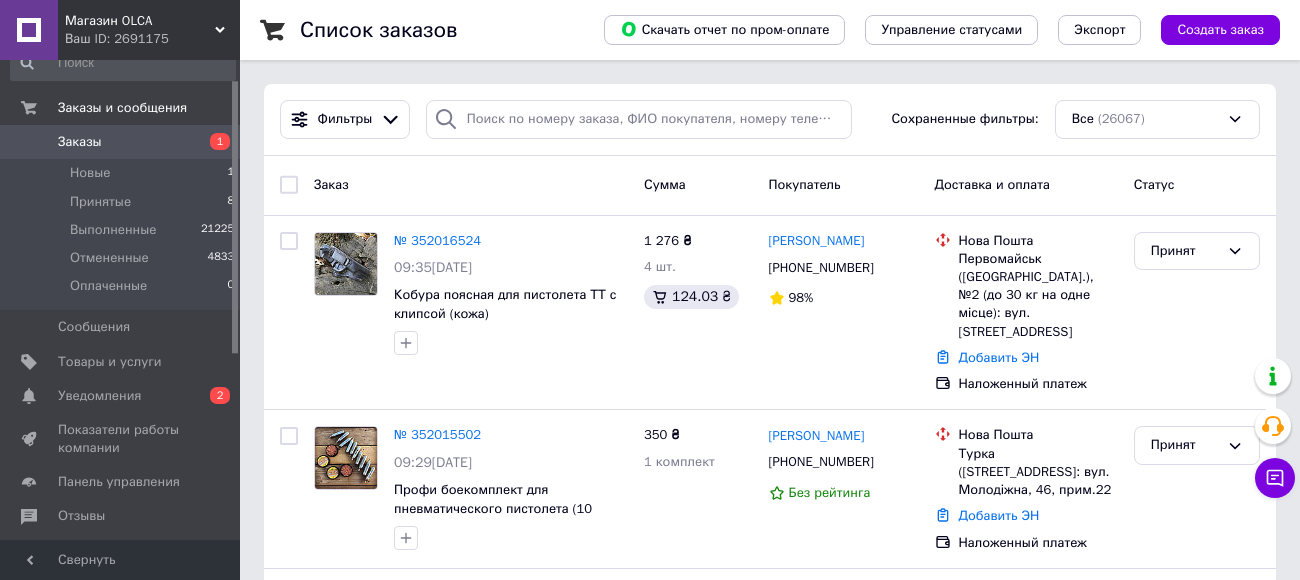 scroll, scrollTop: 34, scrollLeft: 0, axis: vertical 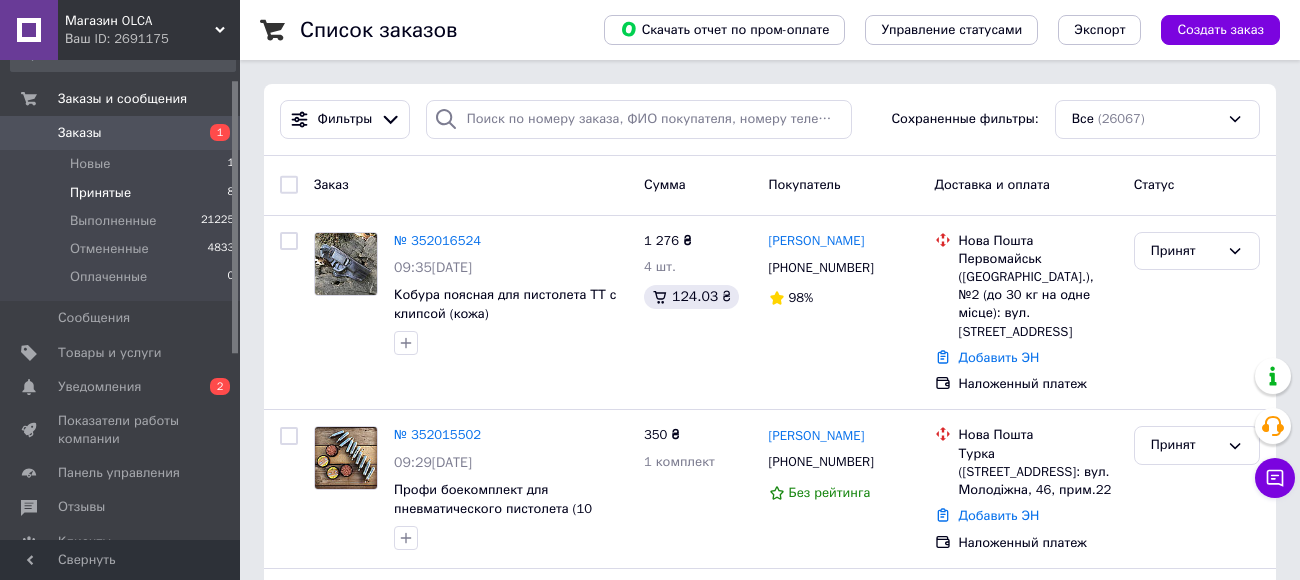 click on "Принятые" at bounding box center [100, 193] 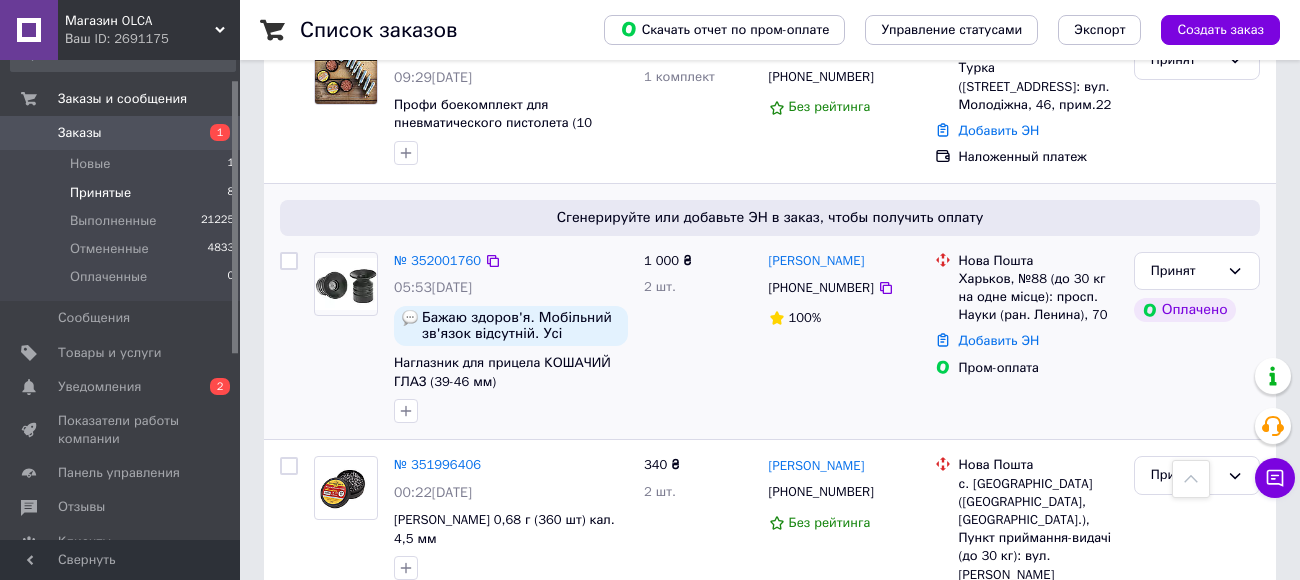 scroll, scrollTop: 261, scrollLeft: 0, axis: vertical 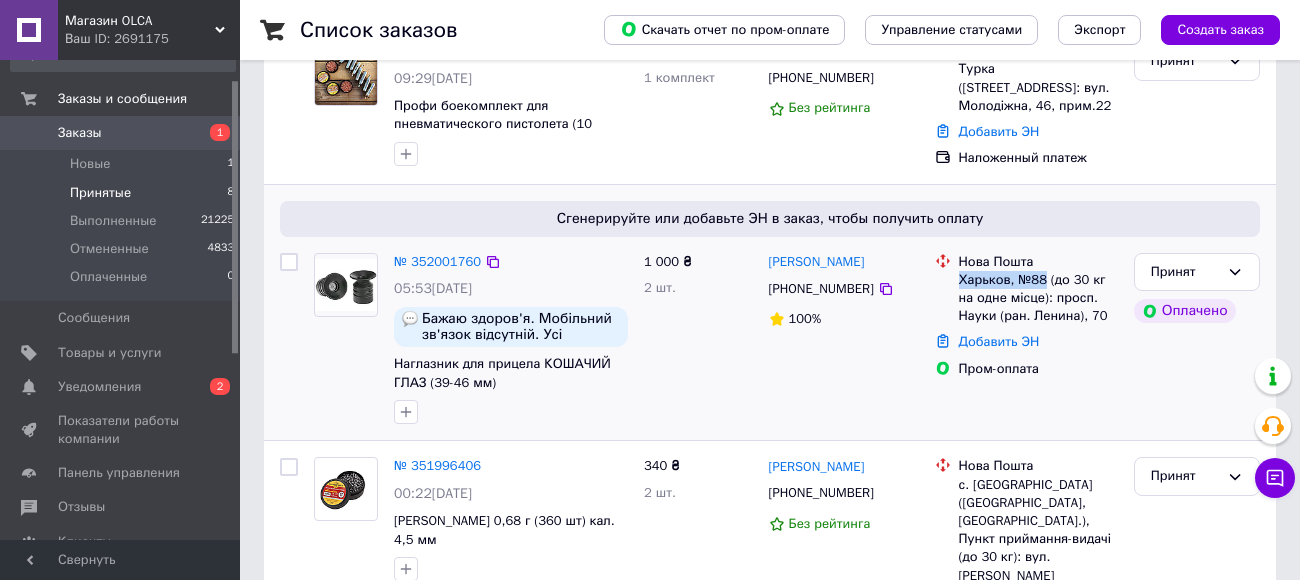drag, startPoint x: 957, startPoint y: 281, endPoint x: 1045, endPoint y: 277, distance: 88.09086 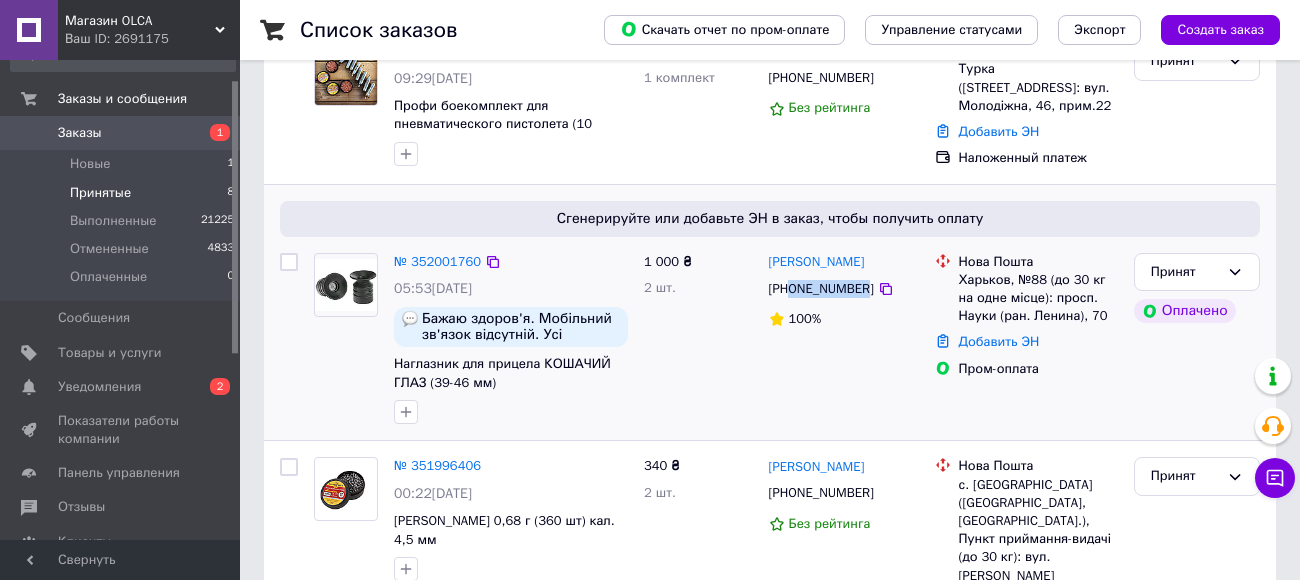 drag, startPoint x: 863, startPoint y: 288, endPoint x: 791, endPoint y: 284, distance: 72.11102 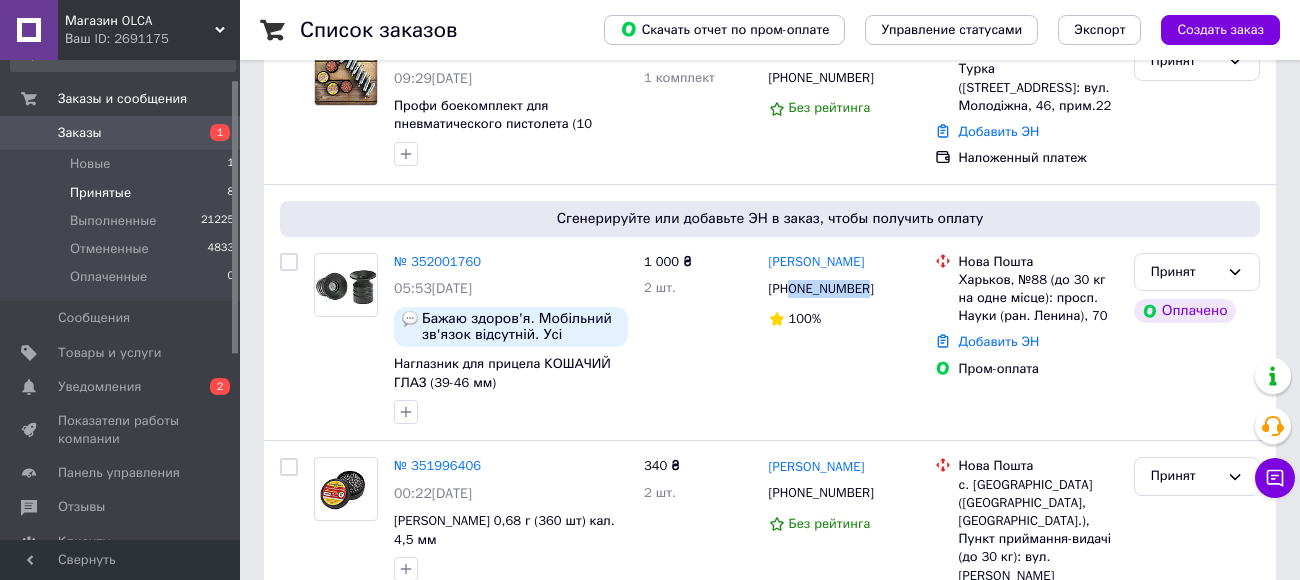 copy on "[PERSON_NAME]" 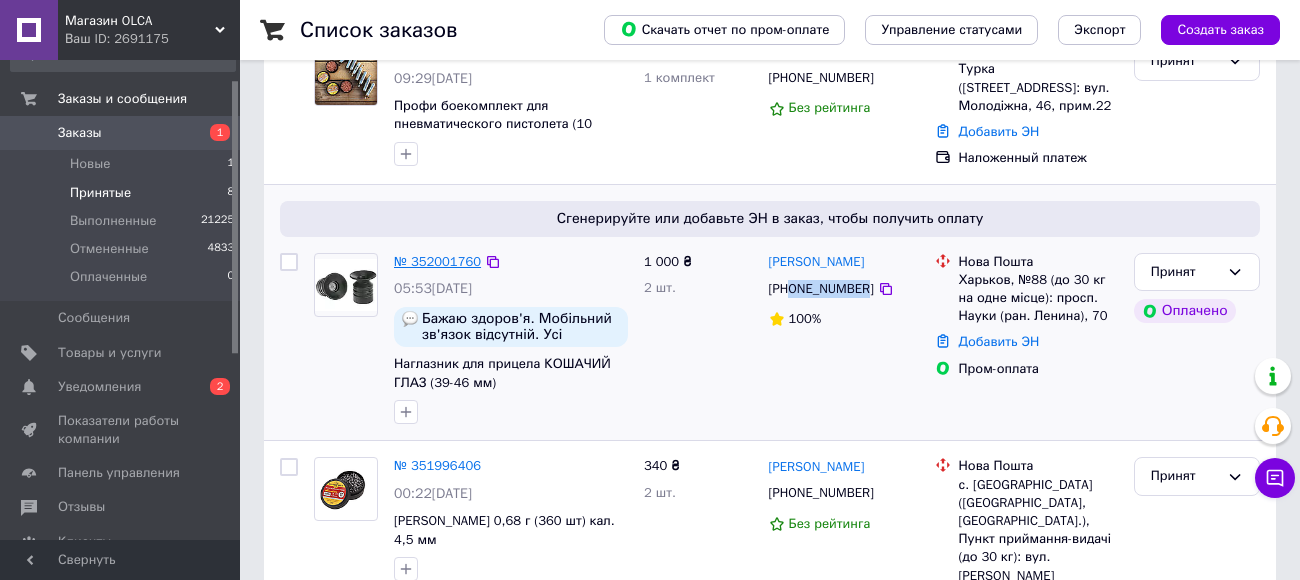 click on "№ 352001760" at bounding box center (437, 261) 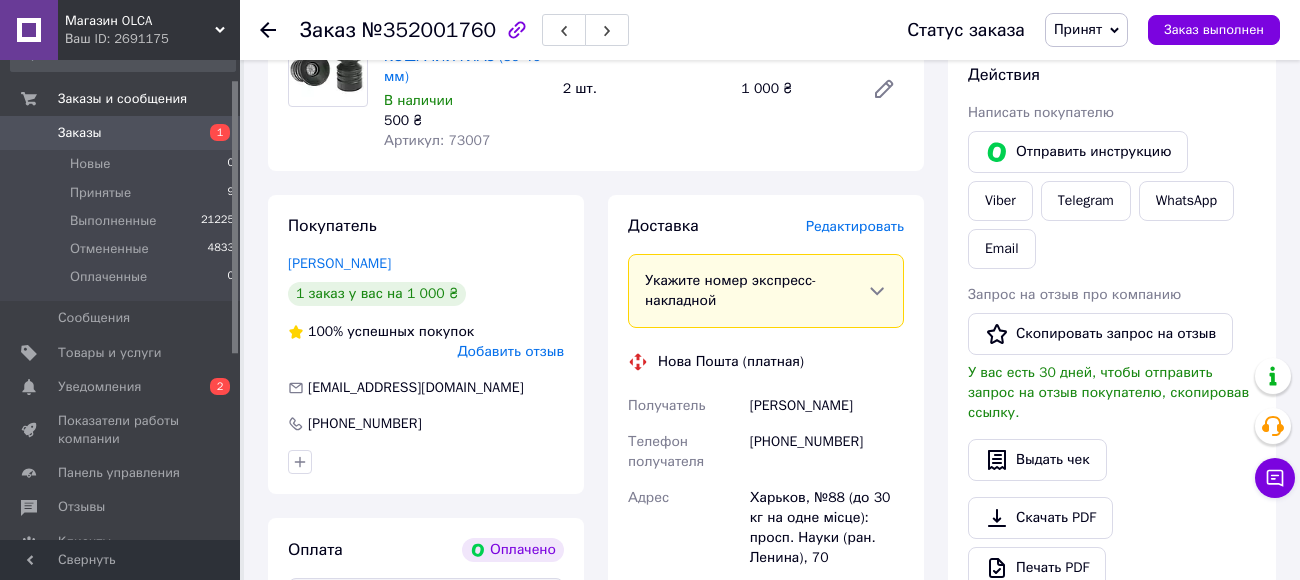 scroll, scrollTop: 322, scrollLeft: 0, axis: vertical 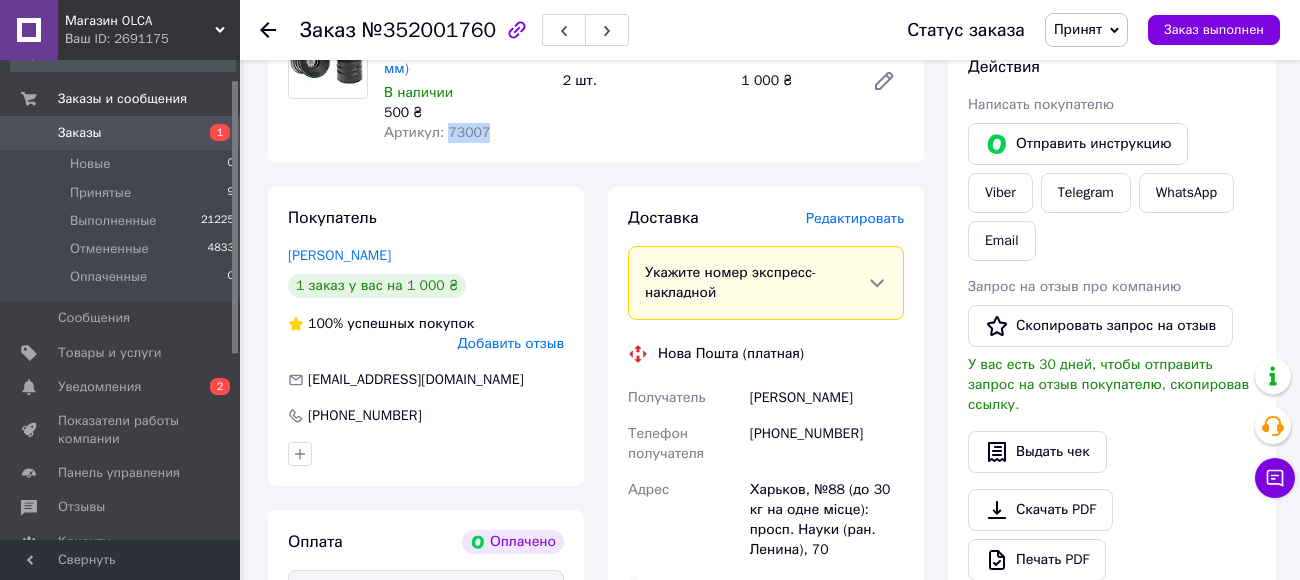 drag, startPoint x: 445, startPoint y: 134, endPoint x: 492, endPoint y: 134, distance: 47 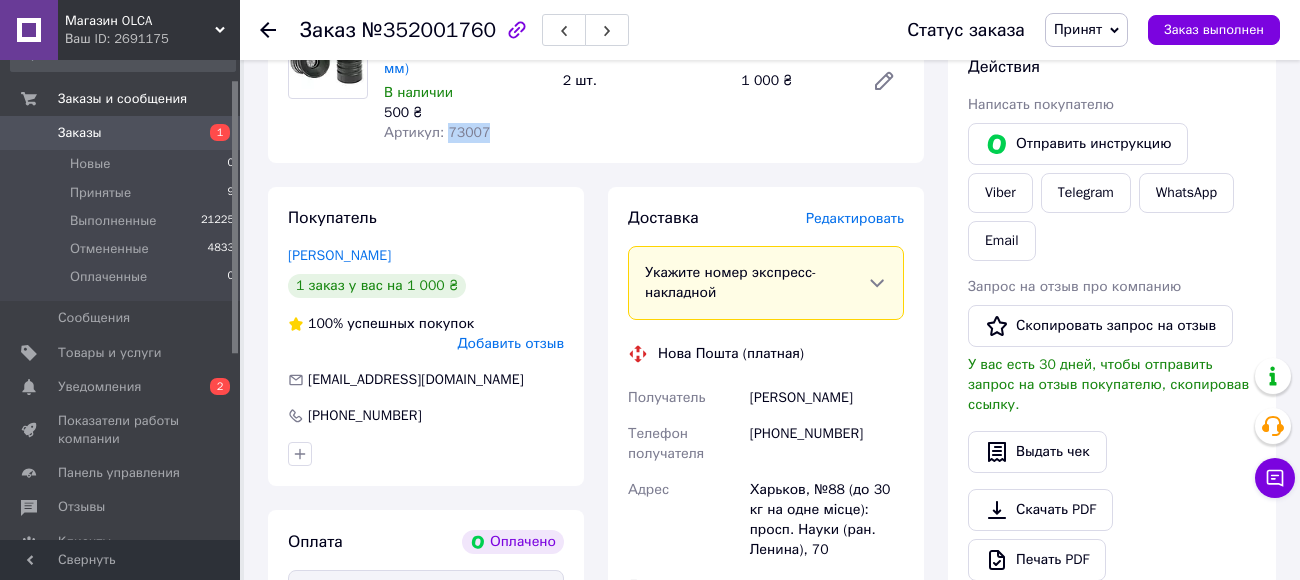 copy on "73007" 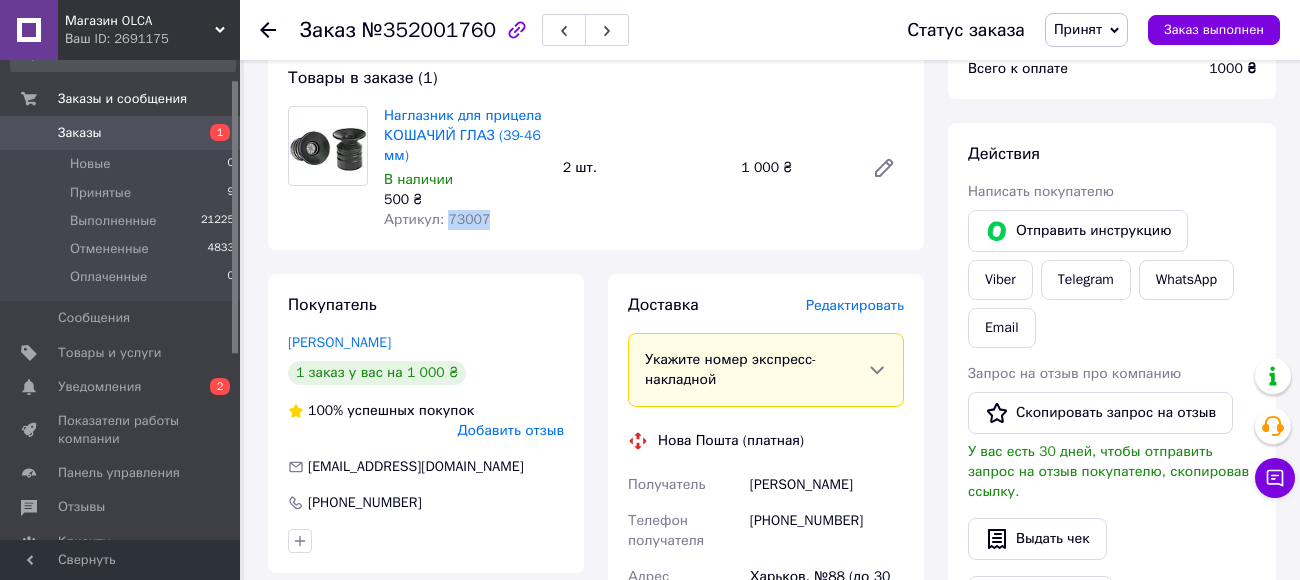 scroll, scrollTop: 109, scrollLeft: 0, axis: vertical 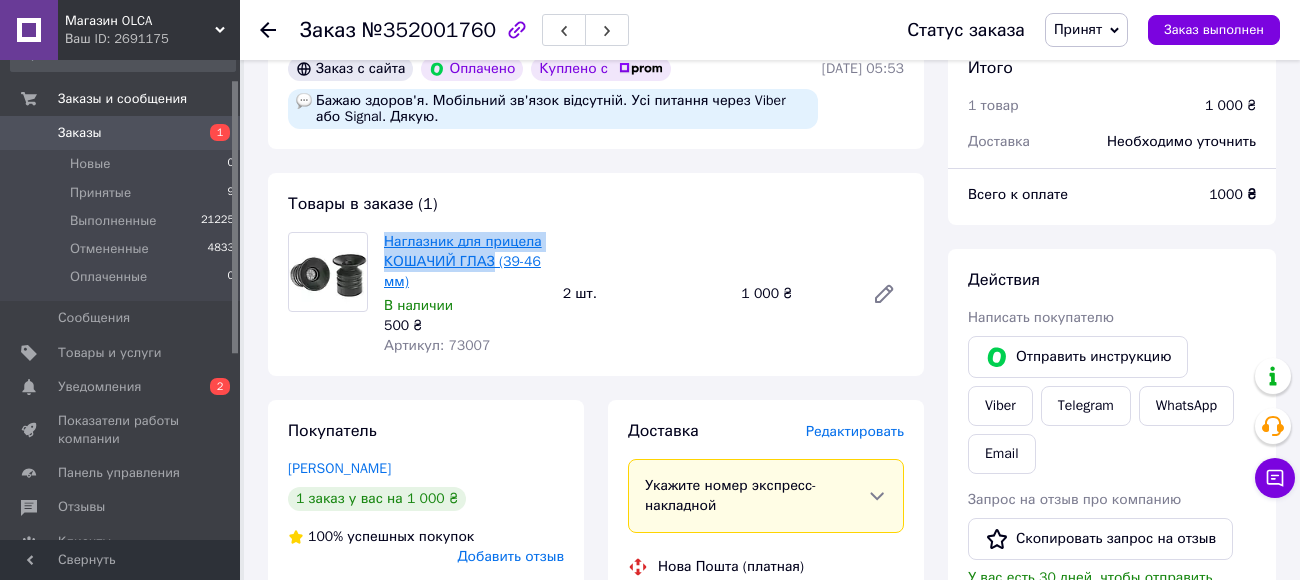 drag, startPoint x: 382, startPoint y: 233, endPoint x: 493, endPoint y: 262, distance: 114.72576 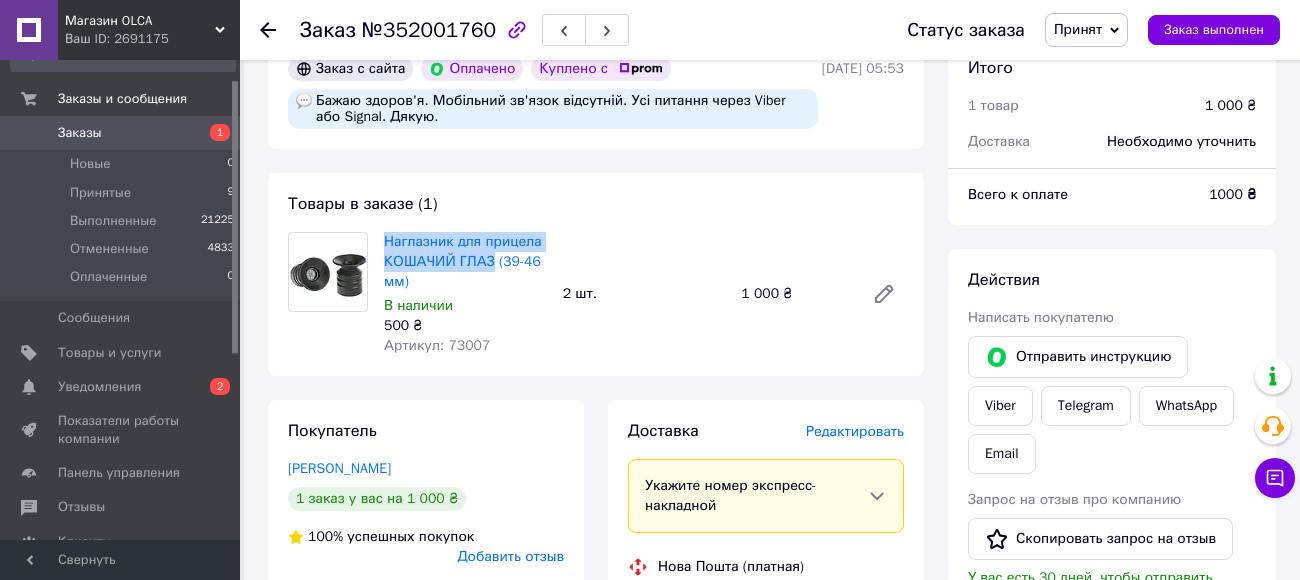 copy on "Наглазник для прицела КОШАЧИЙ ГЛАЗ" 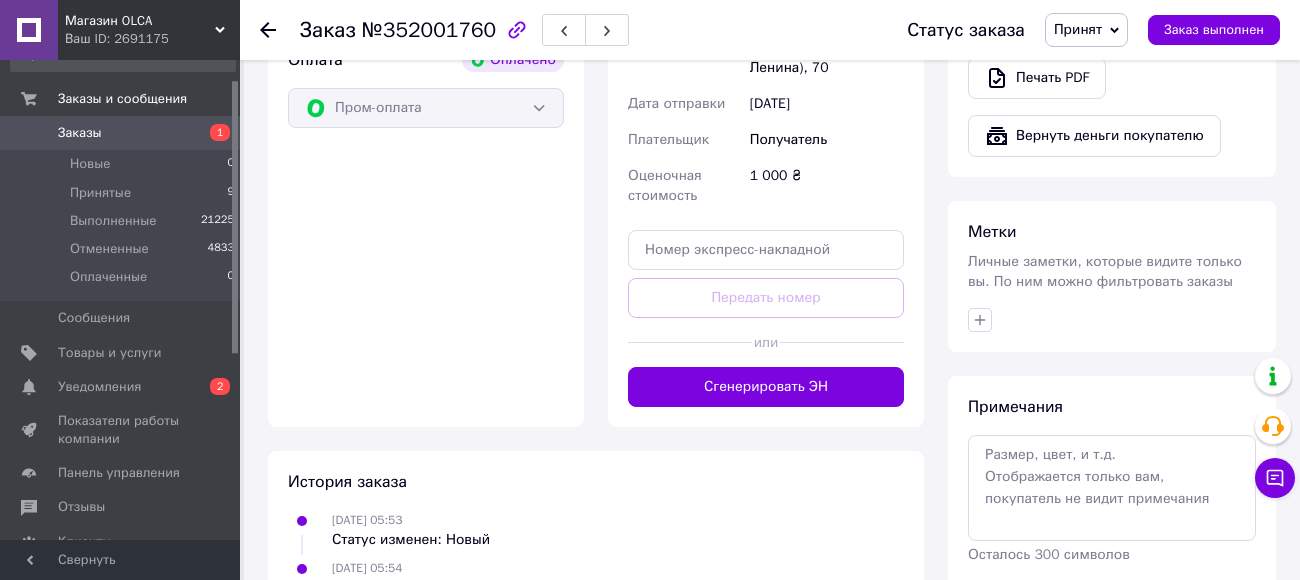 scroll, scrollTop: 828, scrollLeft: 0, axis: vertical 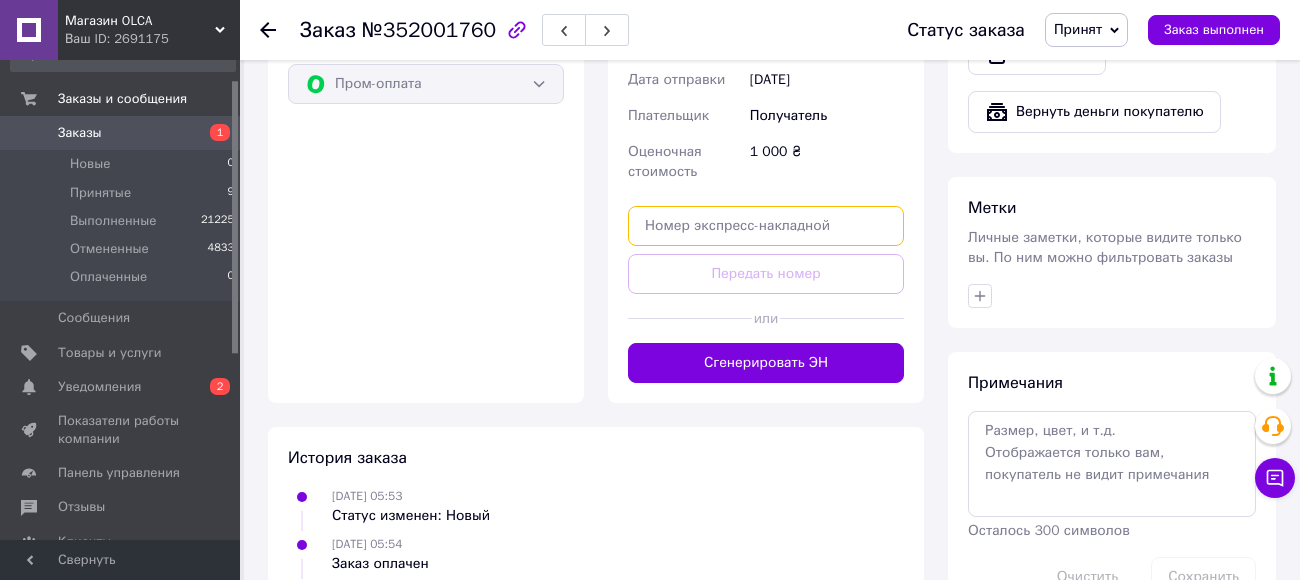 click at bounding box center (766, 226) 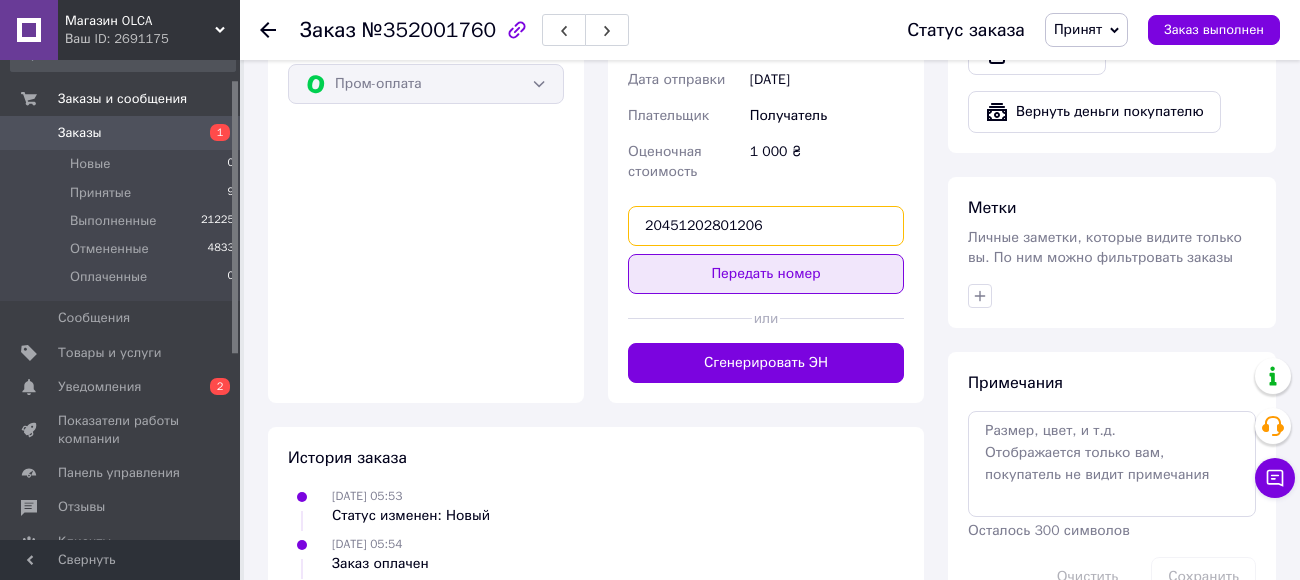 type on "20451202801206" 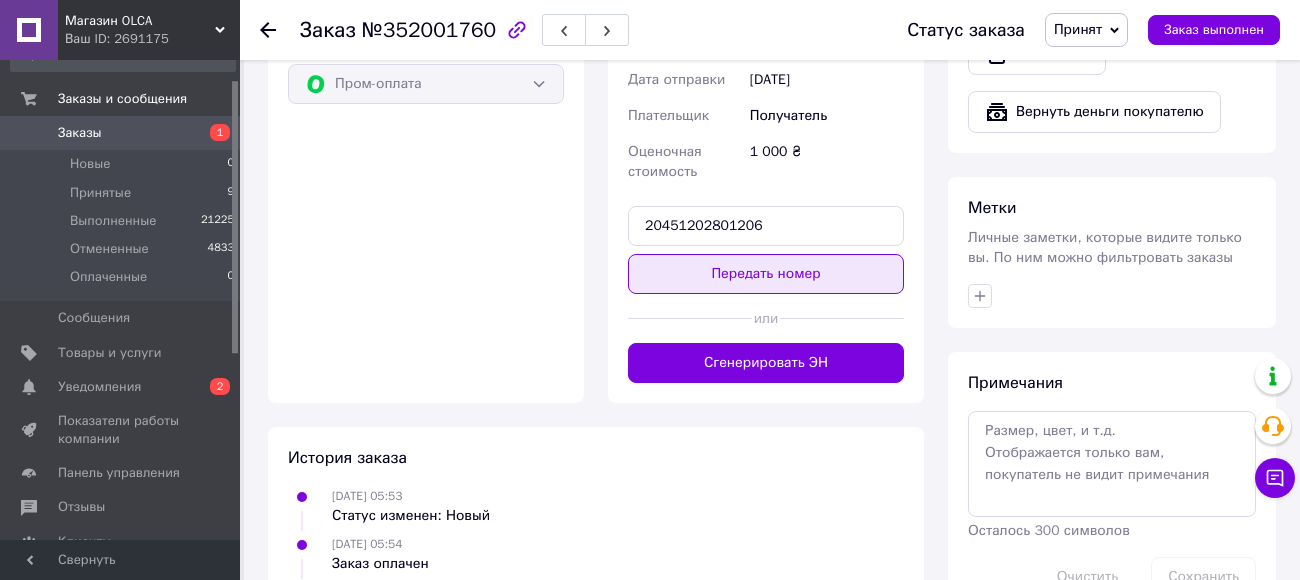 click on "Передать номер" at bounding box center (766, 274) 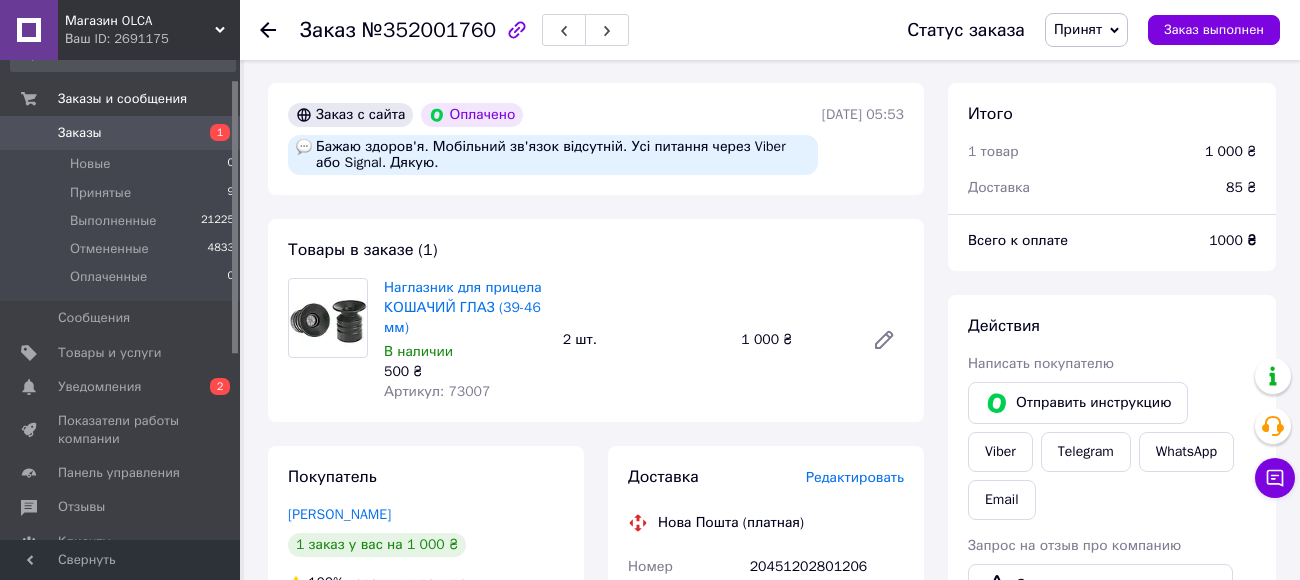 scroll, scrollTop: 0, scrollLeft: 0, axis: both 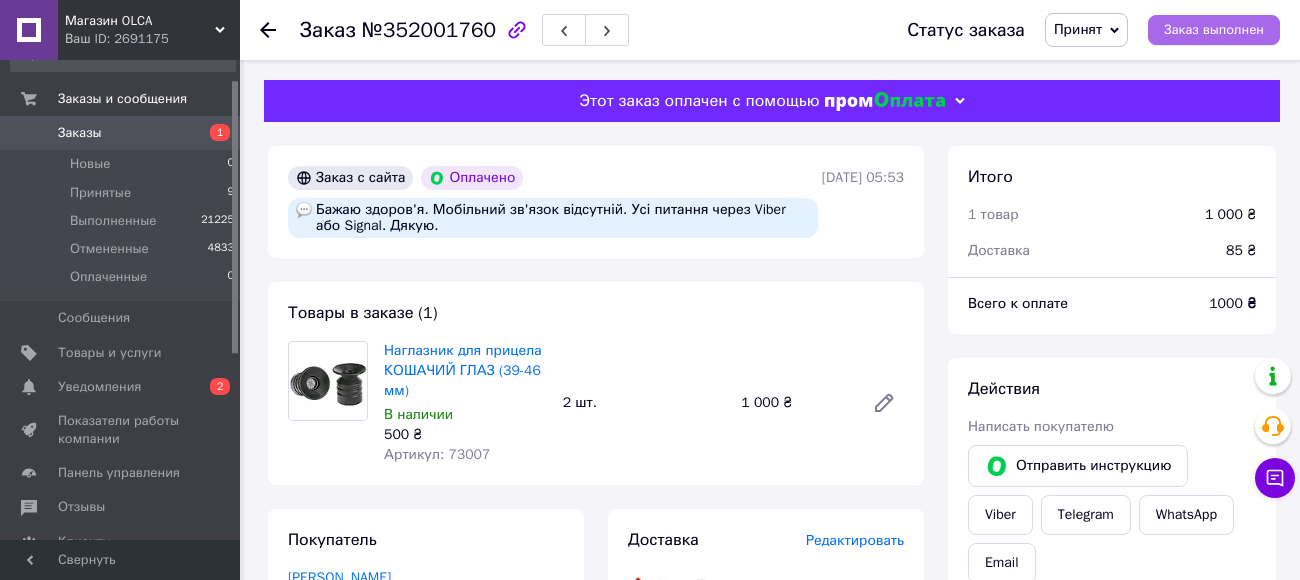 click on "Заказ выполнен" at bounding box center (1214, 30) 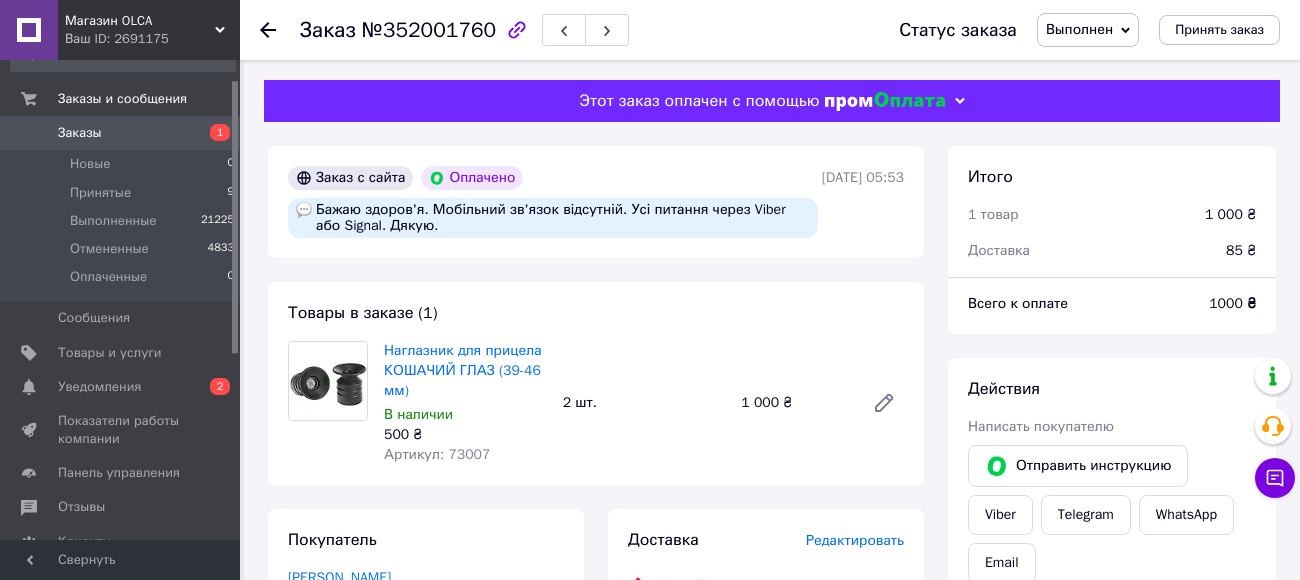 click 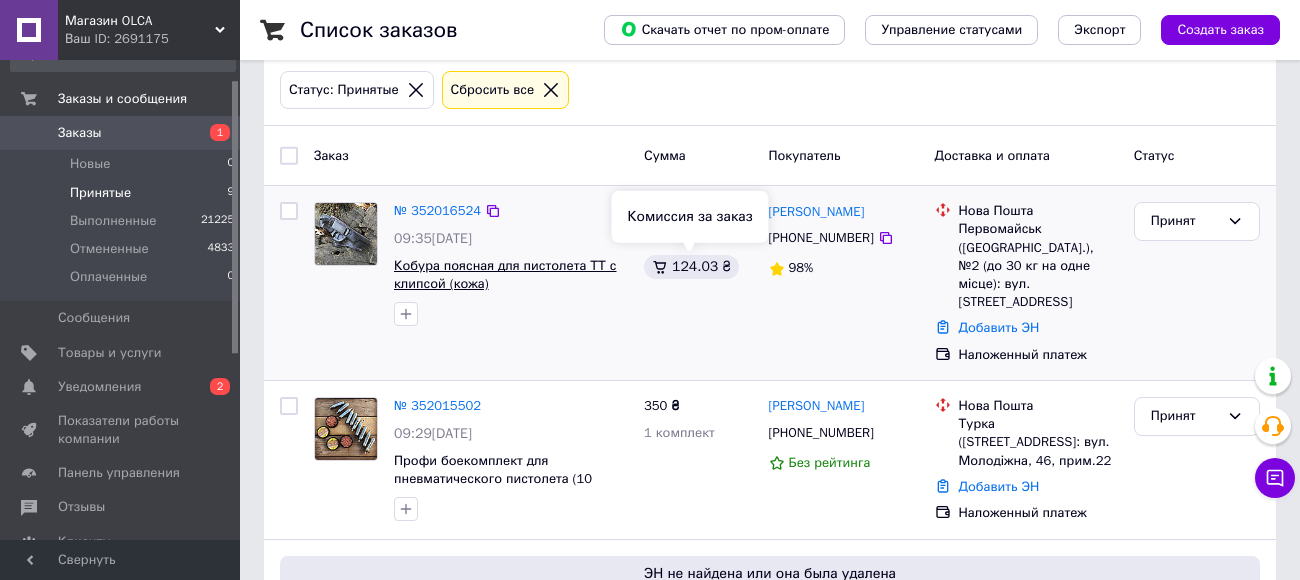 scroll, scrollTop: 113, scrollLeft: 0, axis: vertical 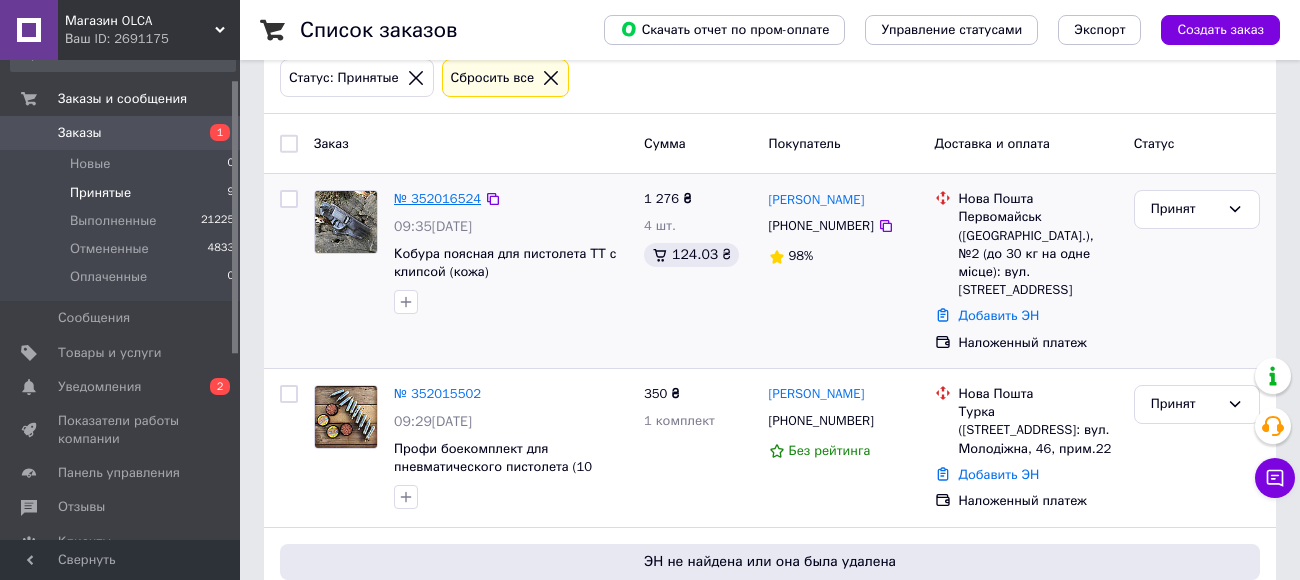 click on "№ 352016524" at bounding box center (437, 198) 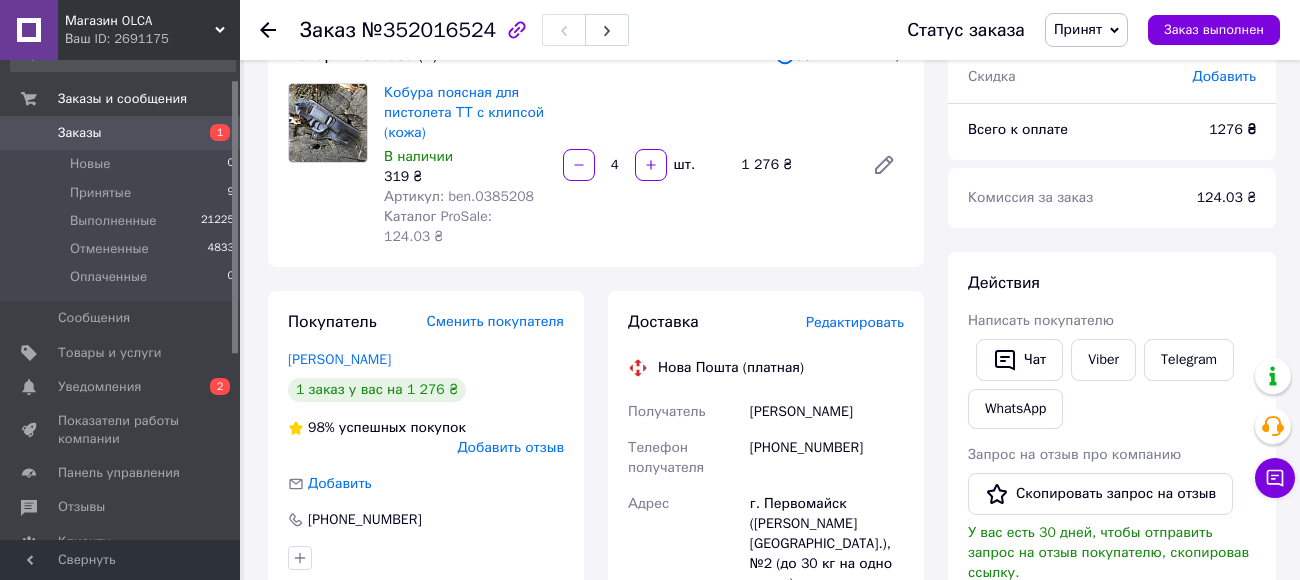 scroll, scrollTop: 381, scrollLeft: 0, axis: vertical 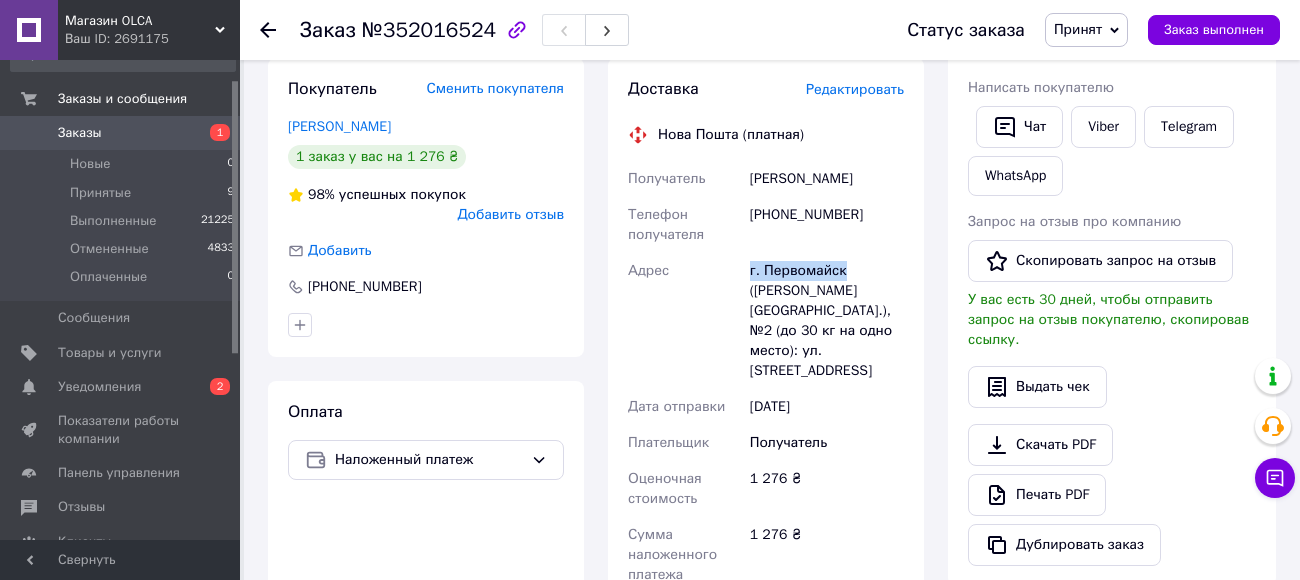 drag, startPoint x: 751, startPoint y: 268, endPoint x: 846, endPoint y: 268, distance: 95 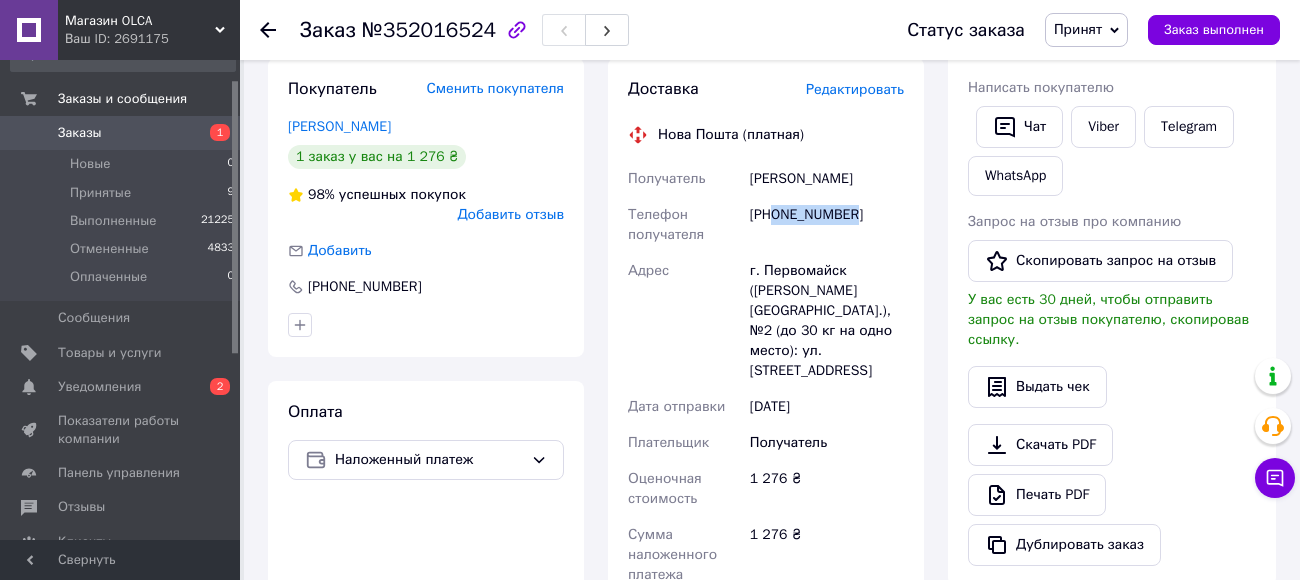 drag, startPoint x: 774, startPoint y: 211, endPoint x: 864, endPoint y: 213, distance: 90.02222 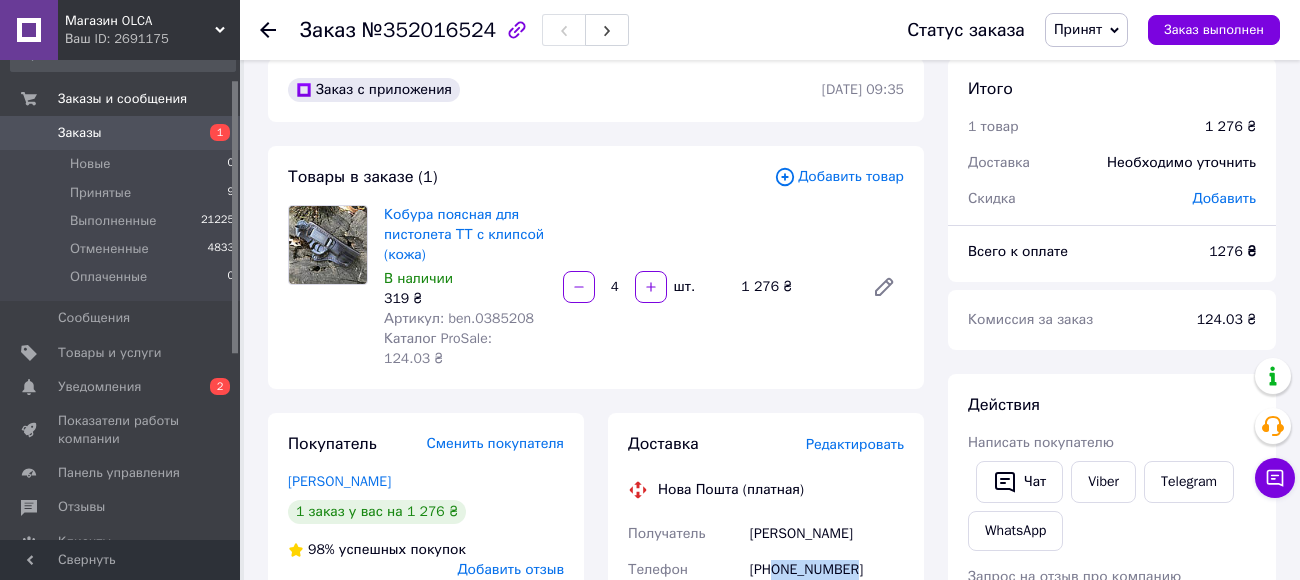 scroll, scrollTop: 5, scrollLeft: 0, axis: vertical 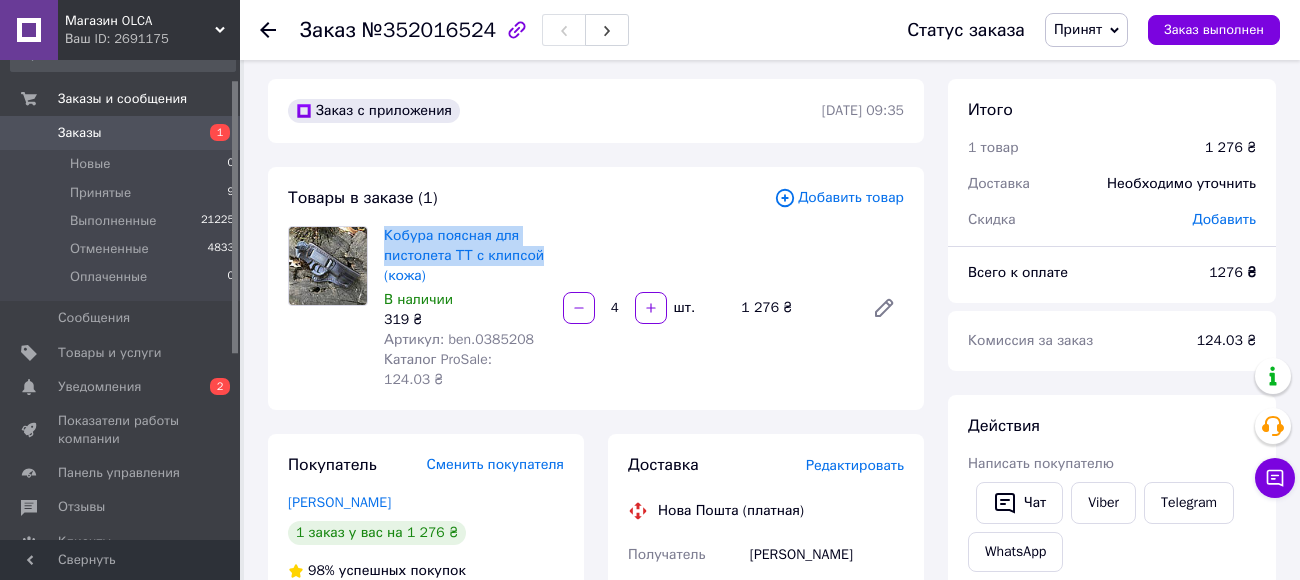drag, startPoint x: 379, startPoint y: 231, endPoint x: 548, endPoint y: 252, distance: 170.29973 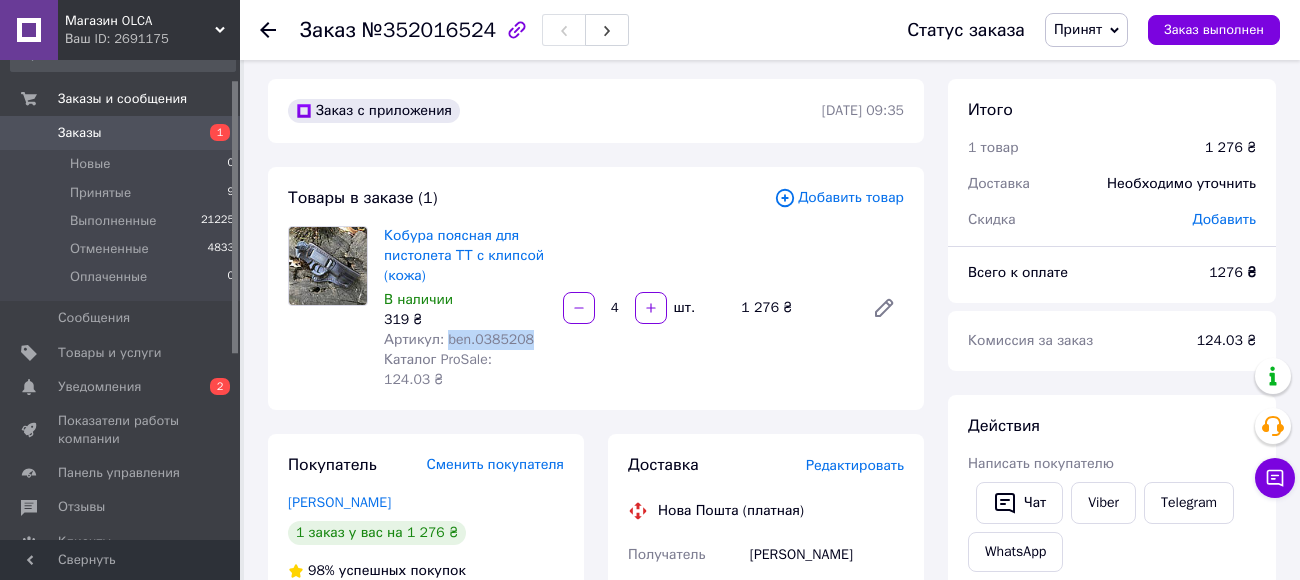 drag, startPoint x: 443, startPoint y: 339, endPoint x: 526, endPoint y: 339, distance: 83 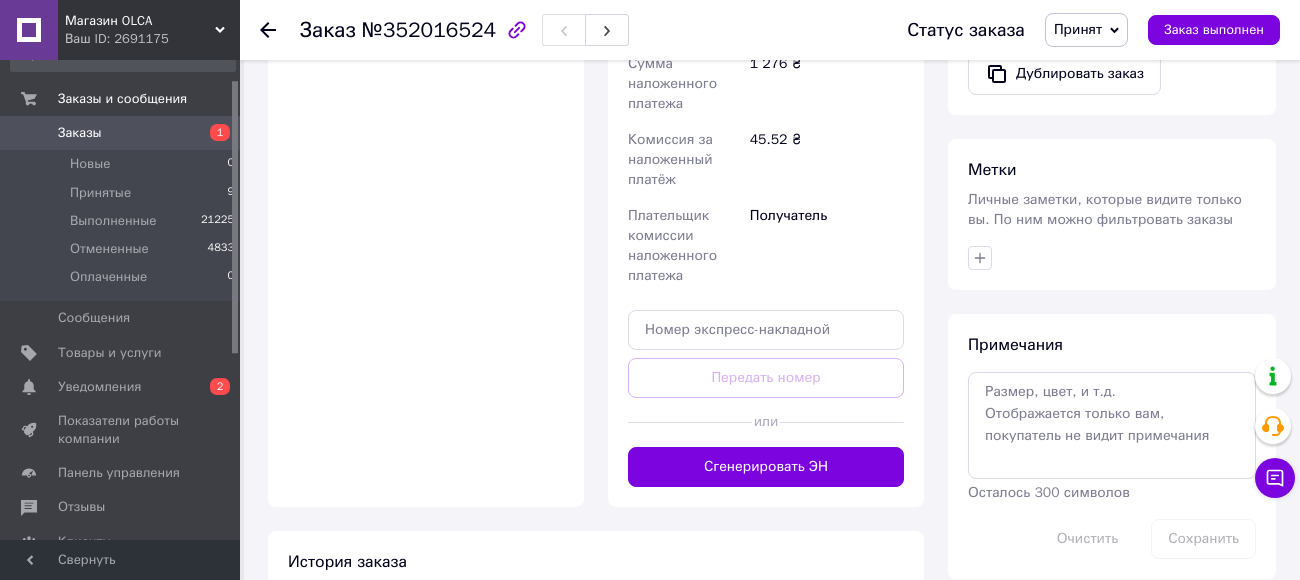 scroll, scrollTop: 867, scrollLeft: 0, axis: vertical 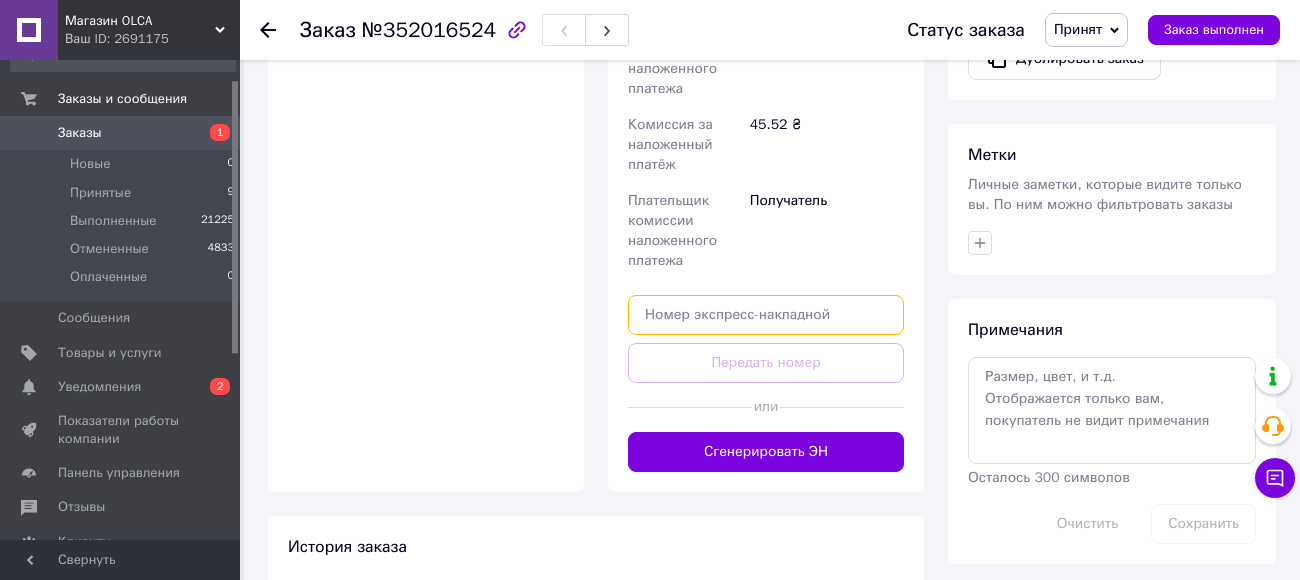click at bounding box center (766, 315) 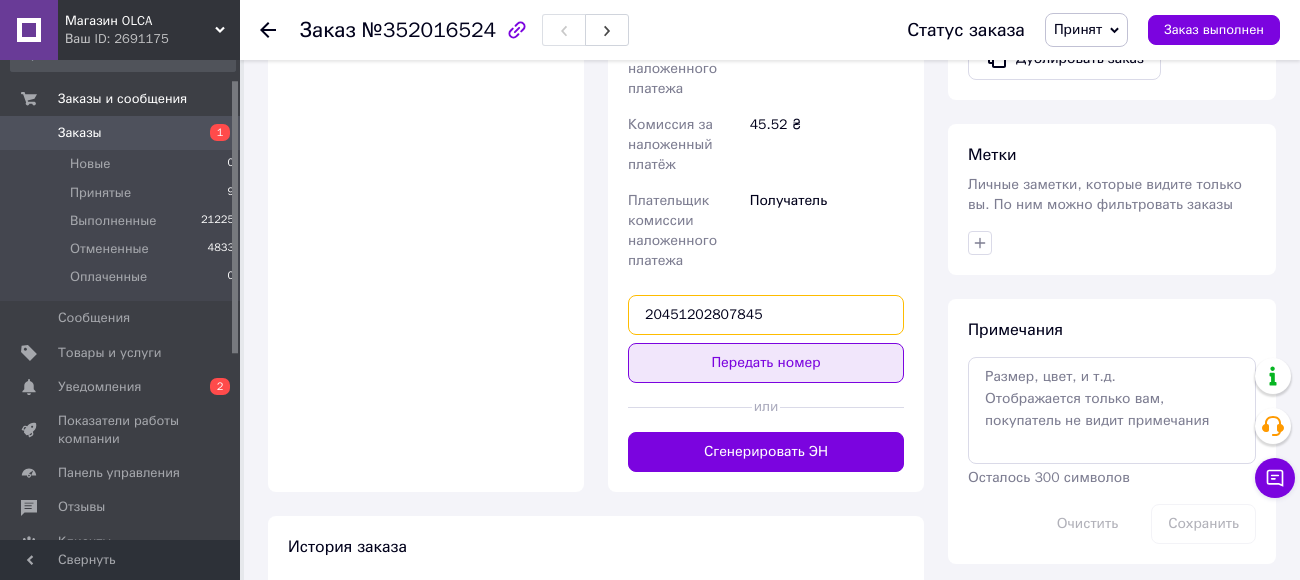 type on "20451202807845" 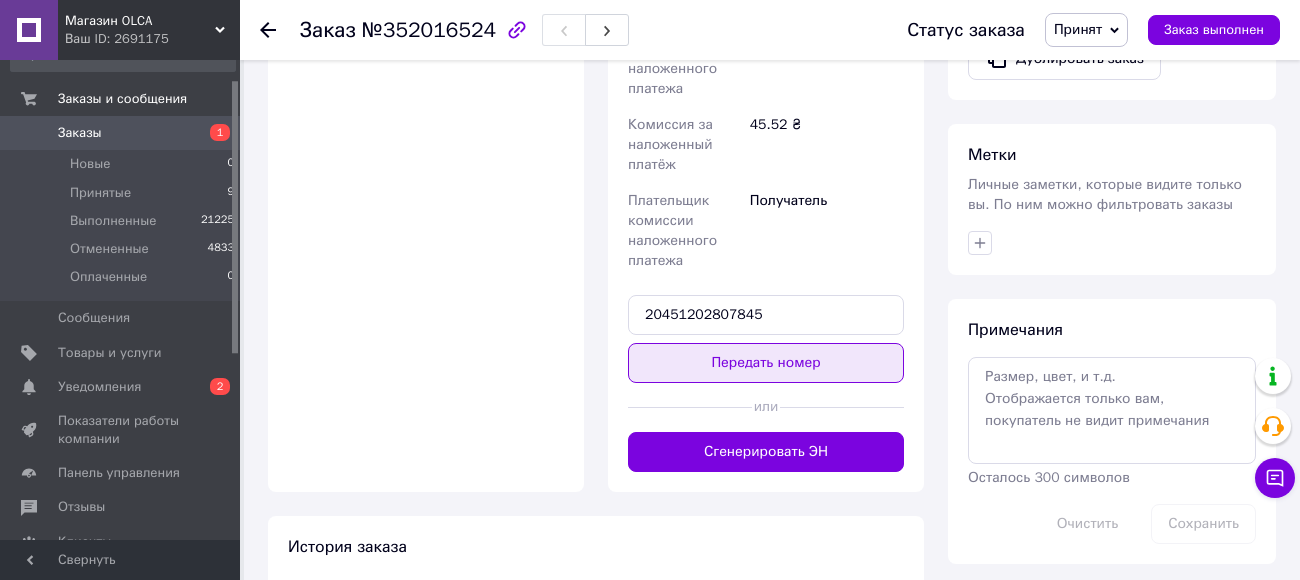click on "Передать номер" at bounding box center (766, 363) 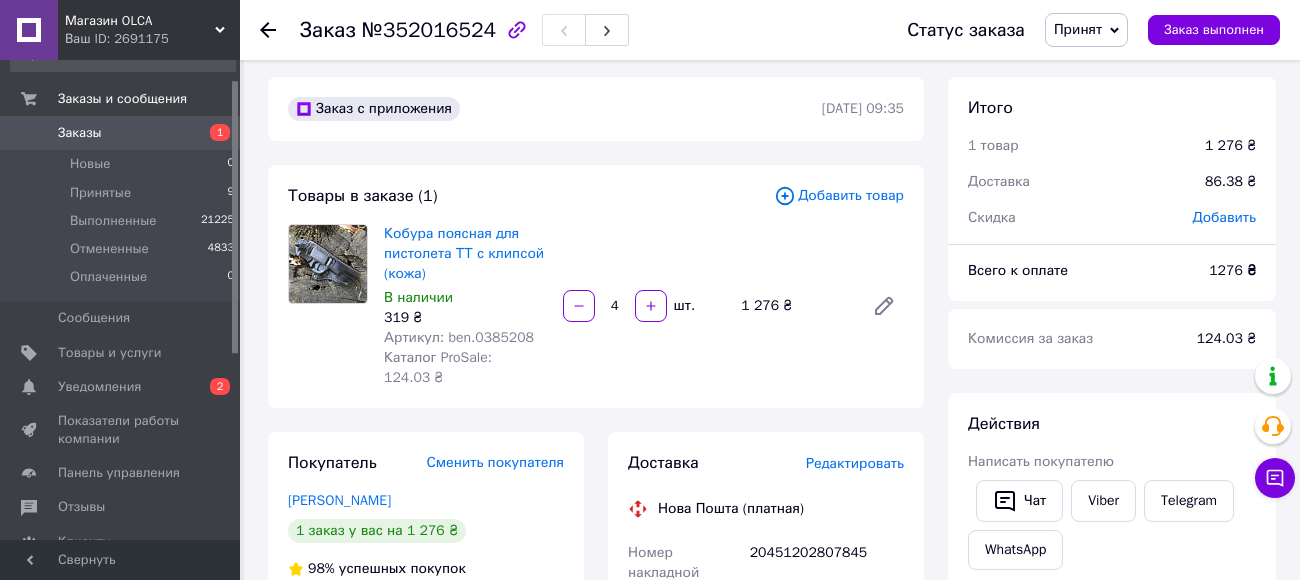 scroll, scrollTop: 0, scrollLeft: 0, axis: both 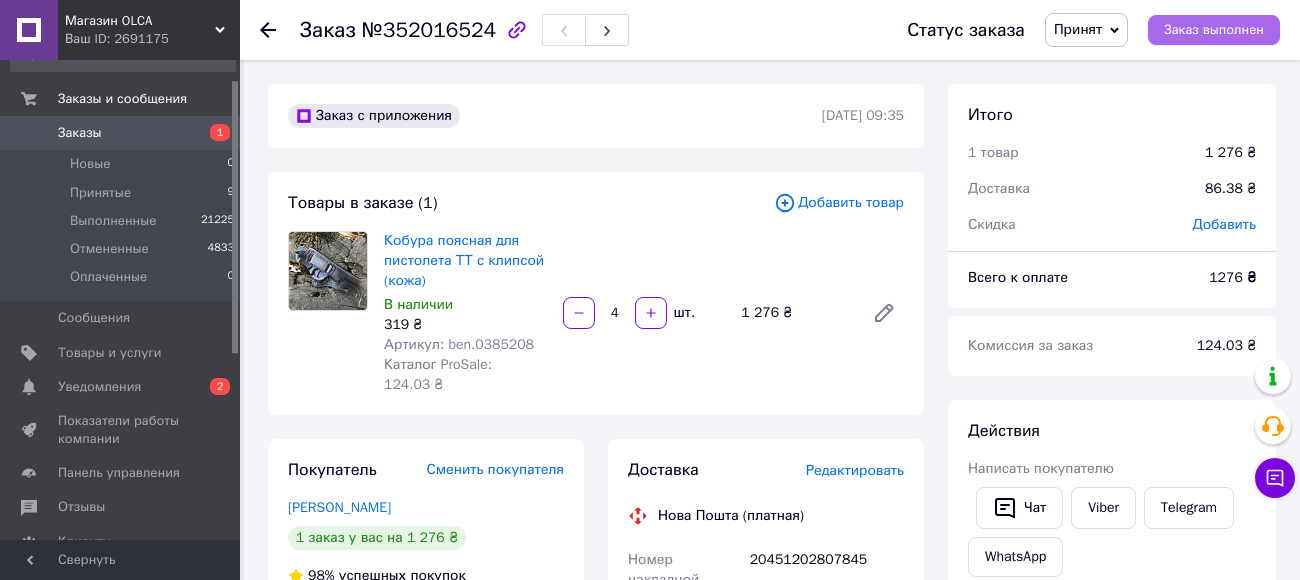 click on "Заказ выполнен" at bounding box center [1214, 30] 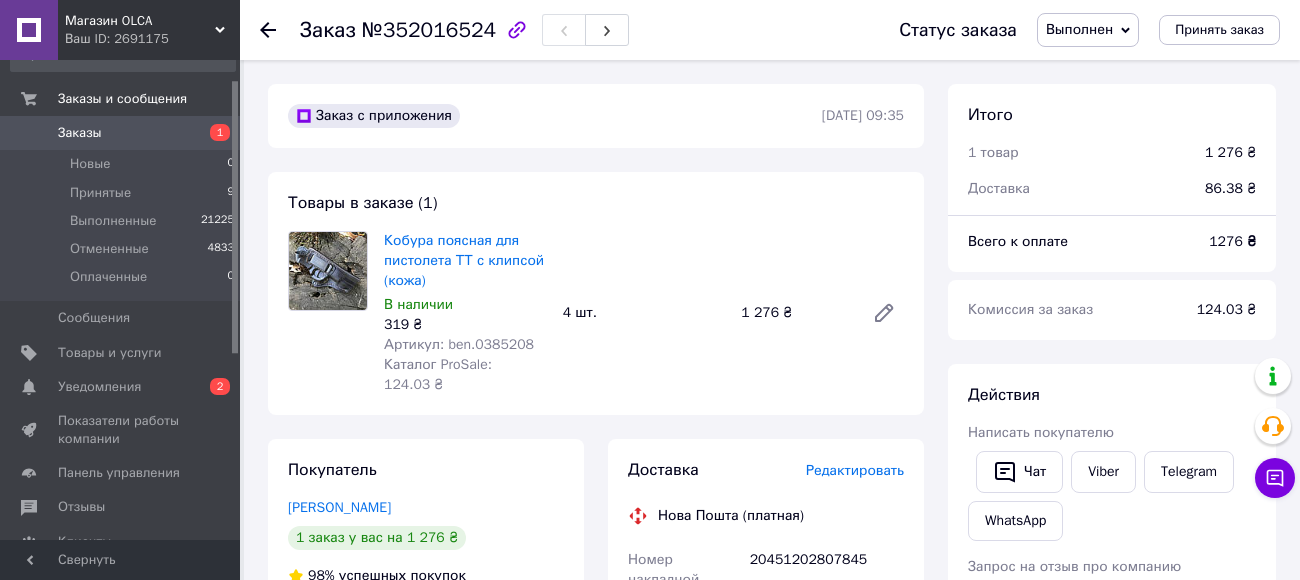 click 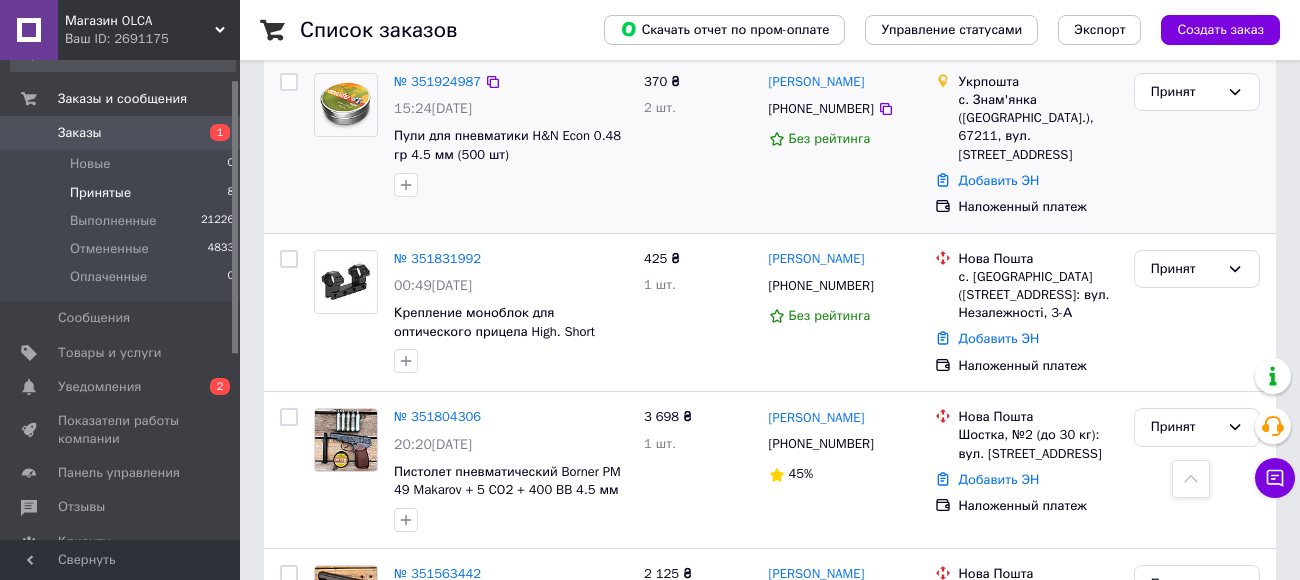 scroll, scrollTop: 1110, scrollLeft: 0, axis: vertical 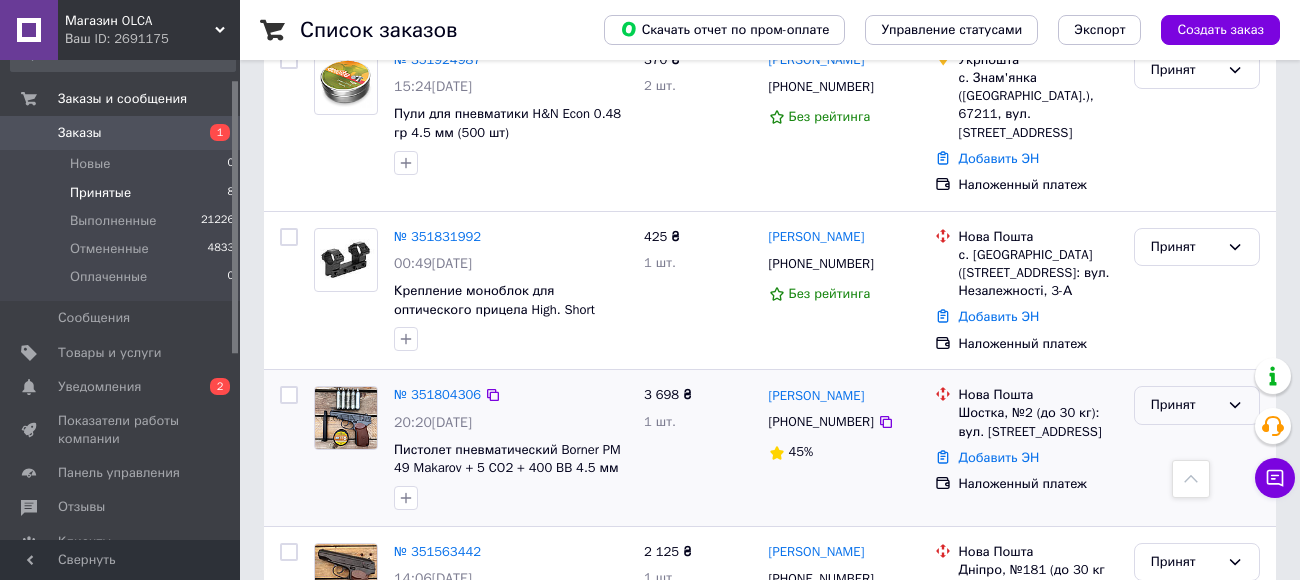 click on "Принят" at bounding box center [1185, 405] 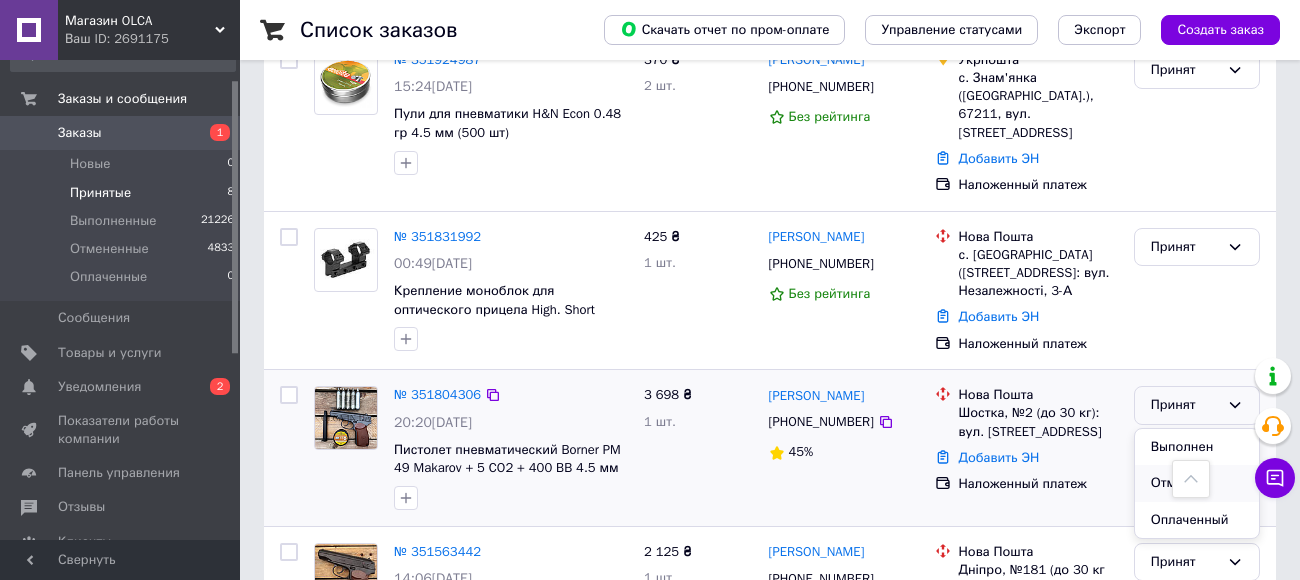click on "Отменен" at bounding box center [1197, 483] 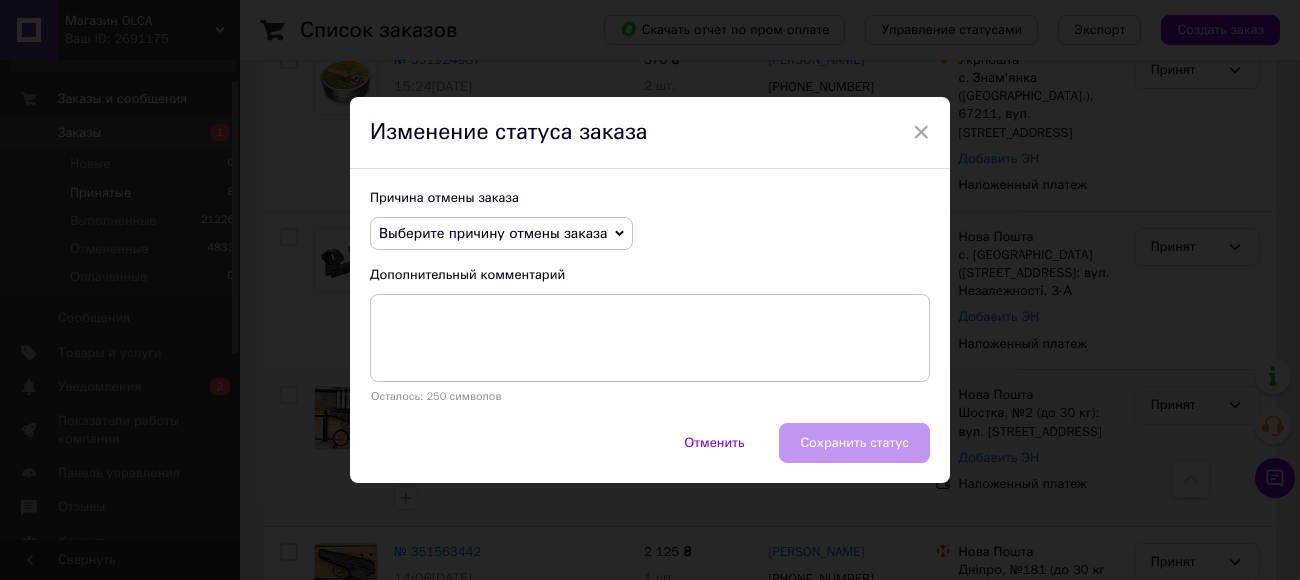 click on "Выберите причину отмены заказа" at bounding box center [493, 233] 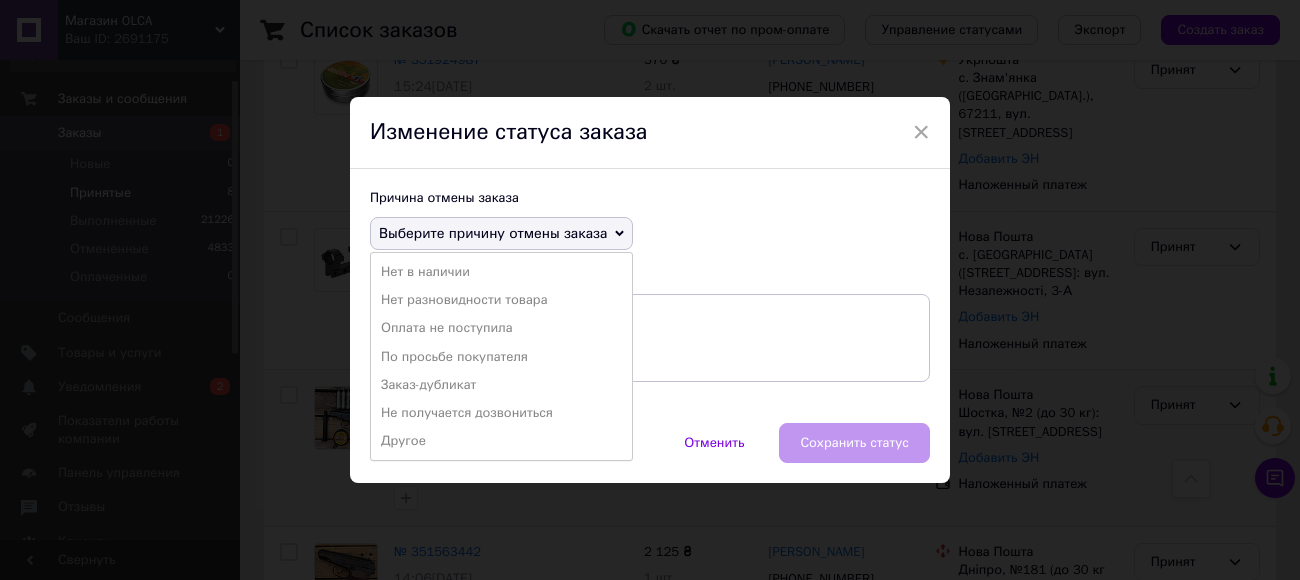 drag, startPoint x: 469, startPoint y: 324, endPoint x: 641, endPoint y: 354, distance: 174.59668 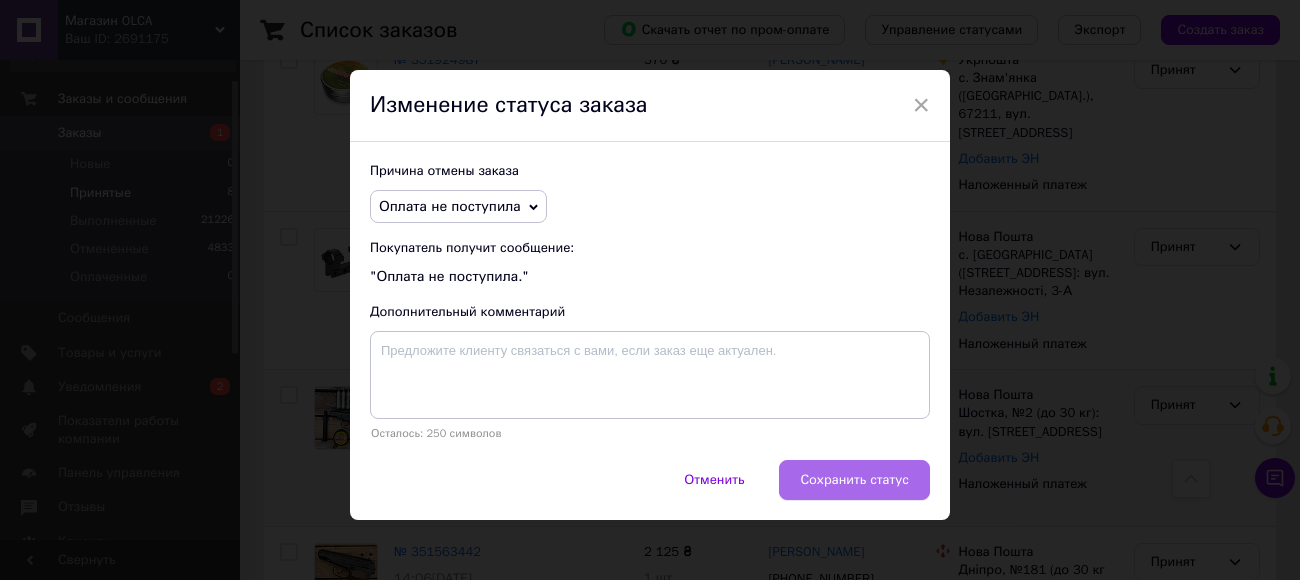 click on "Сохранить статус" at bounding box center (854, 480) 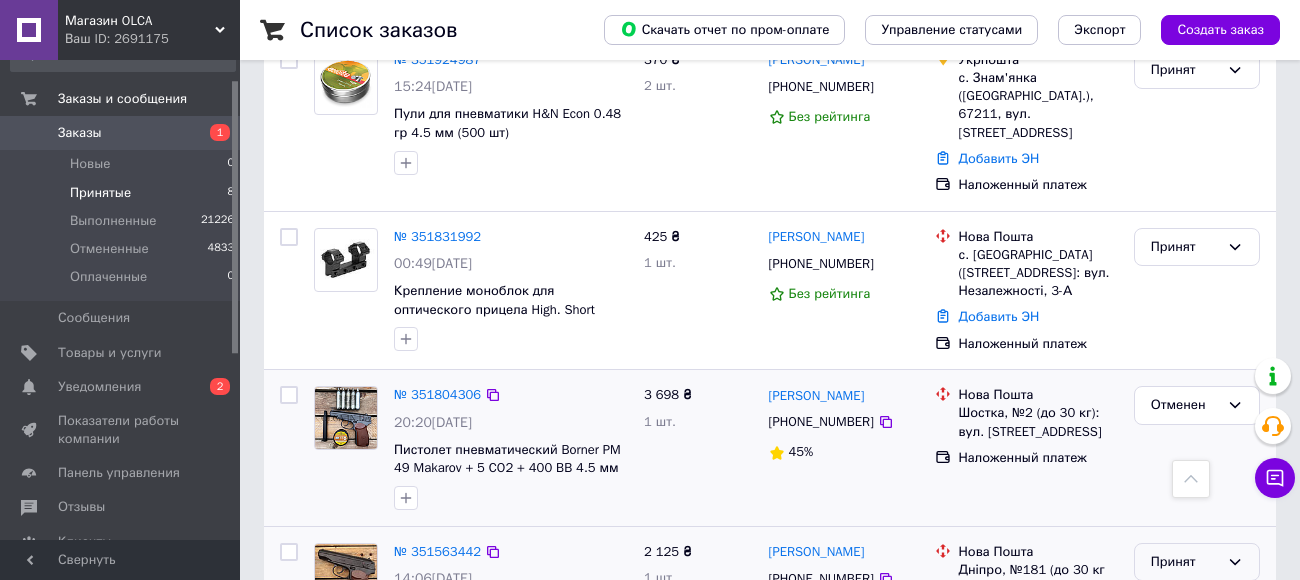 click on "Принят" at bounding box center (1185, 562) 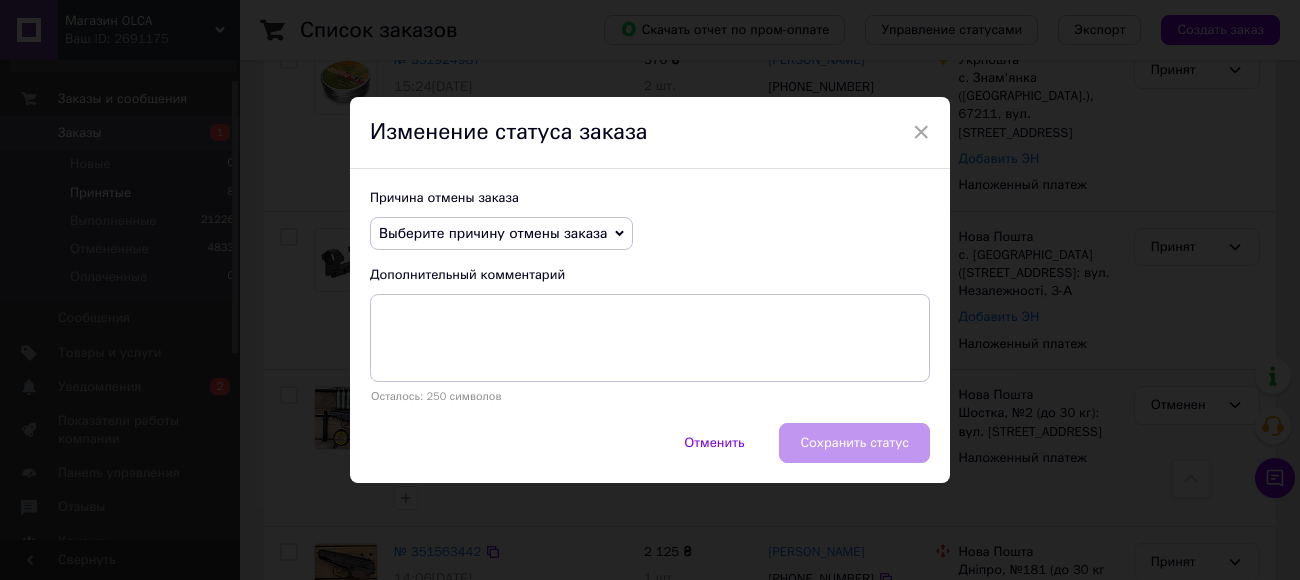 click on "Выберите причину отмены заказа" at bounding box center (493, 233) 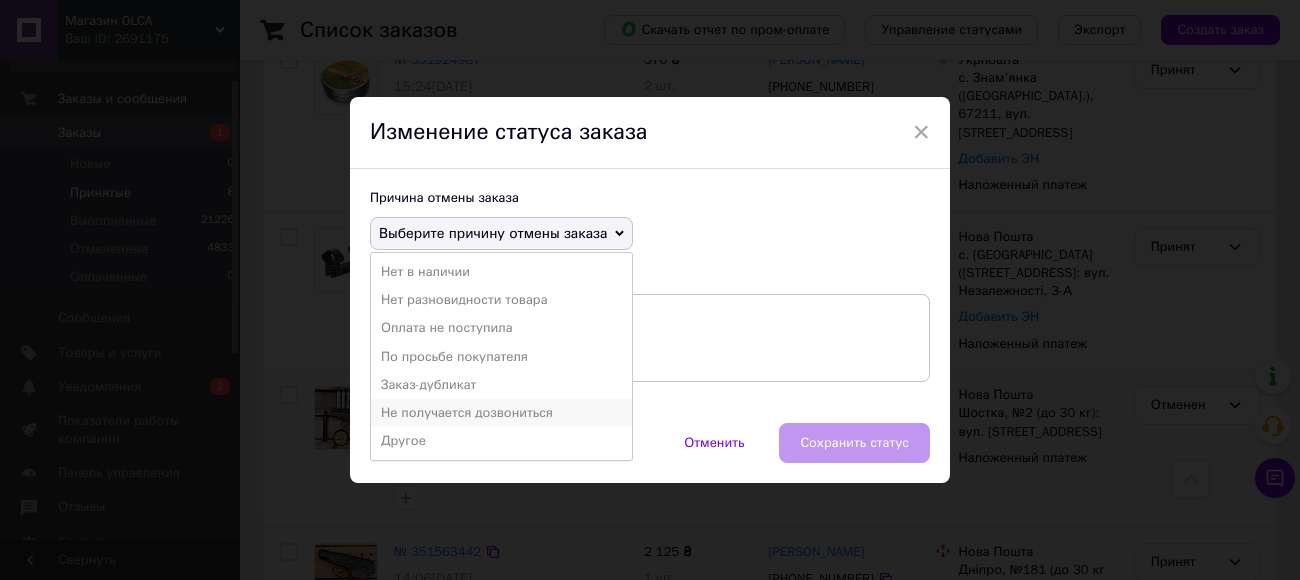 click on "Не получается дозвониться" at bounding box center [501, 413] 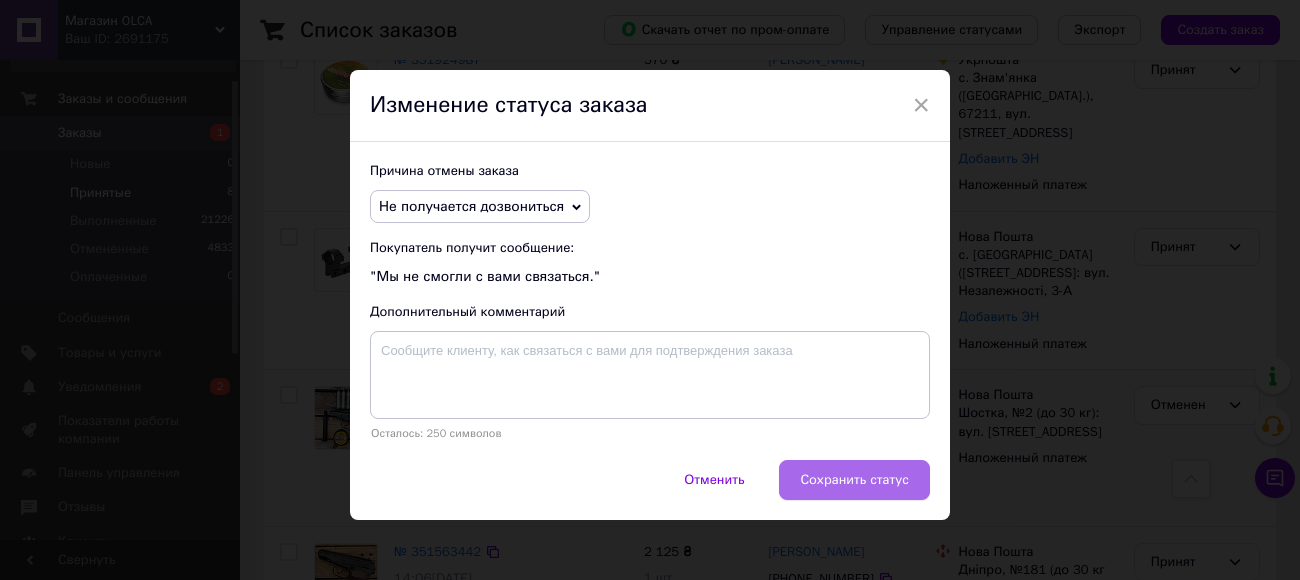 click on "Сохранить статус" at bounding box center (854, 480) 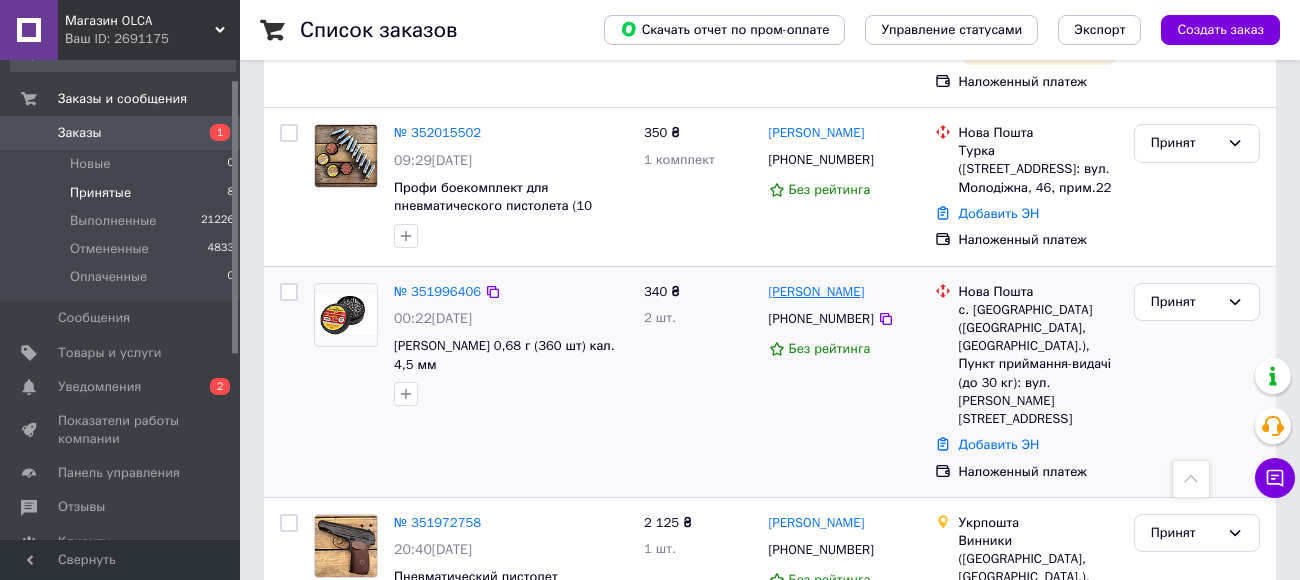 scroll, scrollTop: 436, scrollLeft: 0, axis: vertical 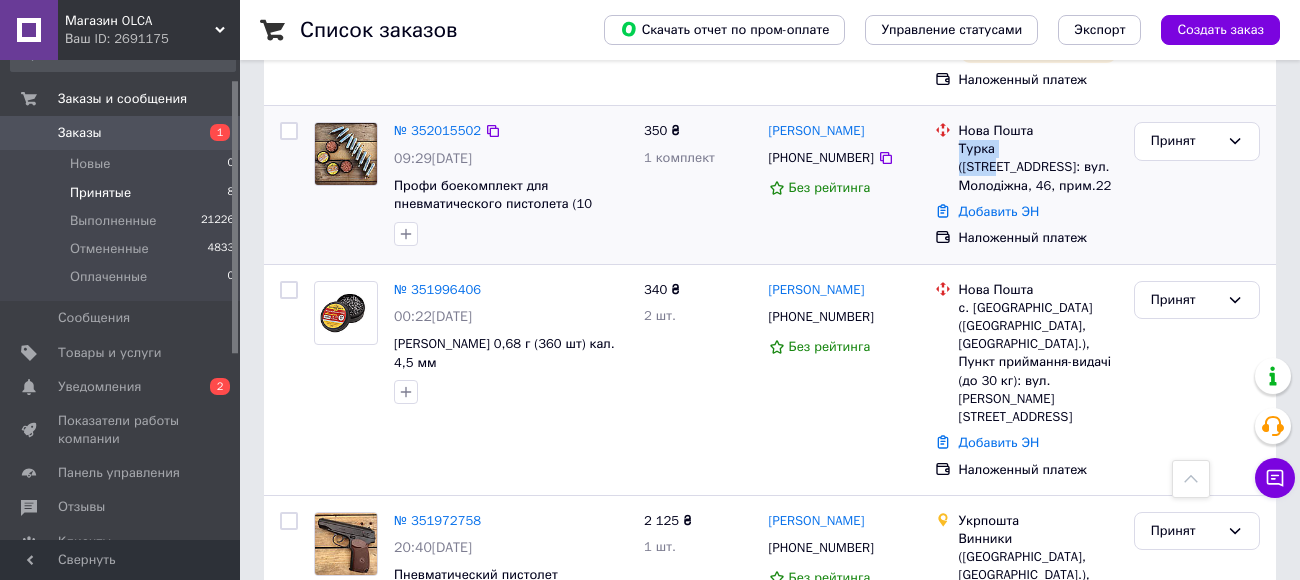 drag, startPoint x: 958, startPoint y: 131, endPoint x: 1036, endPoint y: 131, distance: 78 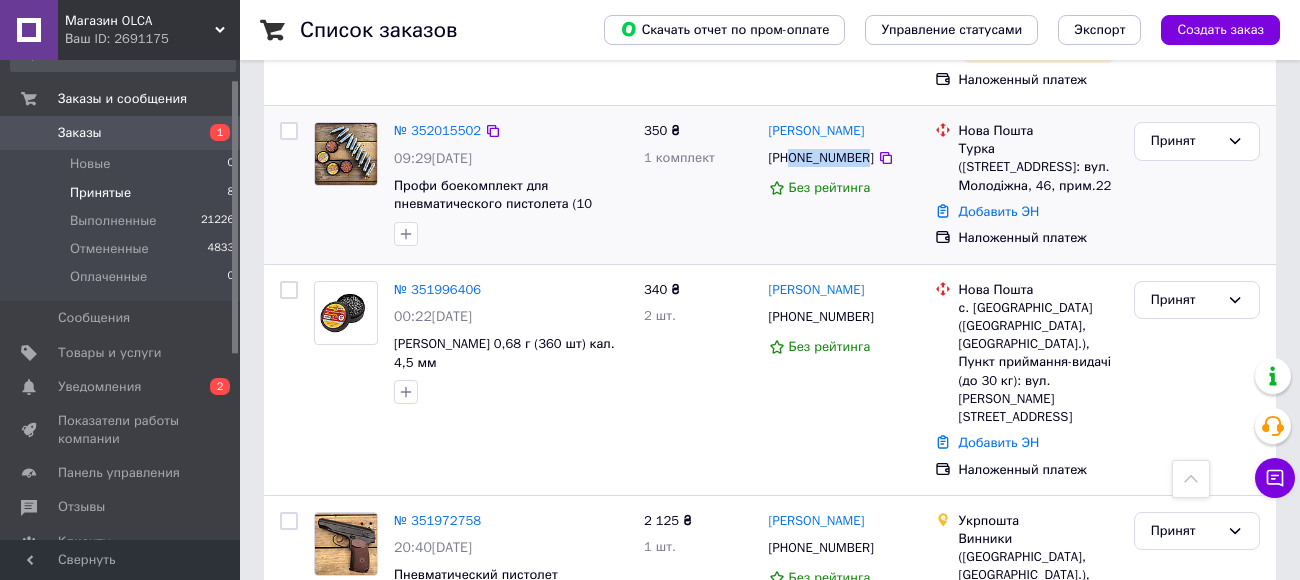 drag, startPoint x: 863, startPoint y: 138, endPoint x: 791, endPoint y: 138, distance: 72 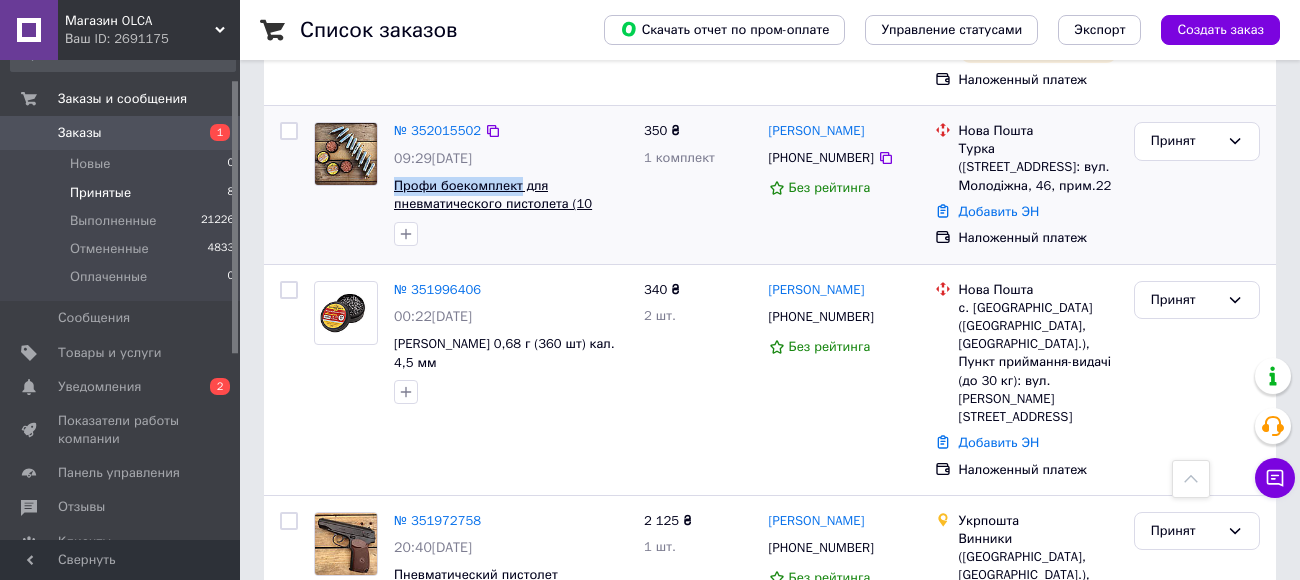 drag, startPoint x: 389, startPoint y: 170, endPoint x: 519, endPoint y: 166, distance: 130.06152 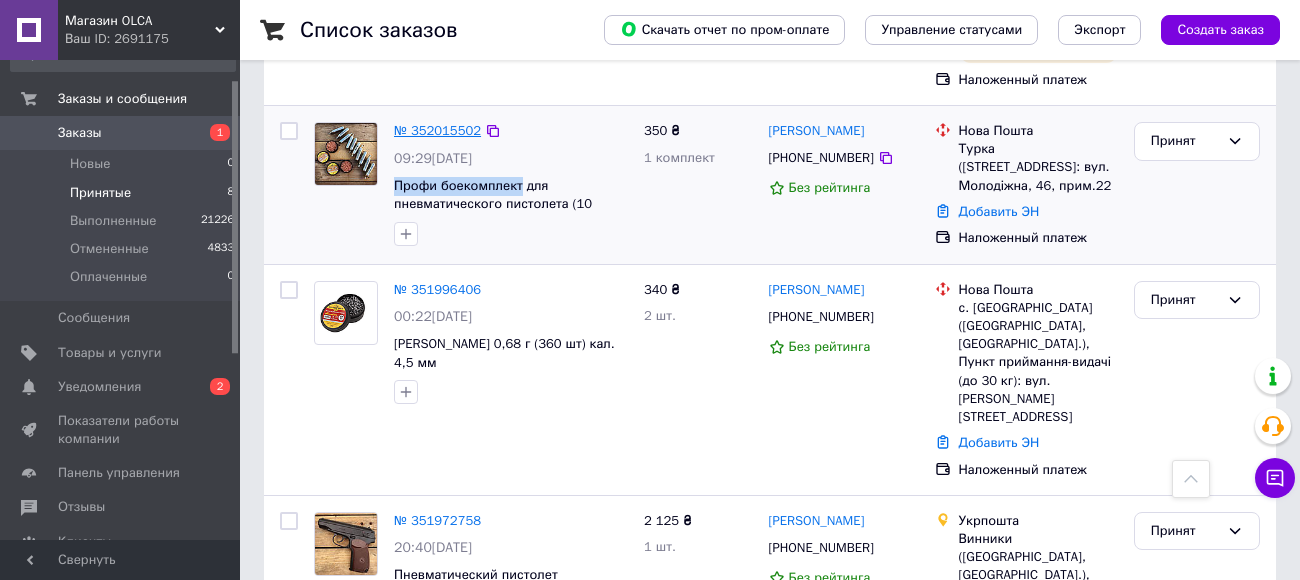 click on "№ 352015502" at bounding box center [437, 130] 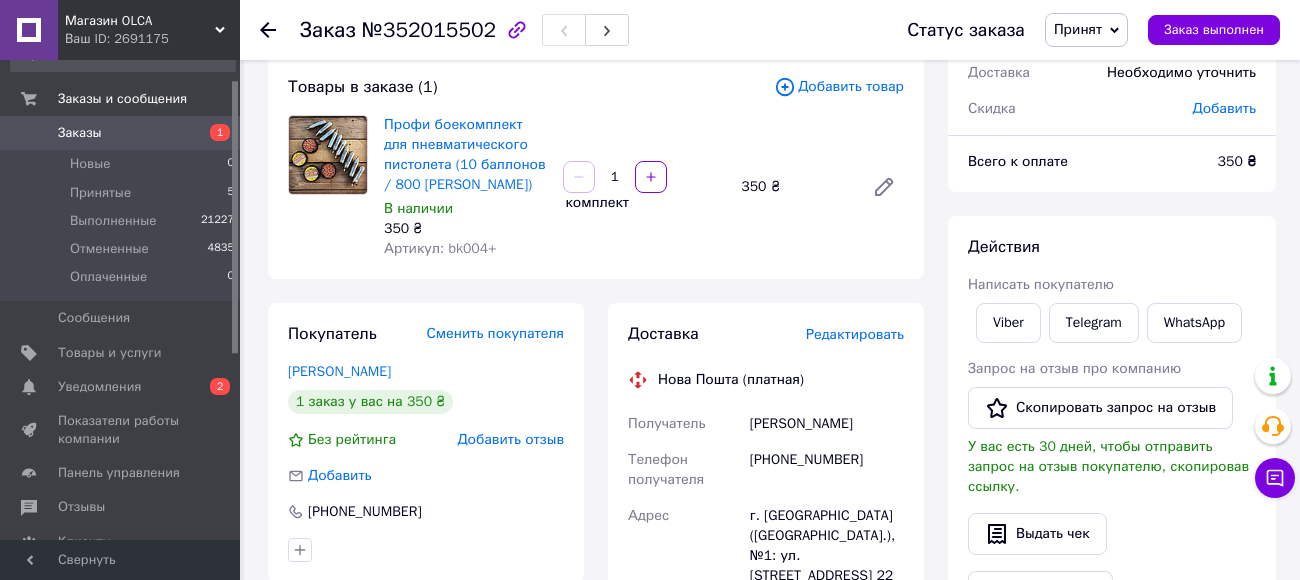 scroll, scrollTop: 88, scrollLeft: 0, axis: vertical 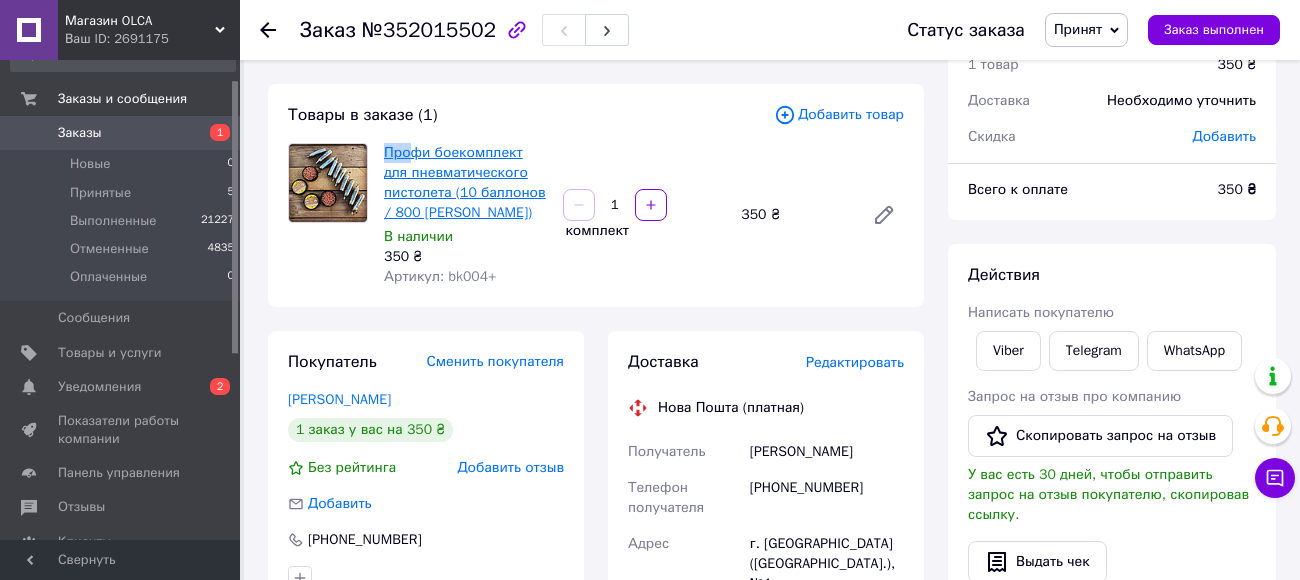 drag, startPoint x: 380, startPoint y: 152, endPoint x: 413, endPoint y: 156, distance: 33.24154 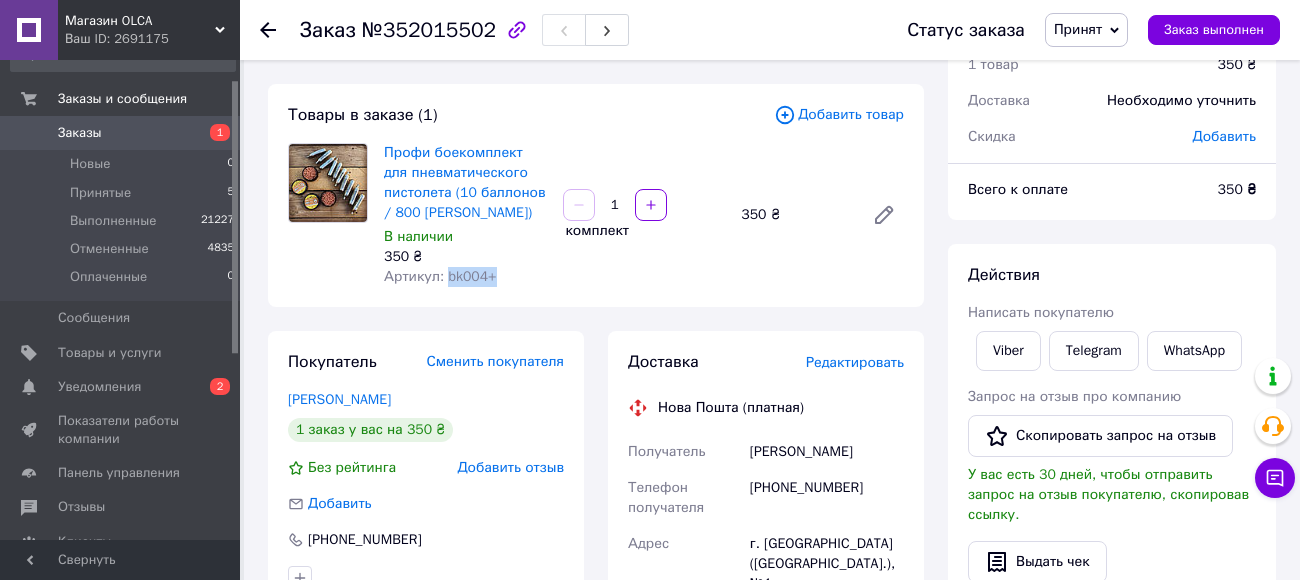 drag, startPoint x: 444, startPoint y: 282, endPoint x: 498, endPoint y: 282, distance: 54 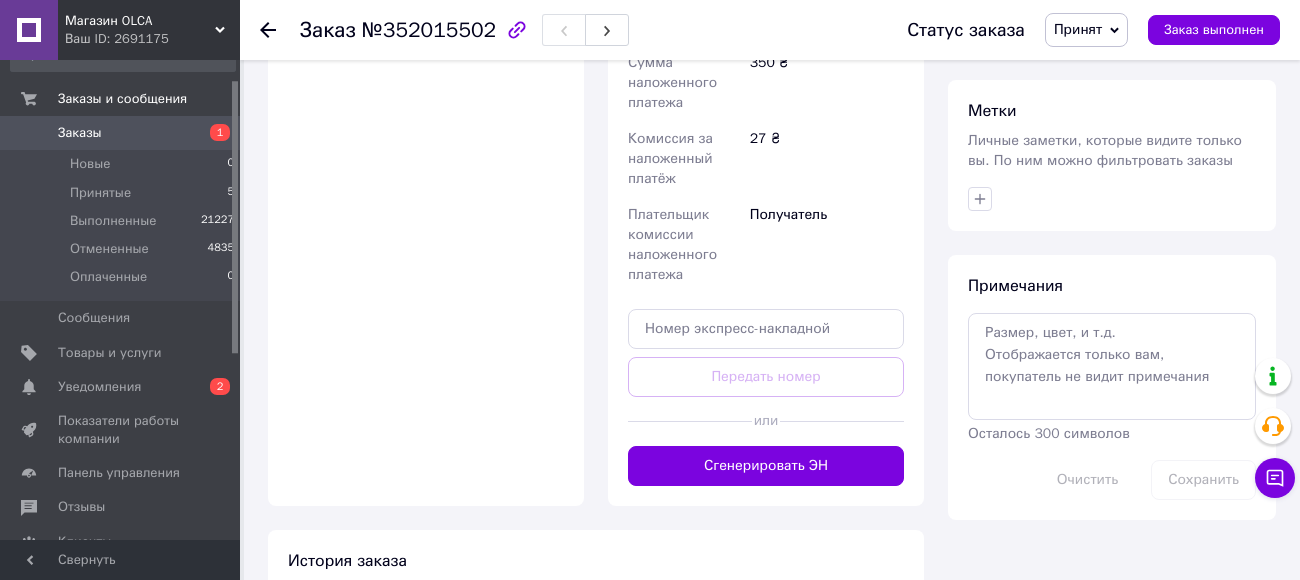 scroll, scrollTop: 800, scrollLeft: 0, axis: vertical 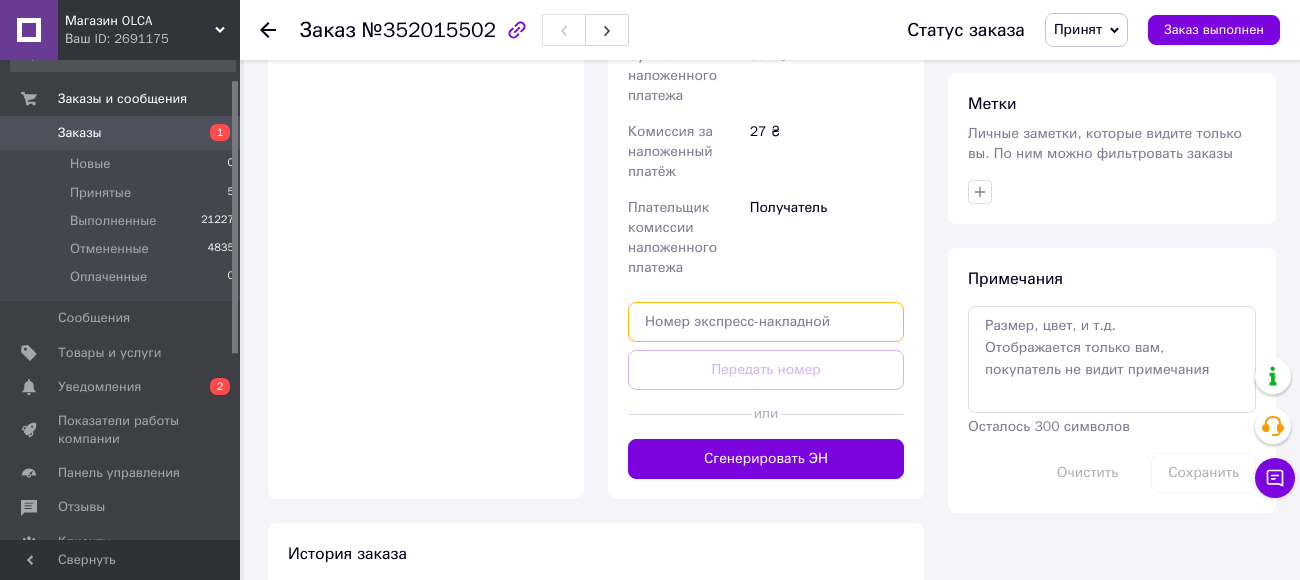 click at bounding box center (766, 322) 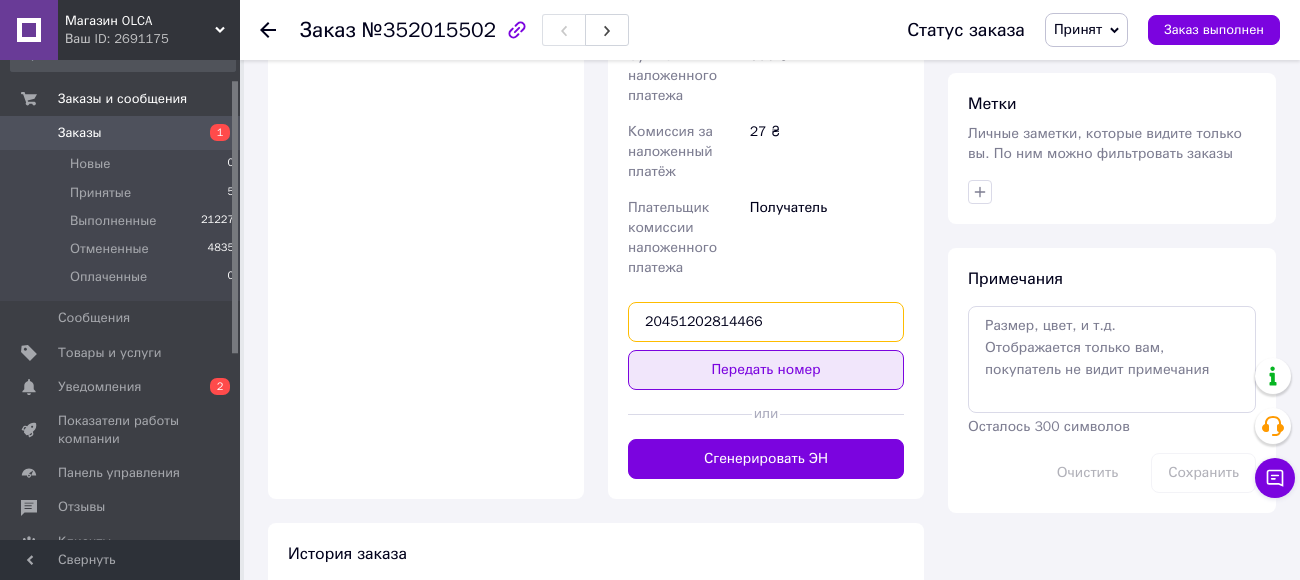 type on "20451202814466" 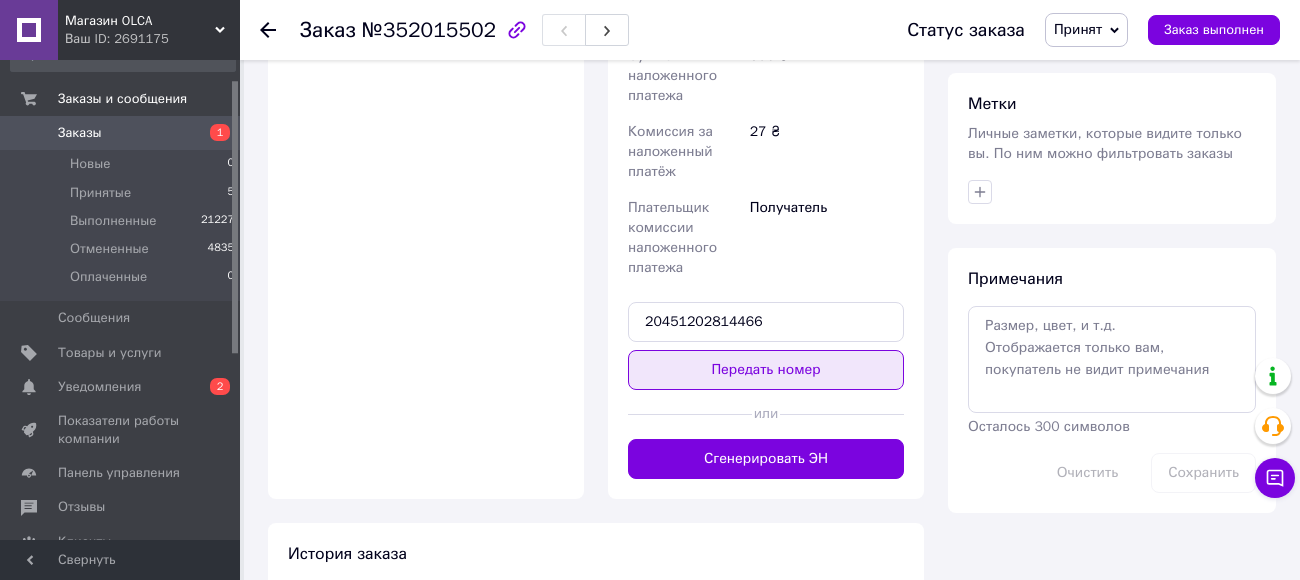 click on "Передать номер" at bounding box center [766, 370] 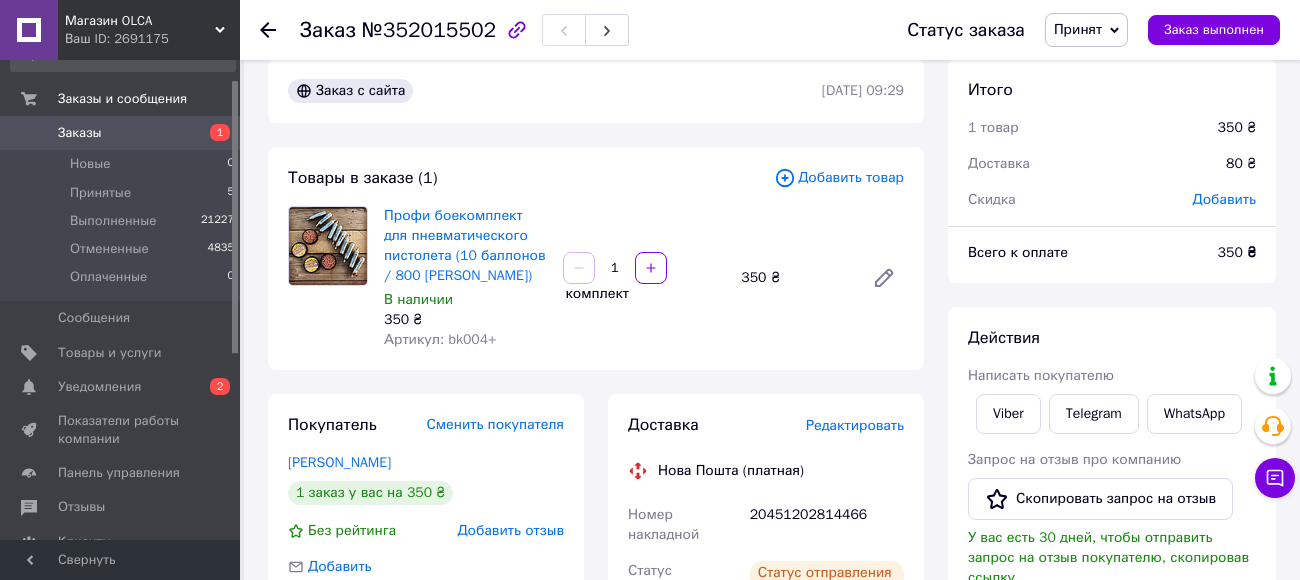 scroll, scrollTop: 0, scrollLeft: 0, axis: both 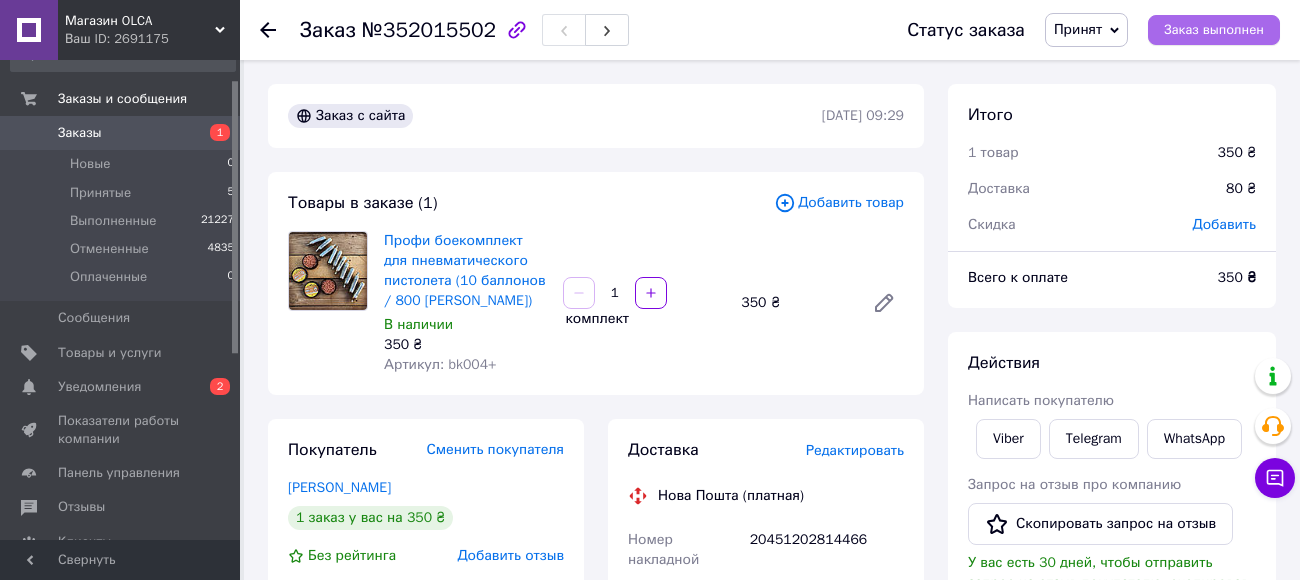 click on "Заказ выполнен" at bounding box center [1214, 30] 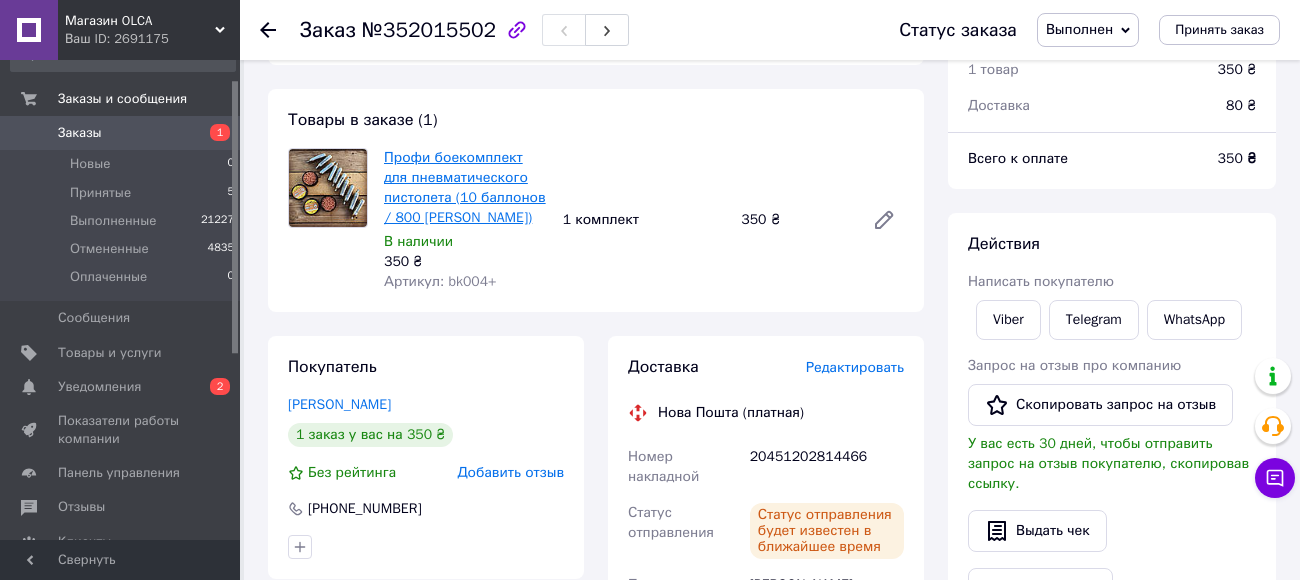scroll, scrollTop: 86, scrollLeft: 0, axis: vertical 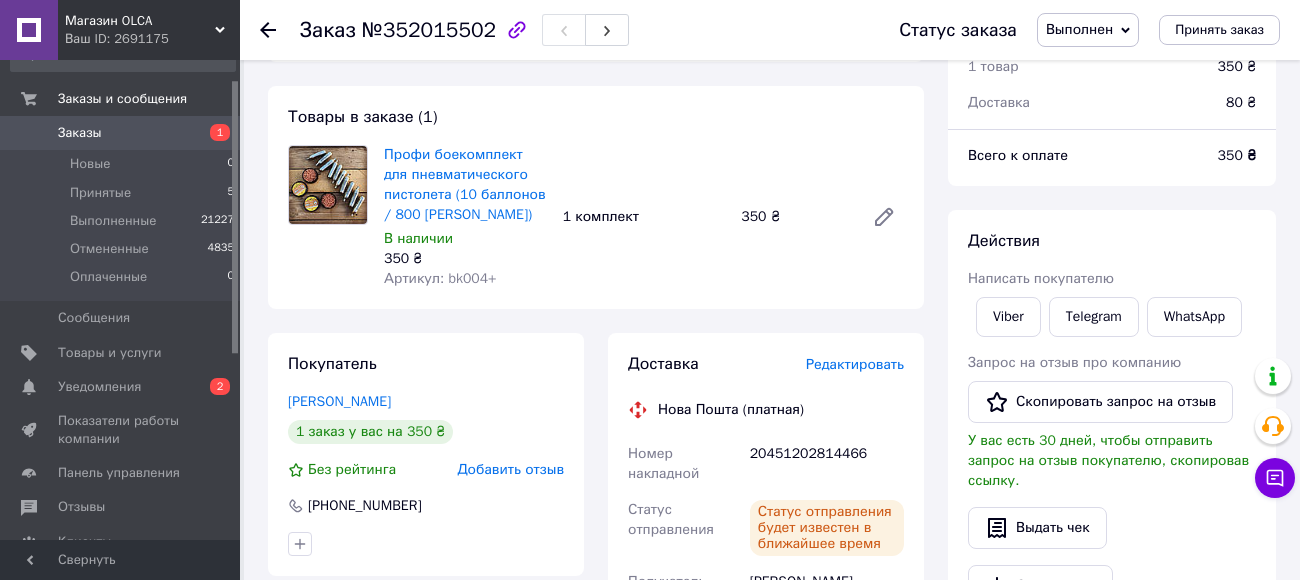 click 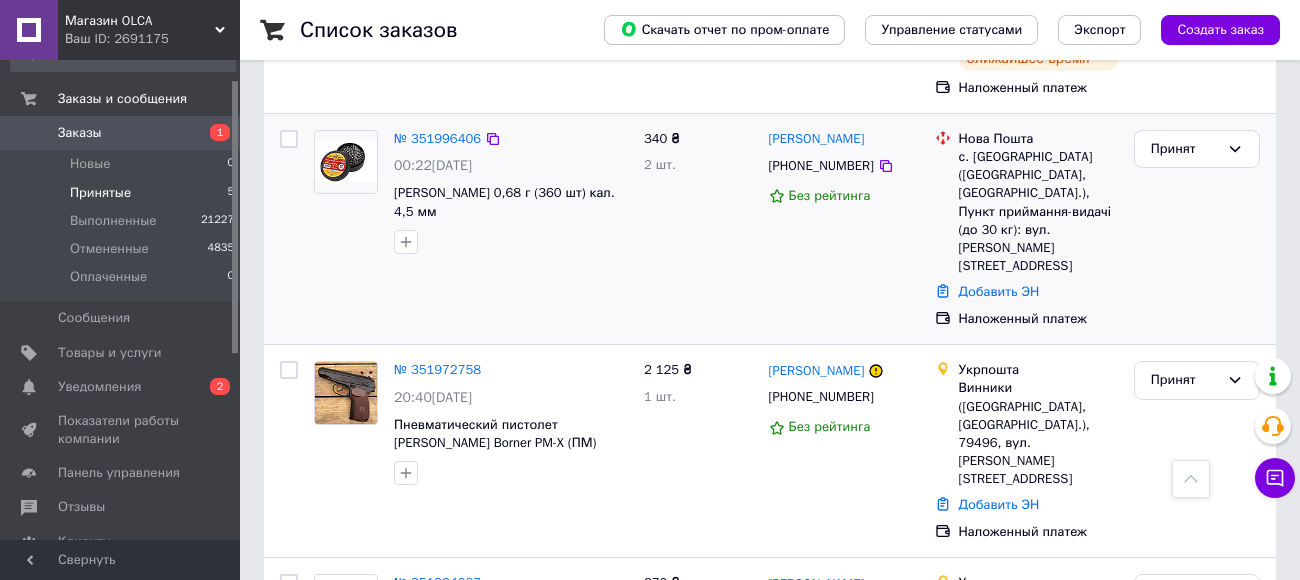 scroll, scrollTop: 413, scrollLeft: 0, axis: vertical 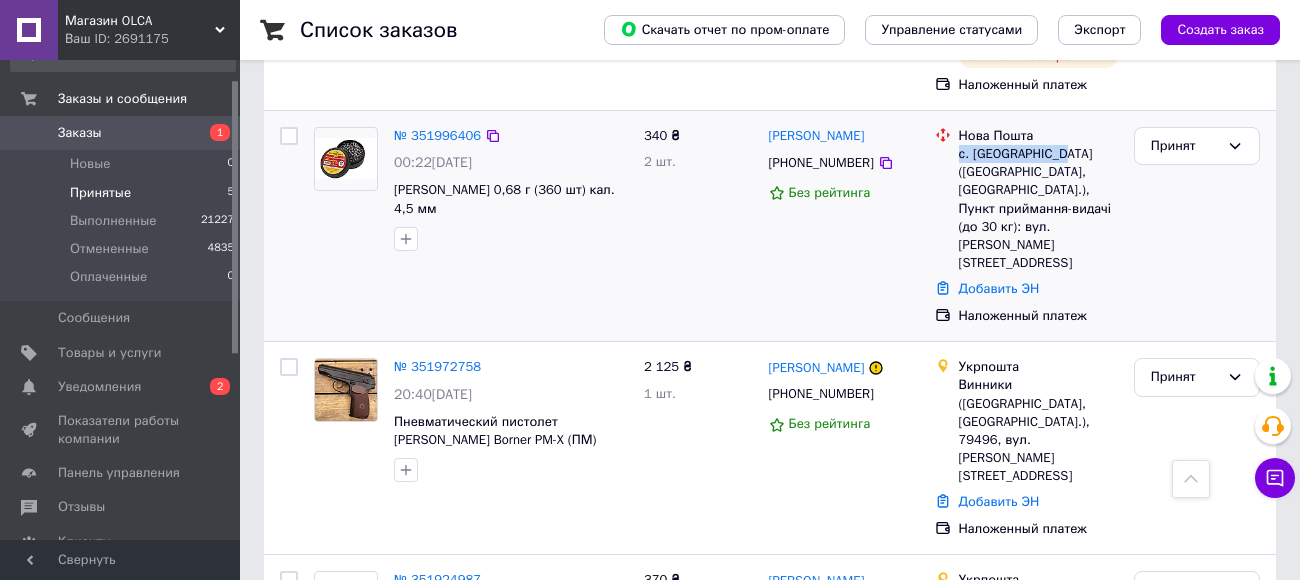 drag, startPoint x: 959, startPoint y: 131, endPoint x: 1091, endPoint y: 137, distance: 132.13629 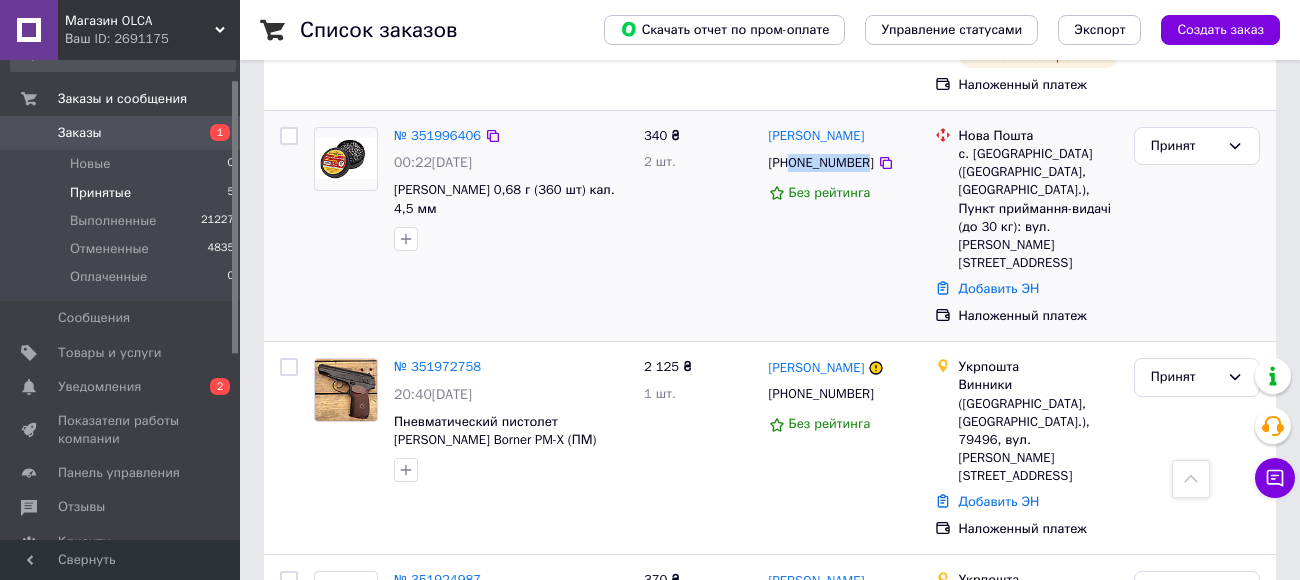 drag, startPoint x: 863, startPoint y: 138, endPoint x: 791, endPoint y: 143, distance: 72.1734 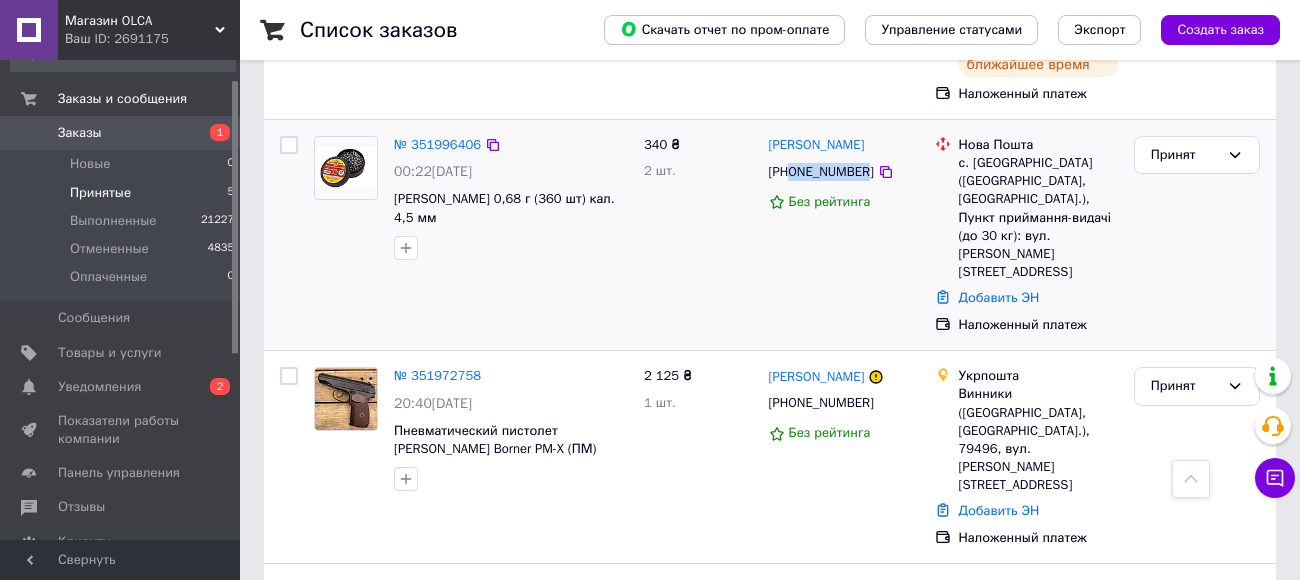 scroll, scrollTop: 402, scrollLeft: 0, axis: vertical 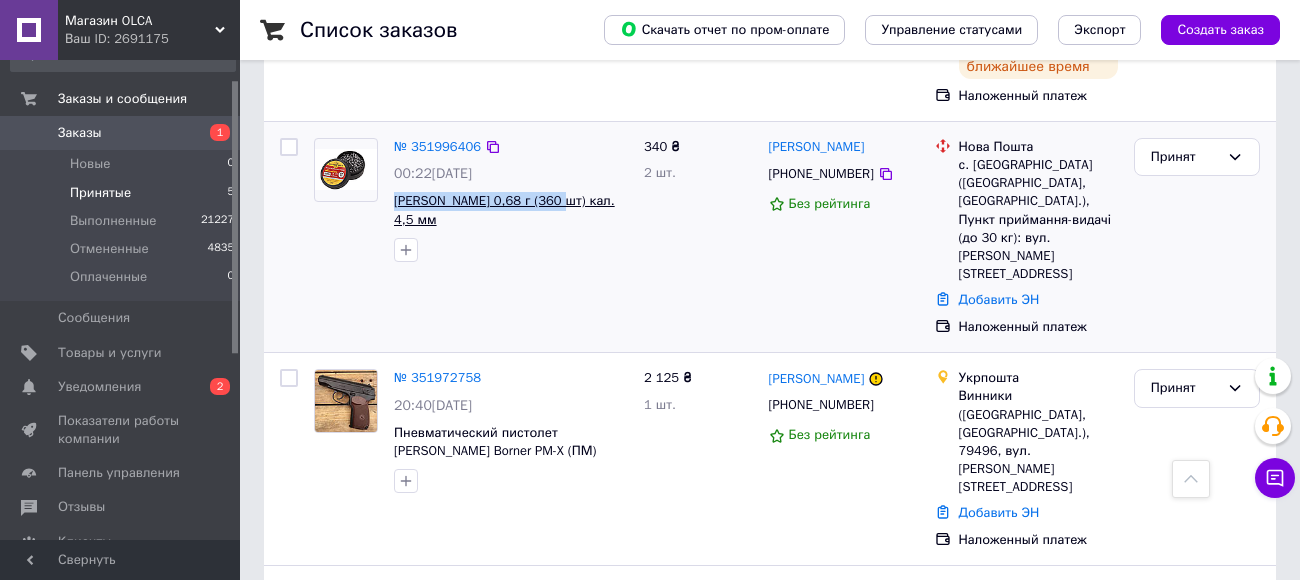drag, startPoint x: 391, startPoint y: 179, endPoint x: 566, endPoint y: 185, distance: 175.10283 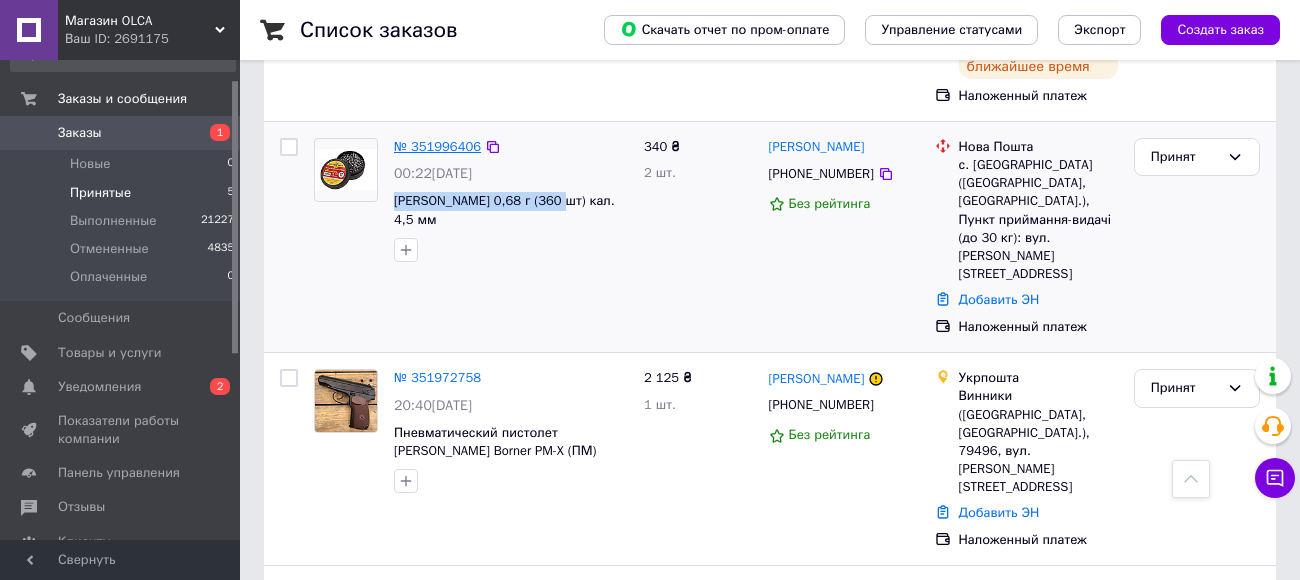 click on "№ 351996406" at bounding box center (437, 146) 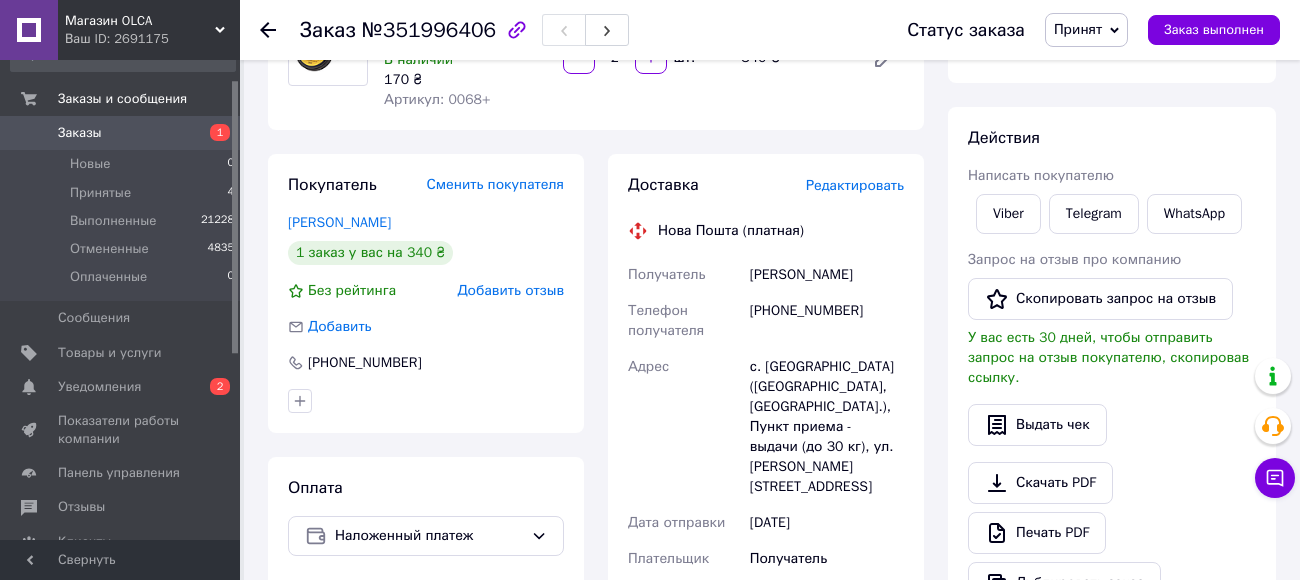 scroll, scrollTop: 76, scrollLeft: 0, axis: vertical 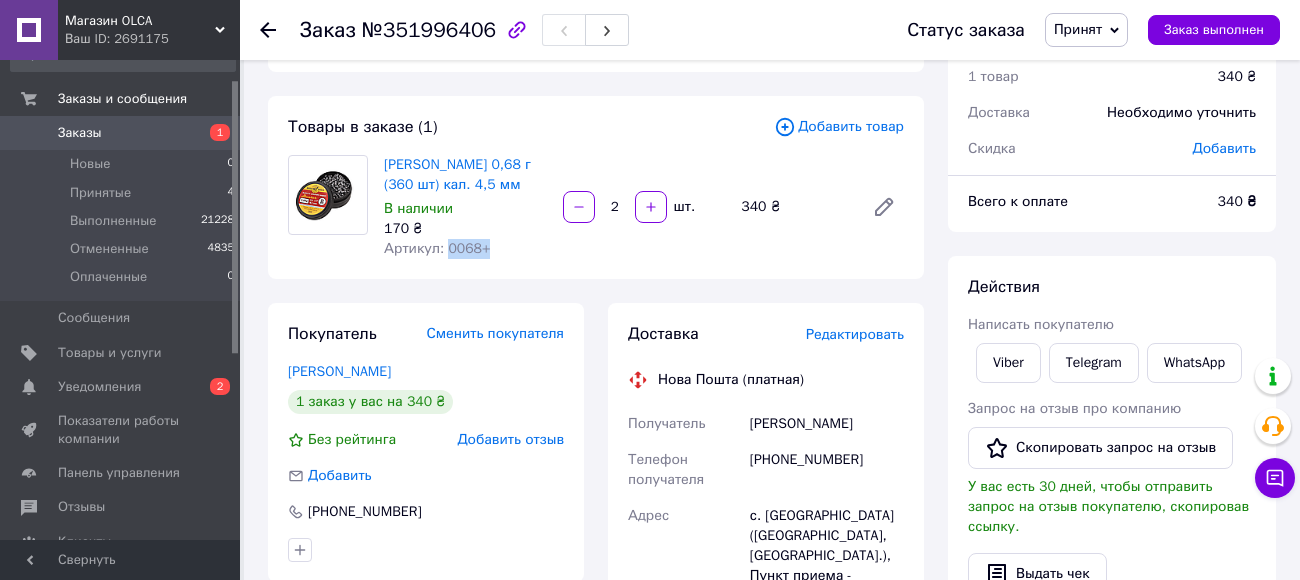 drag, startPoint x: 443, startPoint y: 270, endPoint x: 485, endPoint y: 269, distance: 42.0119 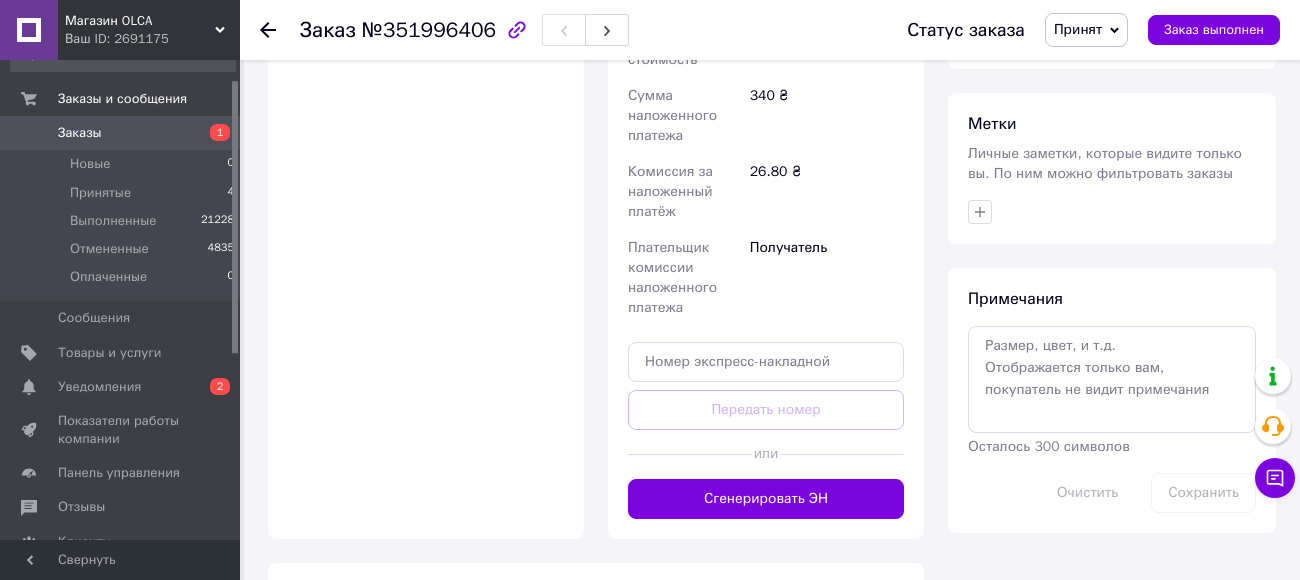 scroll, scrollTop: 785, scrollLeft: 0, axis: vertical 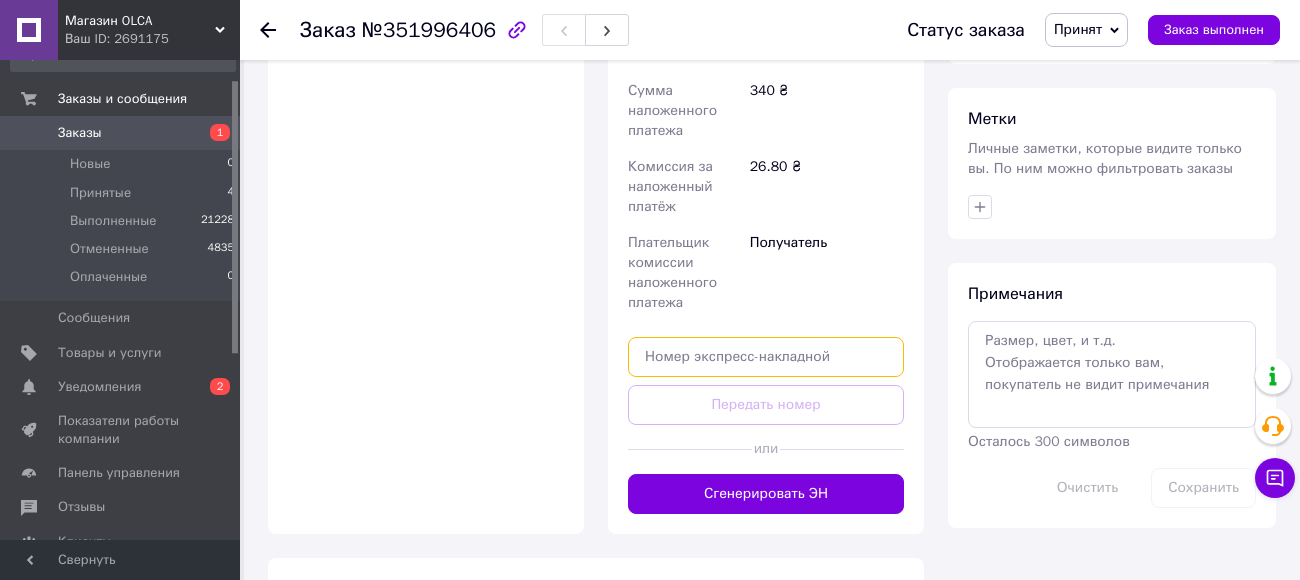 click at bounding box center [766, 357] 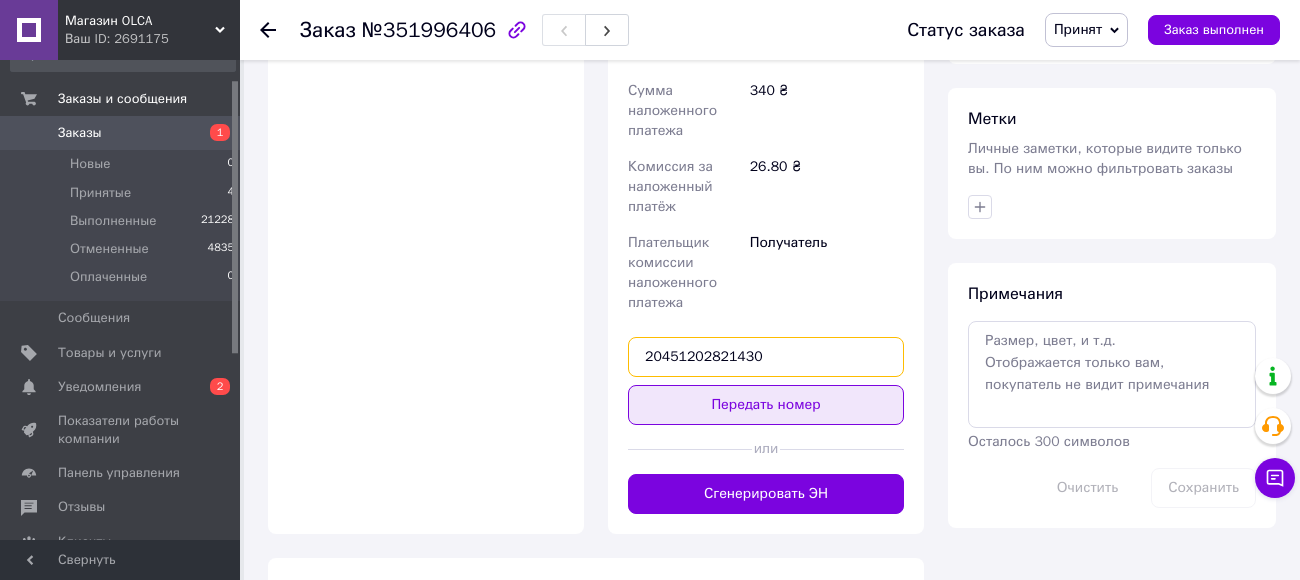 type on "20451202821430" 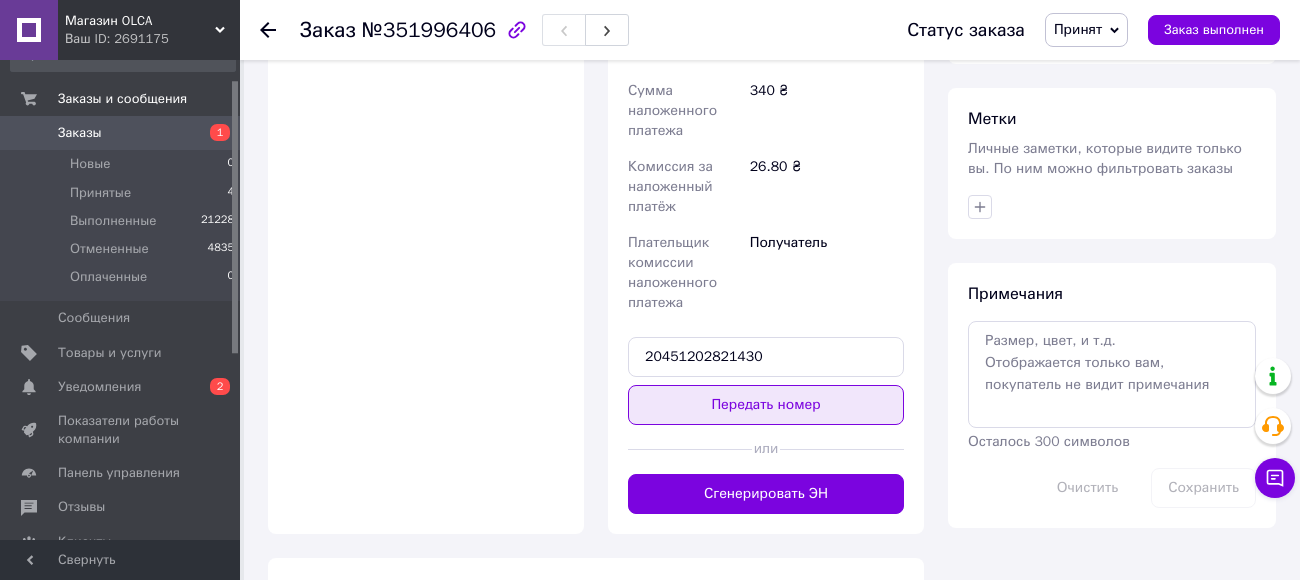click on "Передать номер" at bounding box center (766, 405) 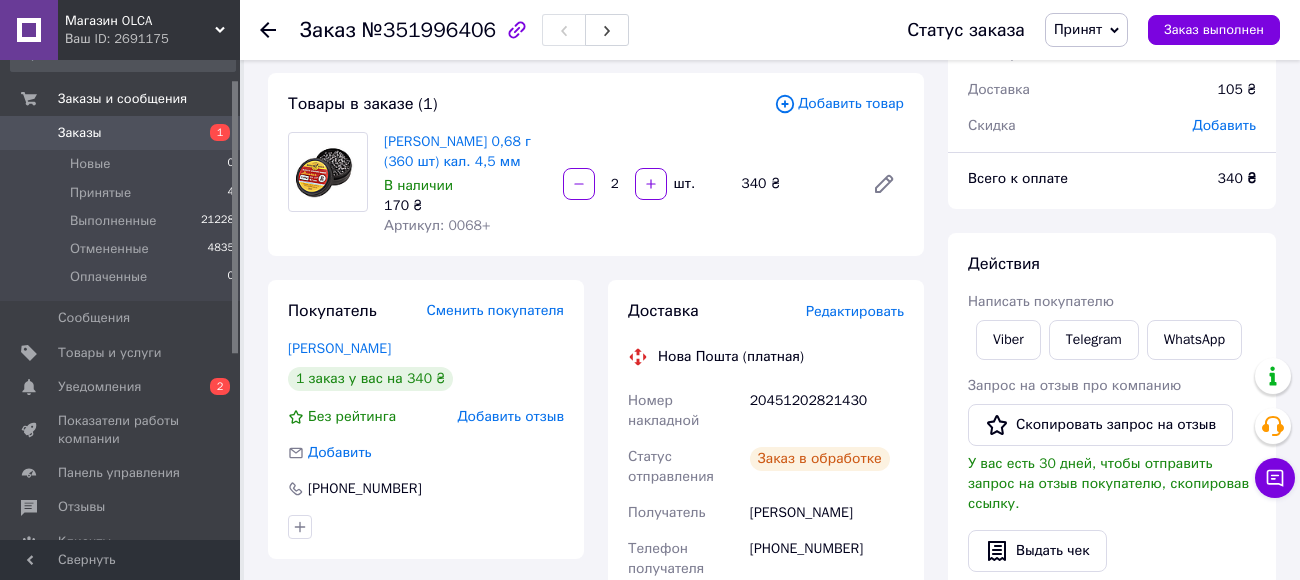 scroll, scrollTop: 0, scrollLeft: 0, axis: both 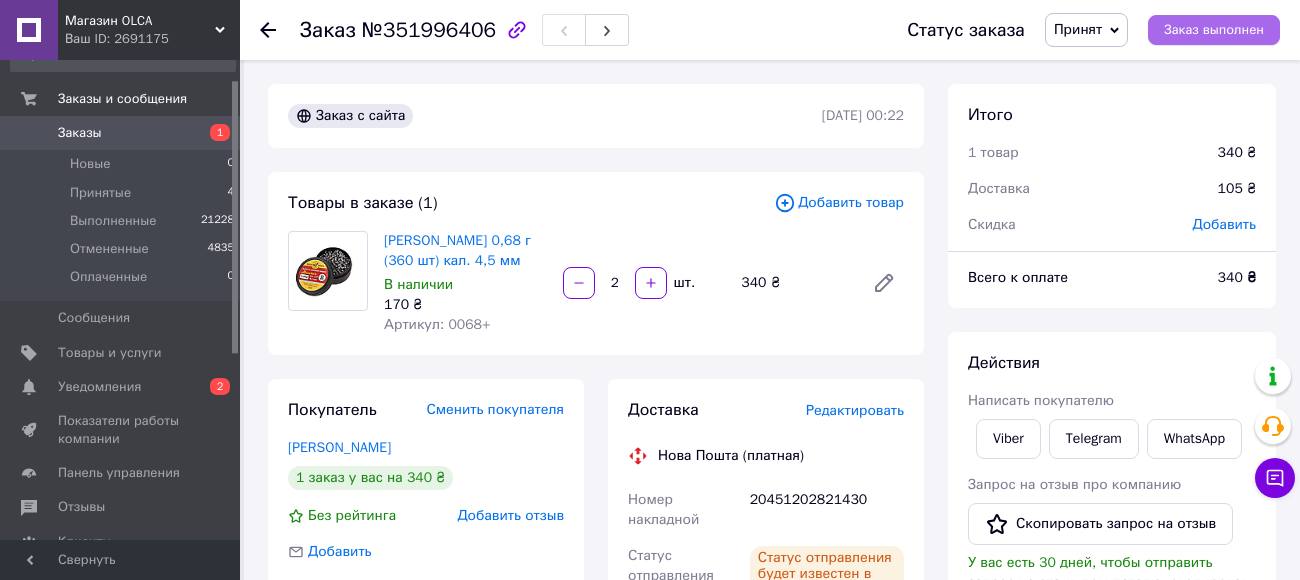 click on "Заказ выполнен" at bounding box center [1214, 30] 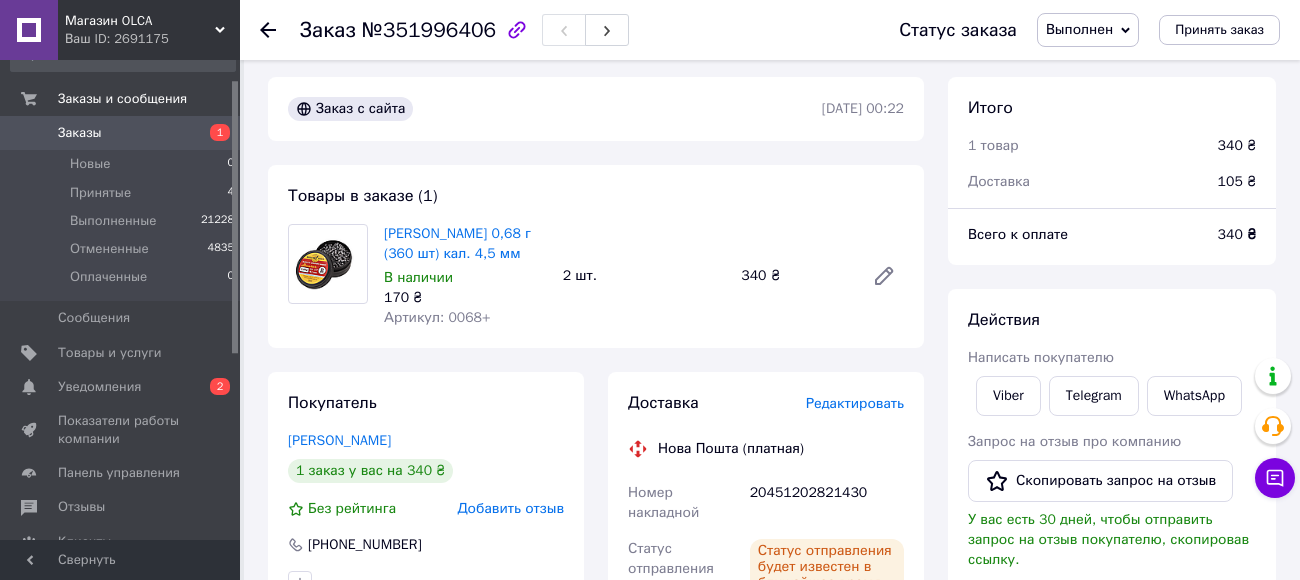 scroll, scrollTop: 10, scrollLeft: 0, axis: vertical 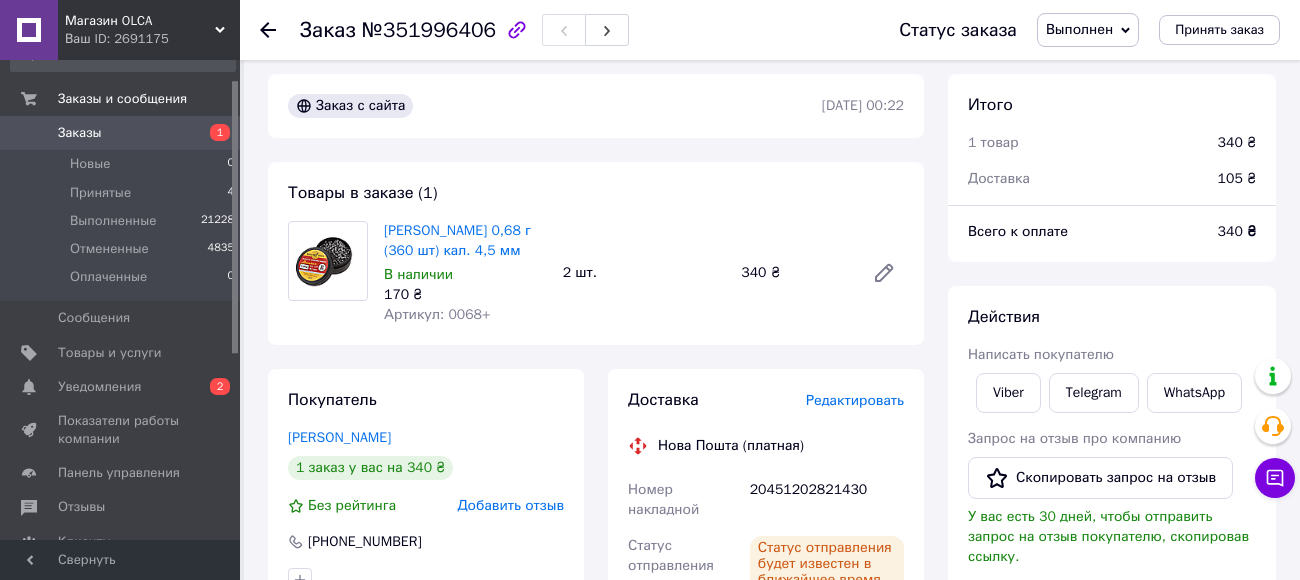 click 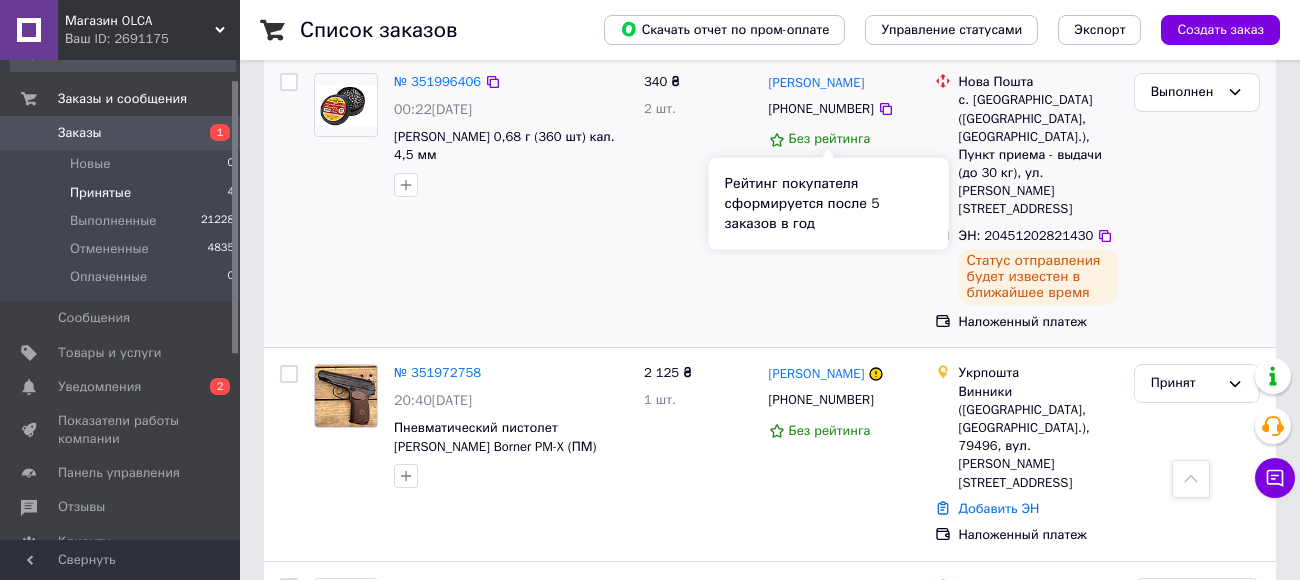 scroll, scrollTop: 460, scrollLeft: 0, axis: vertical 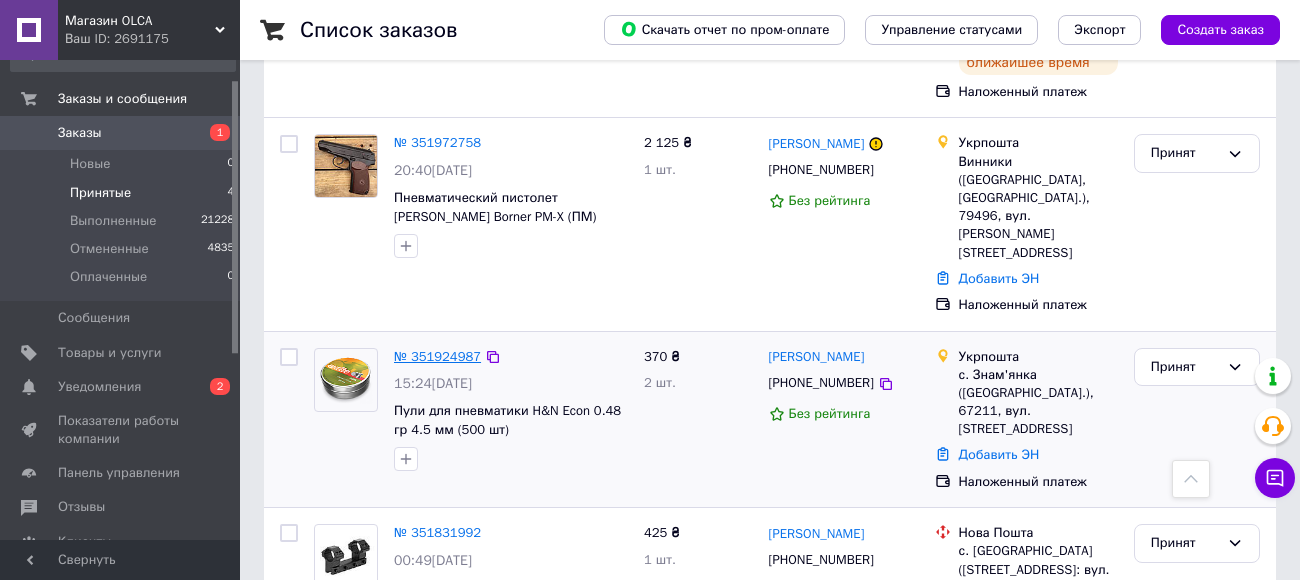 click on "№ 351924987" at bounding box center [437, 356] 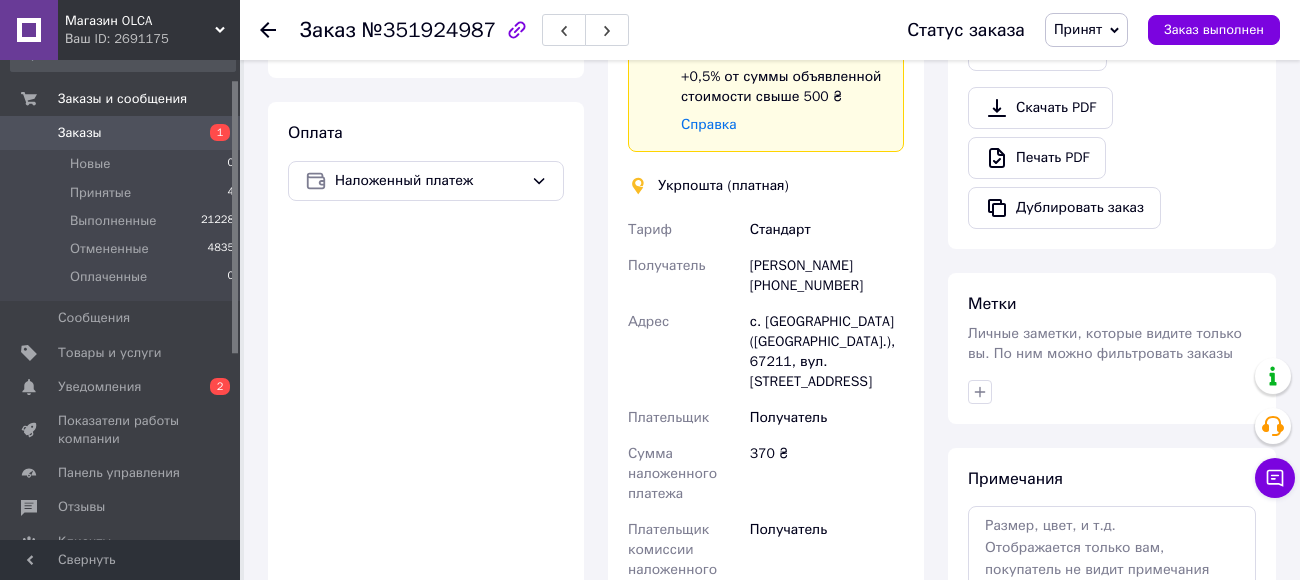scroll, scrollTop: 641, scrollLeft: 0, axis: vertical 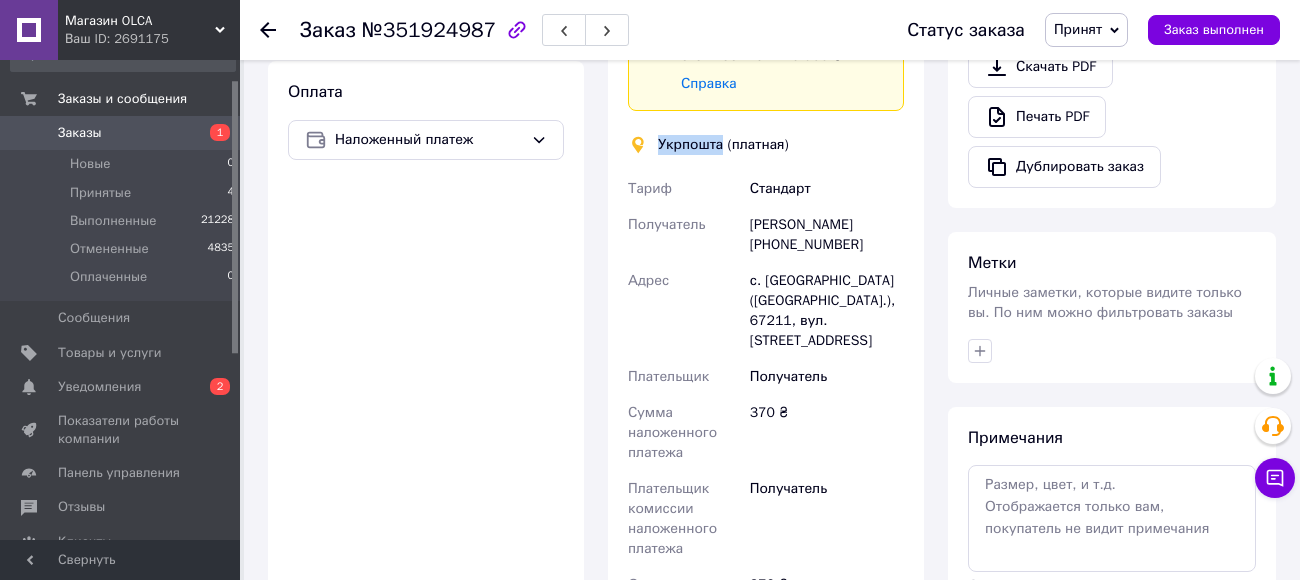drag, startPoint x: 658, startPoint y: 146, endPoint x: 723, endPoint y: 147, distance: 65.00769 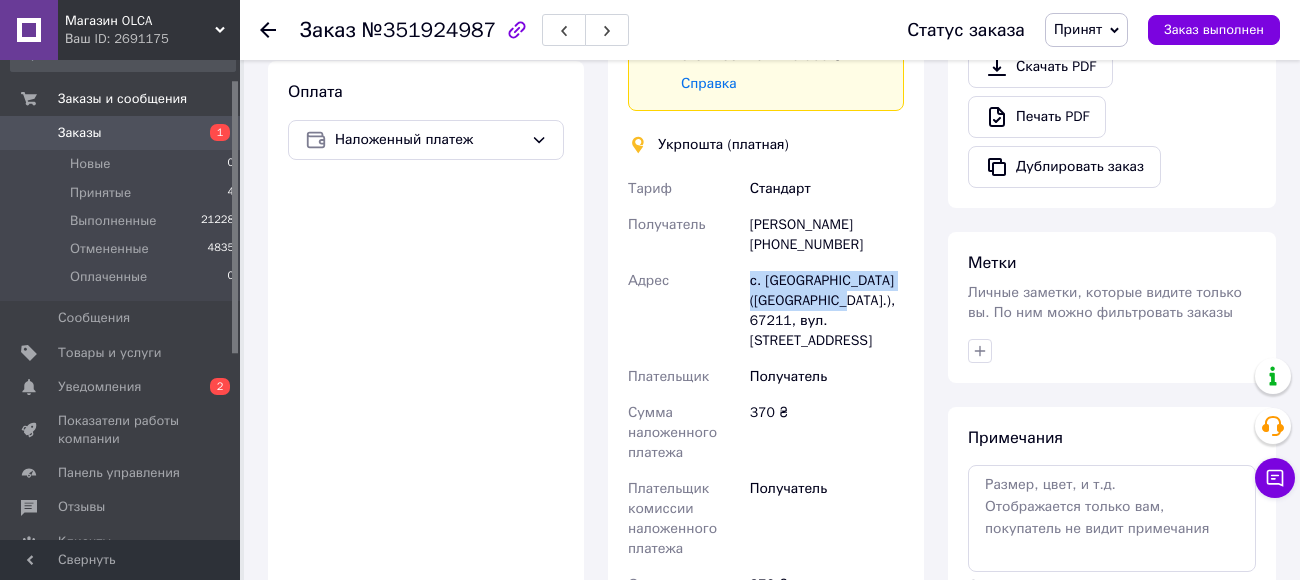 drag, startPoint x: 752, startPoint y: 282, endPoint x: 827, endPoint y: 299, distance: 76.902534 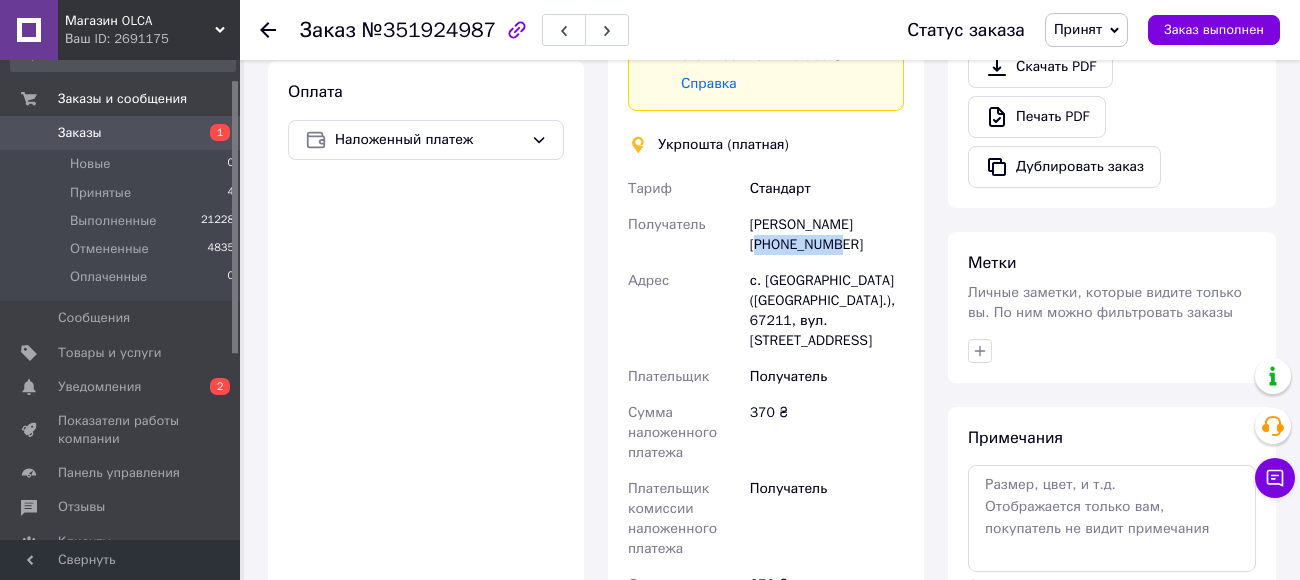 drag, startPoint x: 773, startPoint y: 244, endPoint x: 856, endPoint y: 242, distance: 83.02409 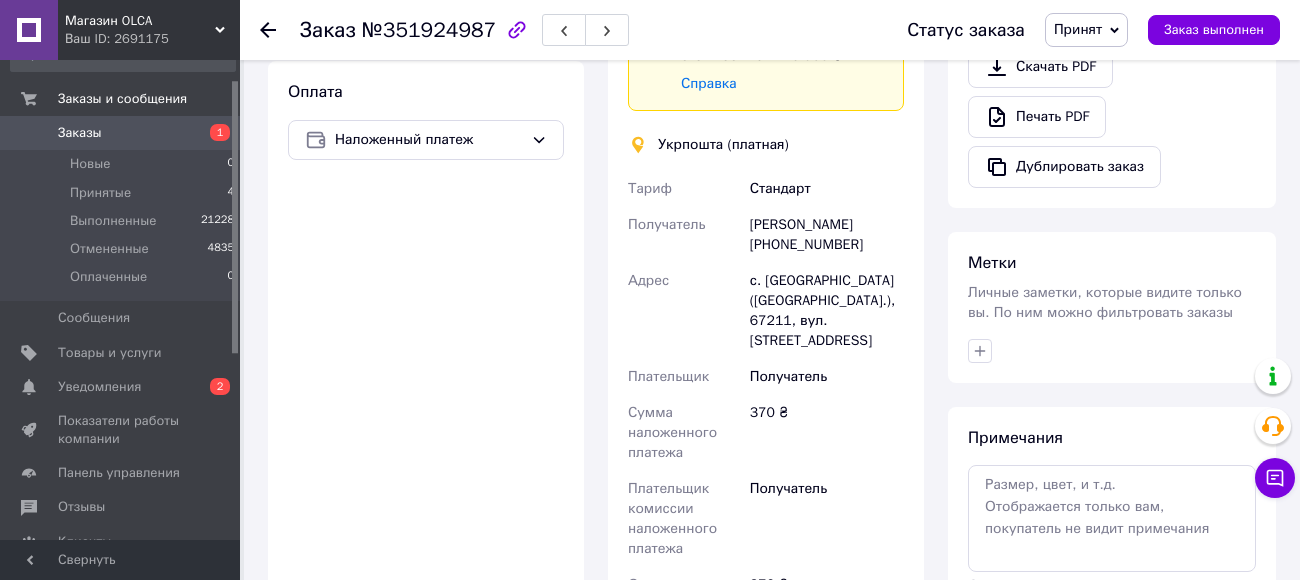 drag, startPoint x: 747, startPoint y: 233, endPoint x: 846, endPoint y: 227, distance: 99.18165 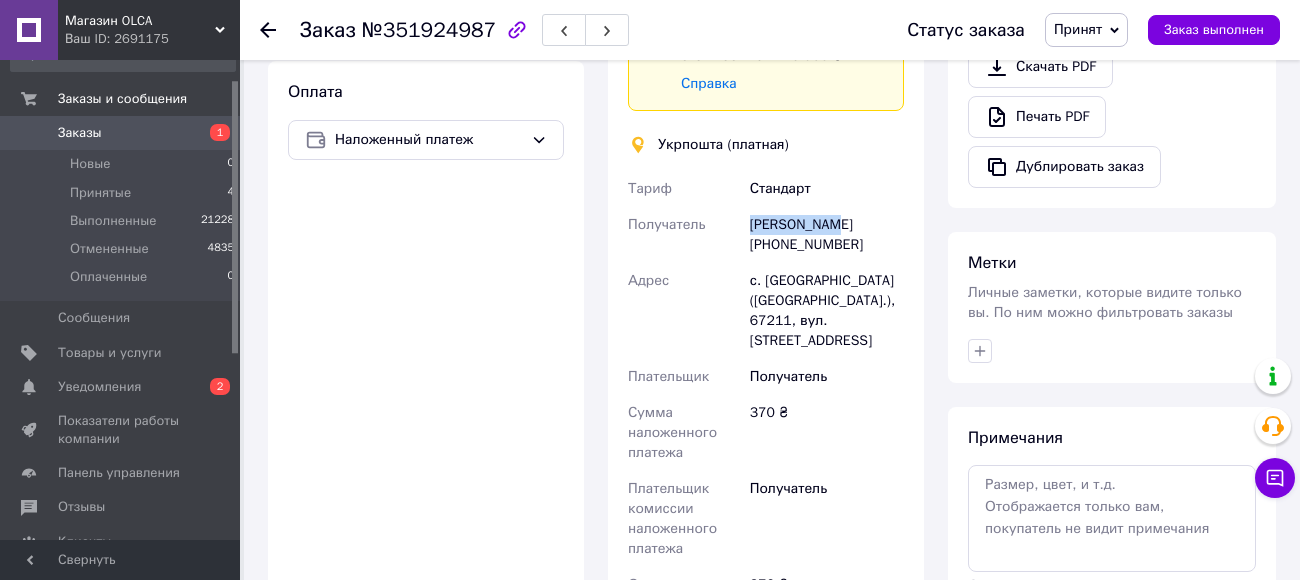 drag, startPoint x: 751, startPoint y: 227, endPoint x: 831, endPoint y: 226, distance: 80.00625 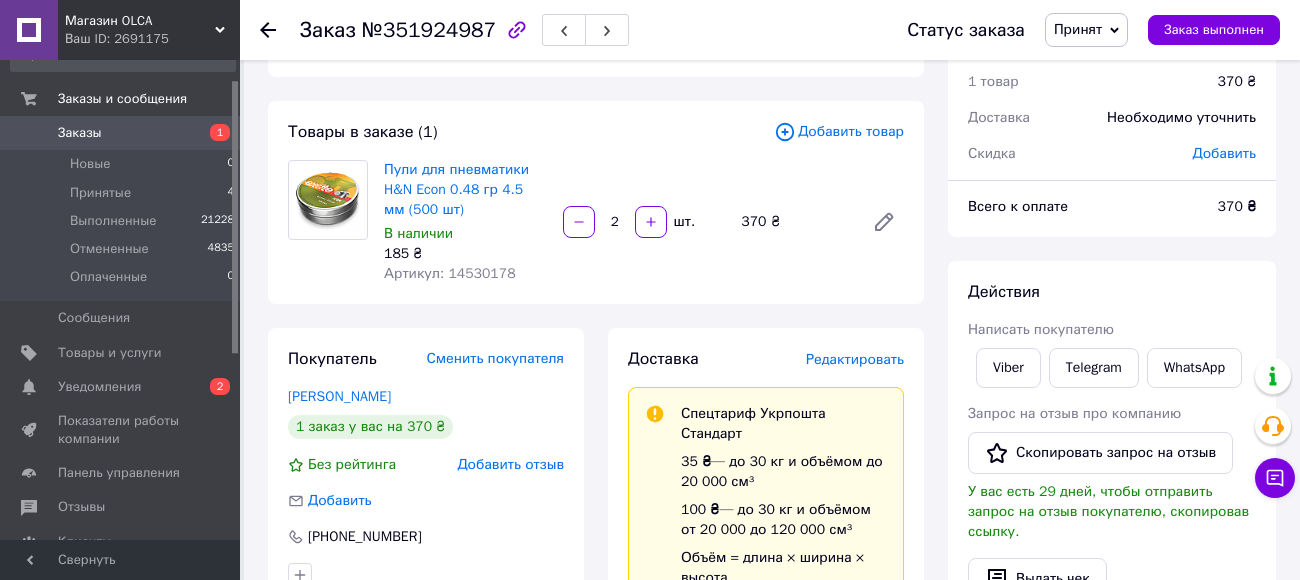 scroll, scrollTop: 0, scrollLeft: 0, axis: both 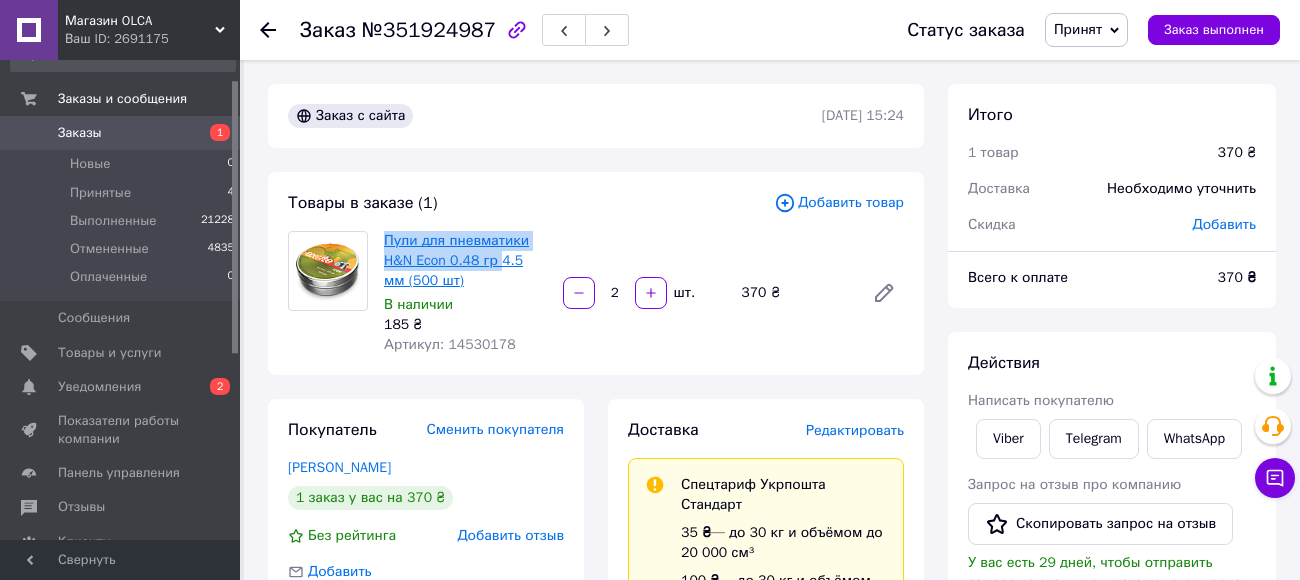 drag, startPoint x: 379, startPoint y: 242, endPoint x: 501, endPoint y: 258, distance: 123.04471 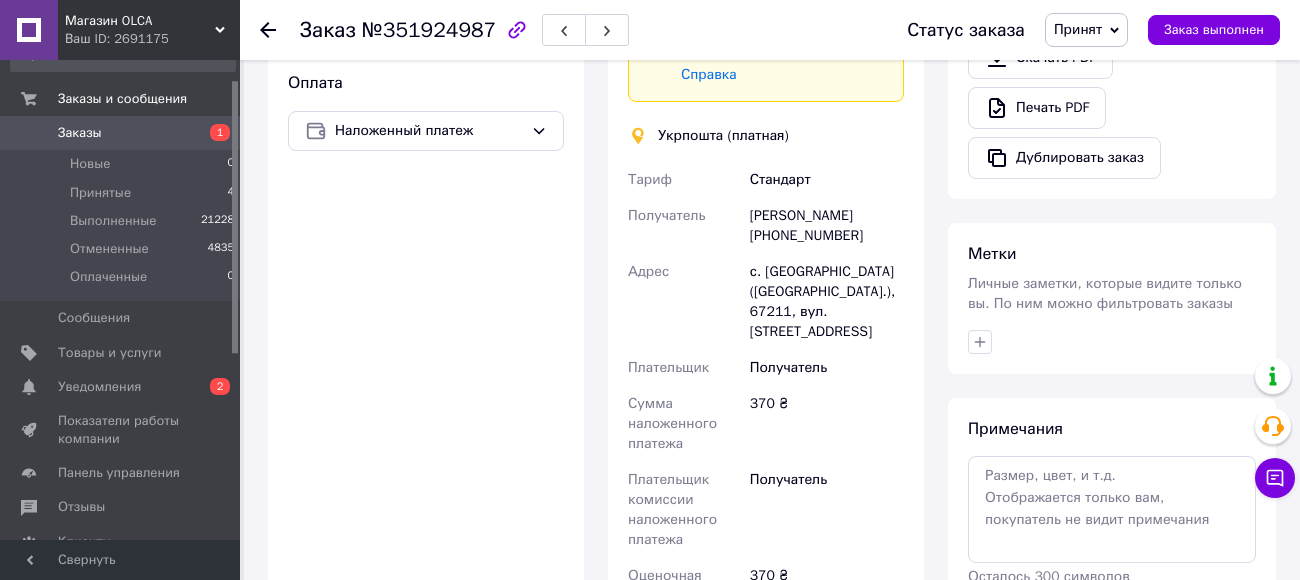 scroll, scrollTop: 653, scrollLeft: 0, axis: vertical 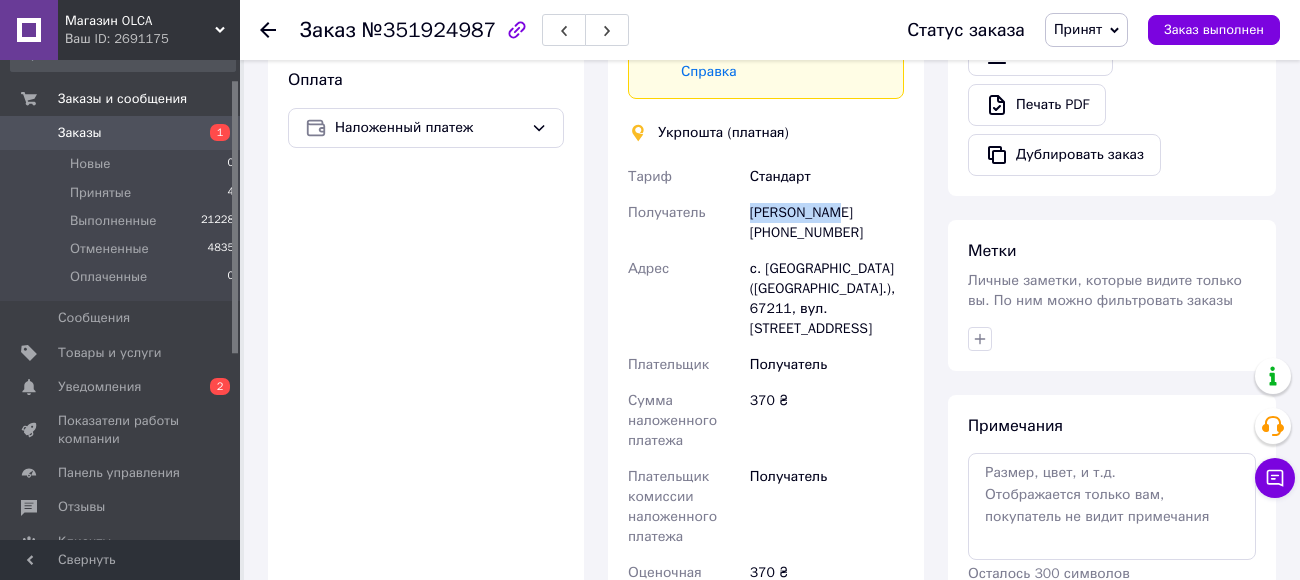 drag, startPoint x: 749, startPoint y: 208, endPoint x: 854, endPoint y: 208, distance: 105 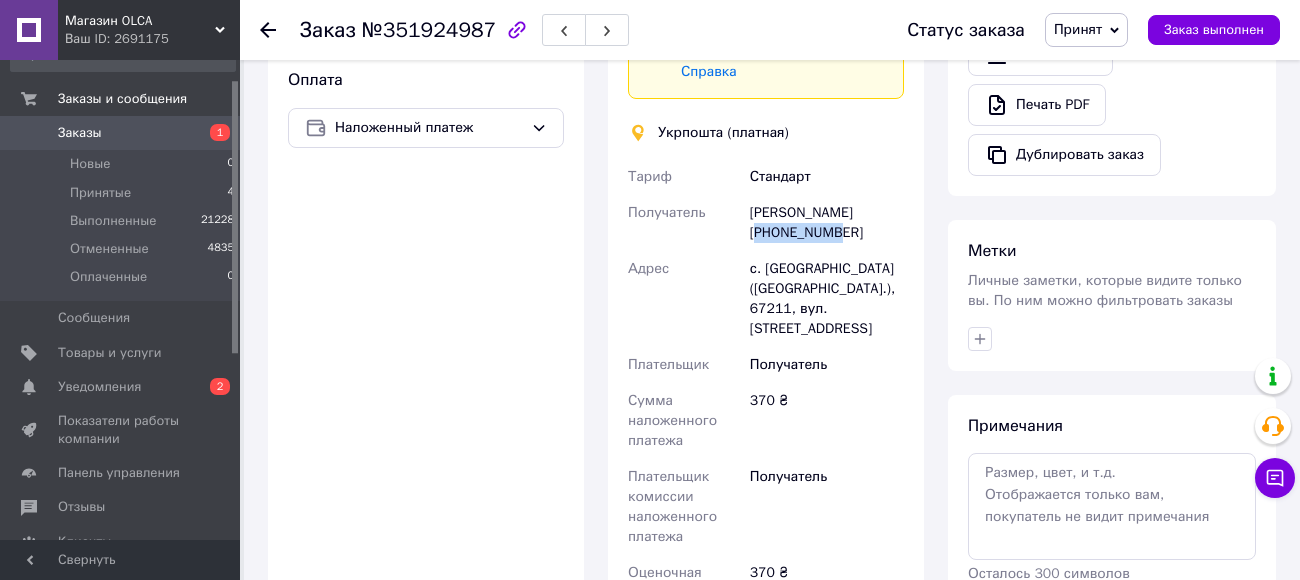 drag, startPoint x: 774, startPoint y: 233, endPoint x: 852, endPoint y: 231, distance: 78.025635 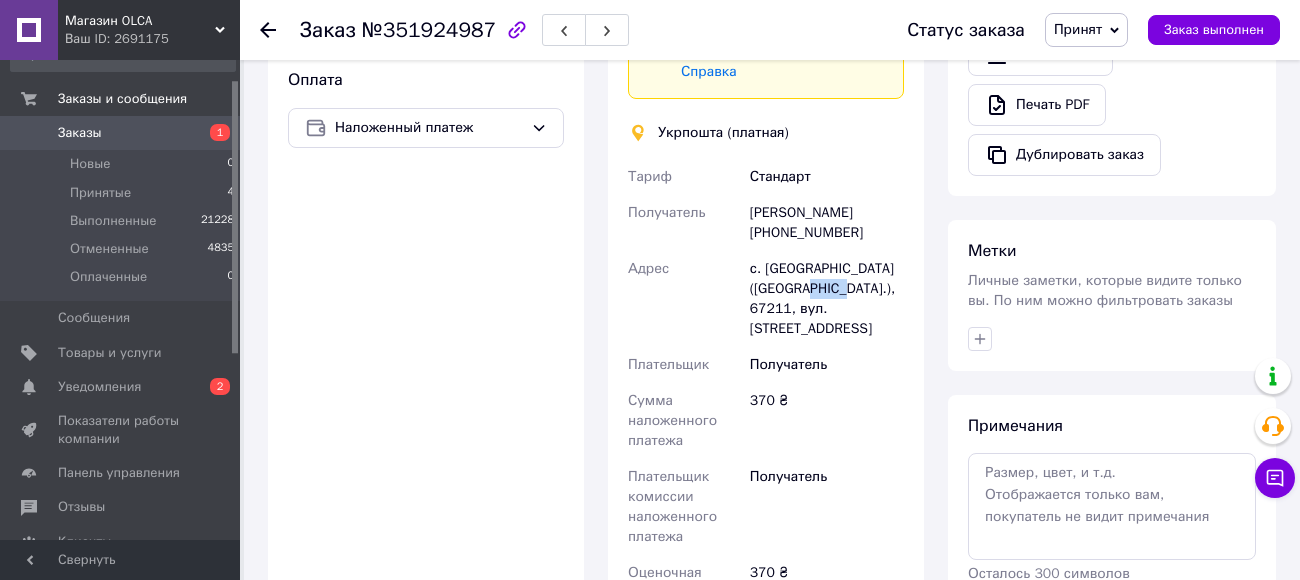 drag, startPoint x: 827, startPoint y: 287, endPoint x: 790, endPoint y: 287, distance: 37 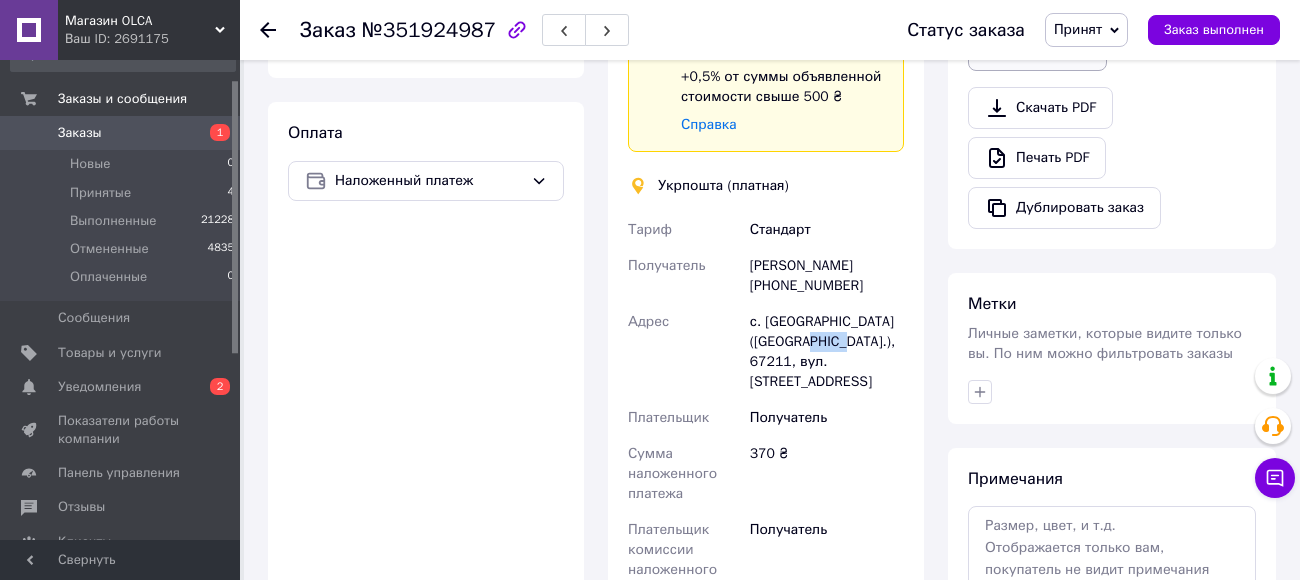 scroll, scrollTop: 516, scrollLeft: 0, axis: vertical 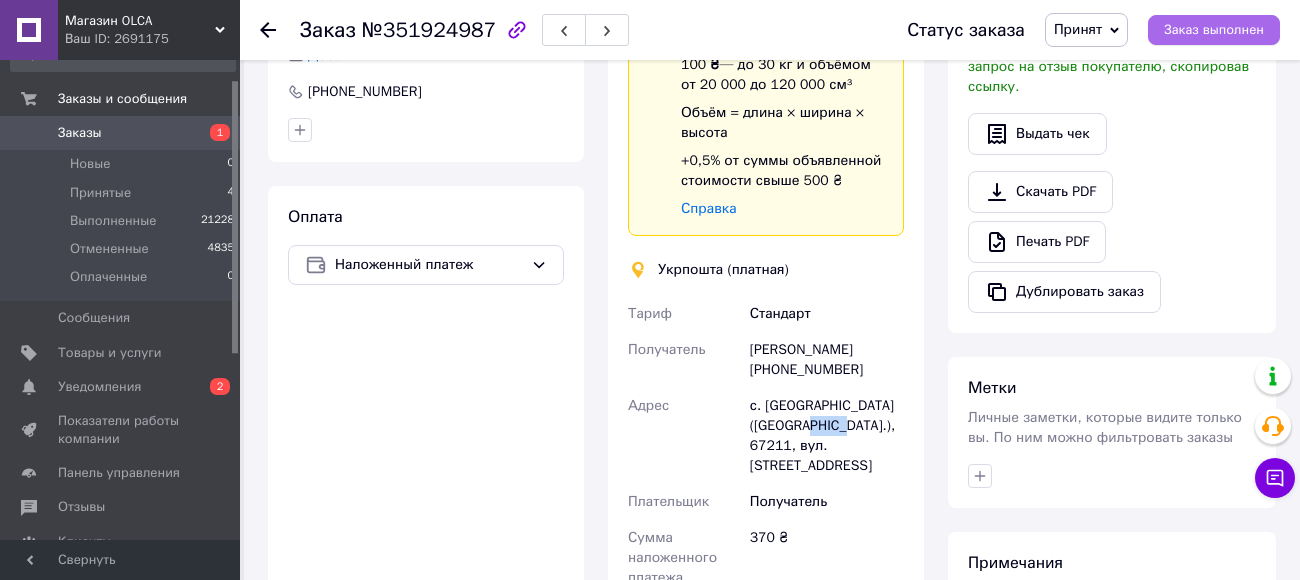 click on "Заказ выполнен" at bounding box center (1214, 30) 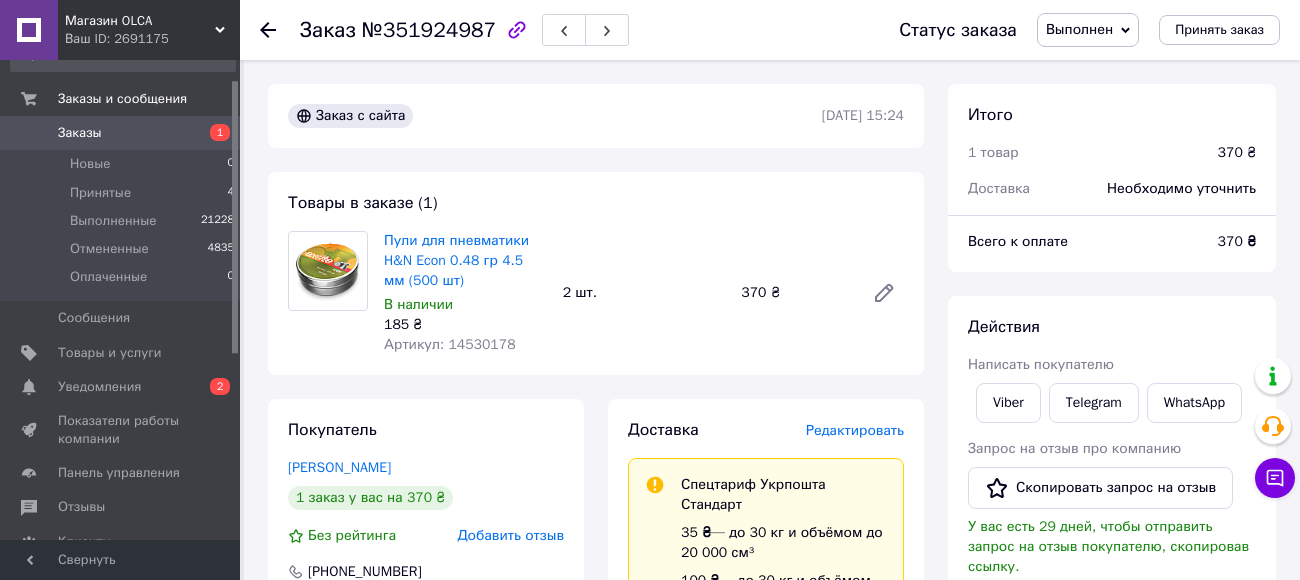 scroll, scrollTop: 0, scrollLeft: 0, axis: both 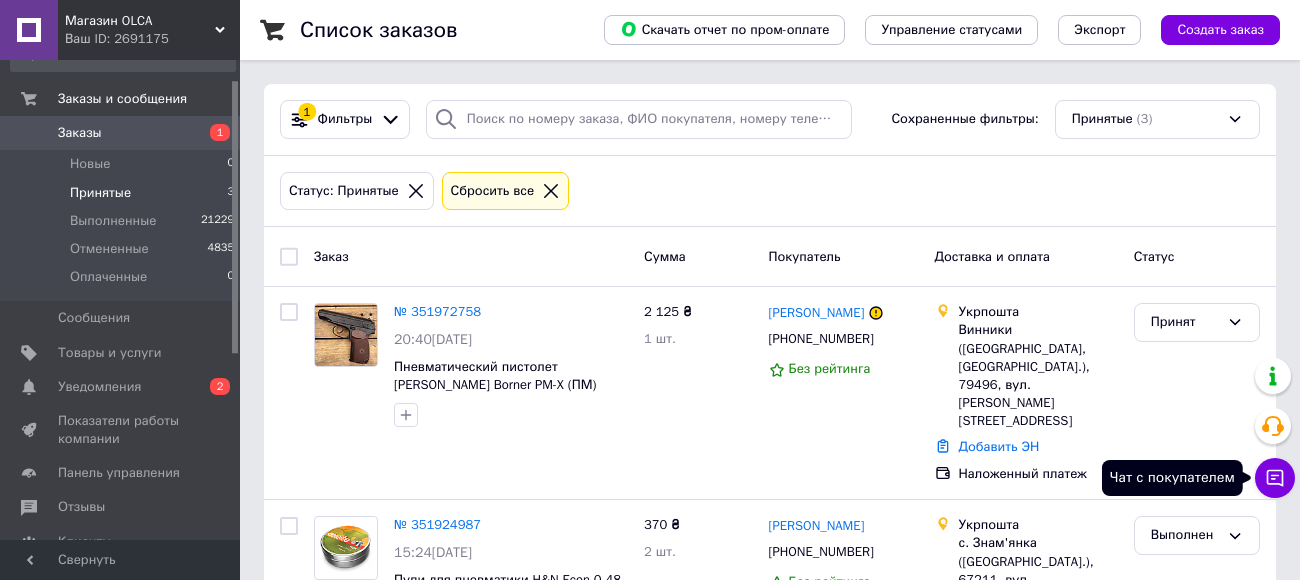 click 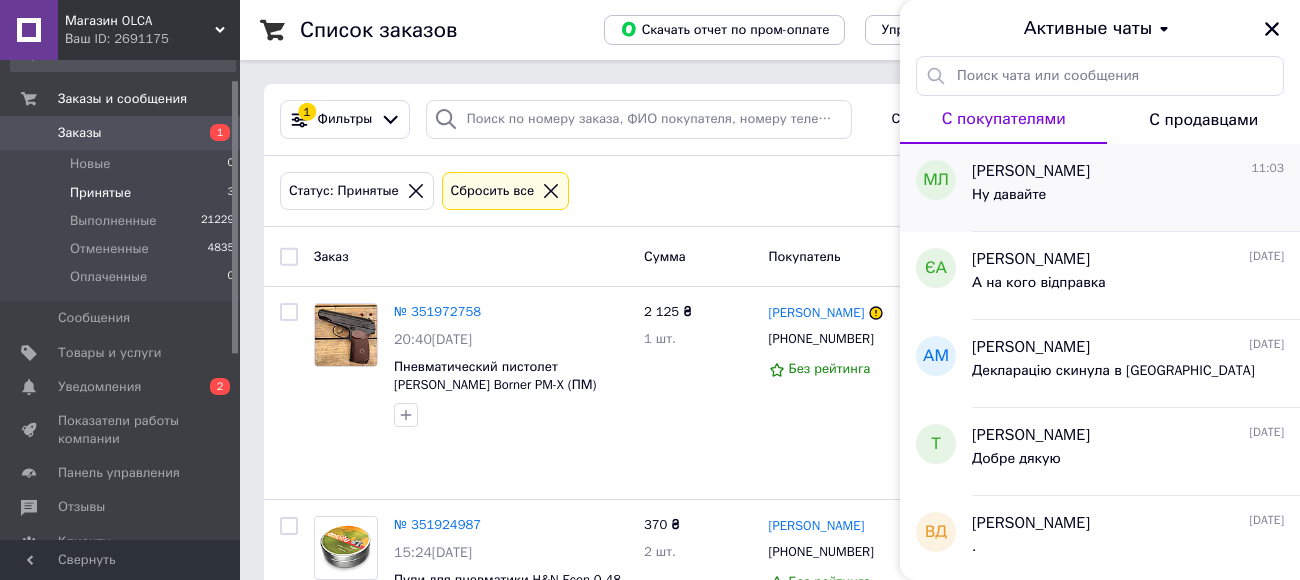 click on "Ну давайте" at bounding box center (1128, 199) 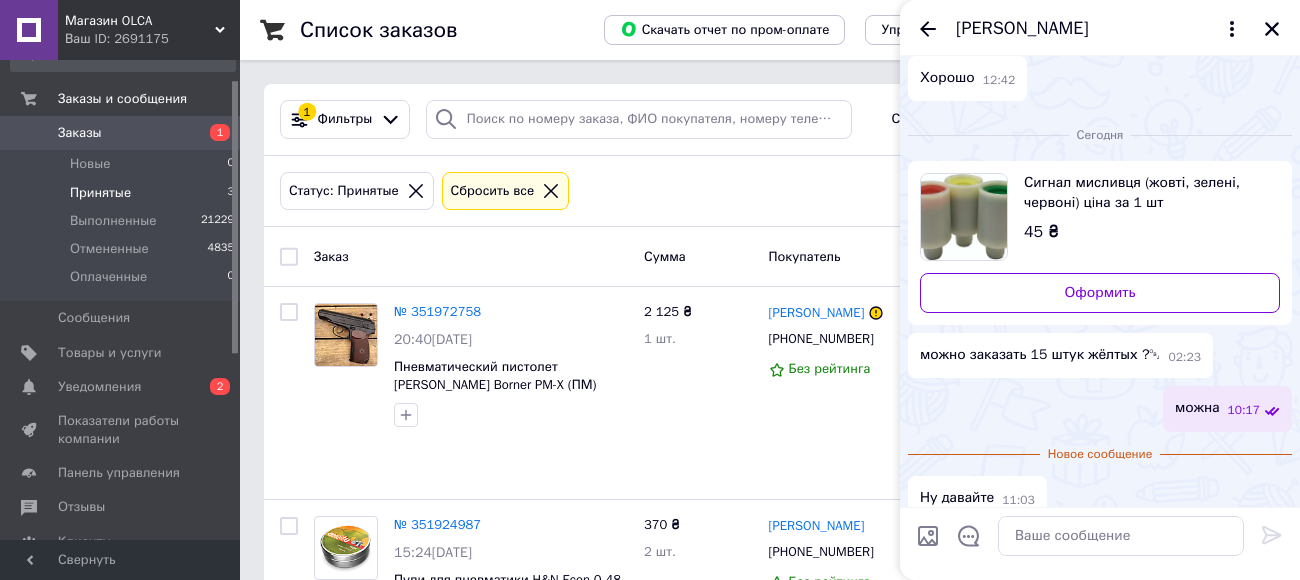 scroll, scrollTop: 0, scrollLeft: 0, axis: both 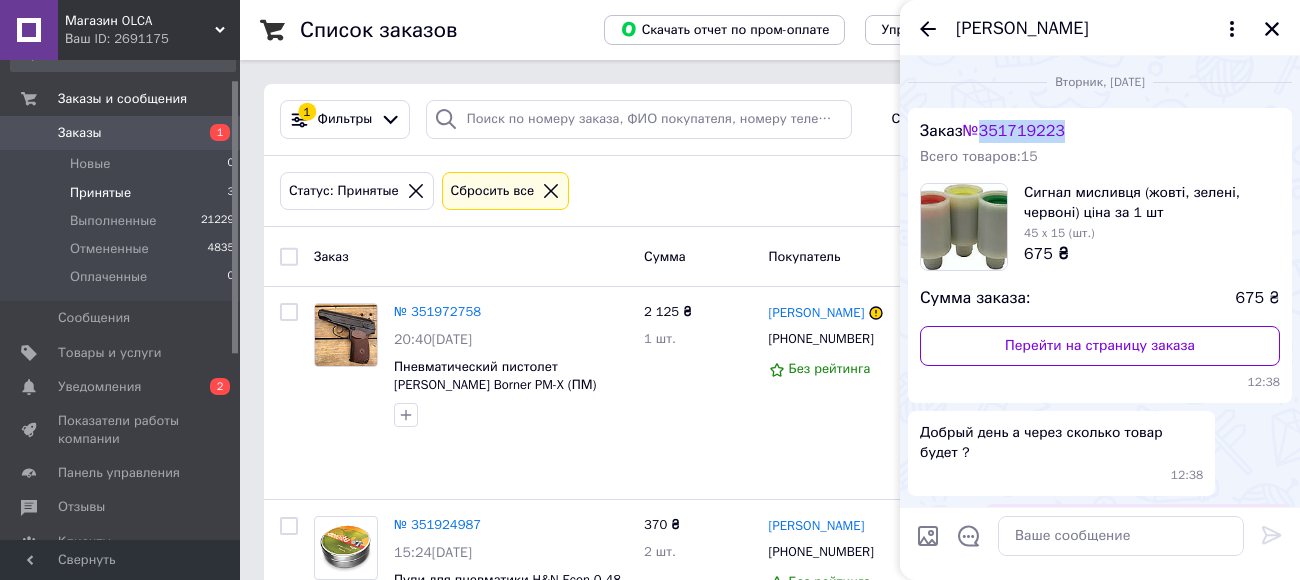 drag, startPoint x: 982, startPoint y: 133, endPoint x: 1088, endPoint y: 132, distance: 106.004715 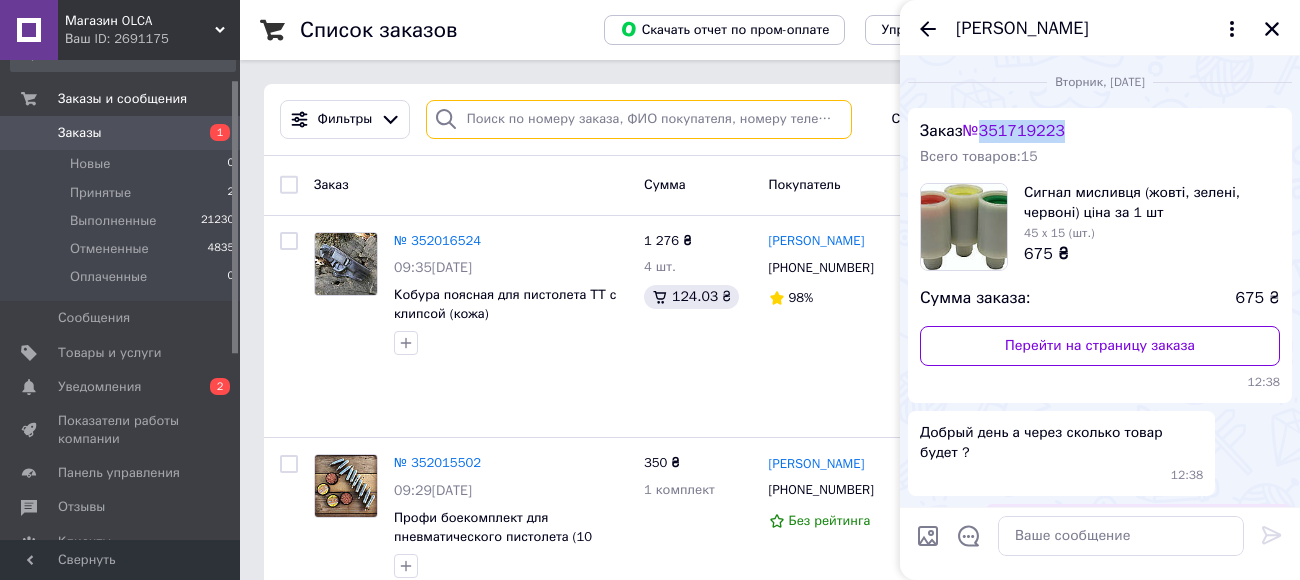 click at bounding box center [639, 119] 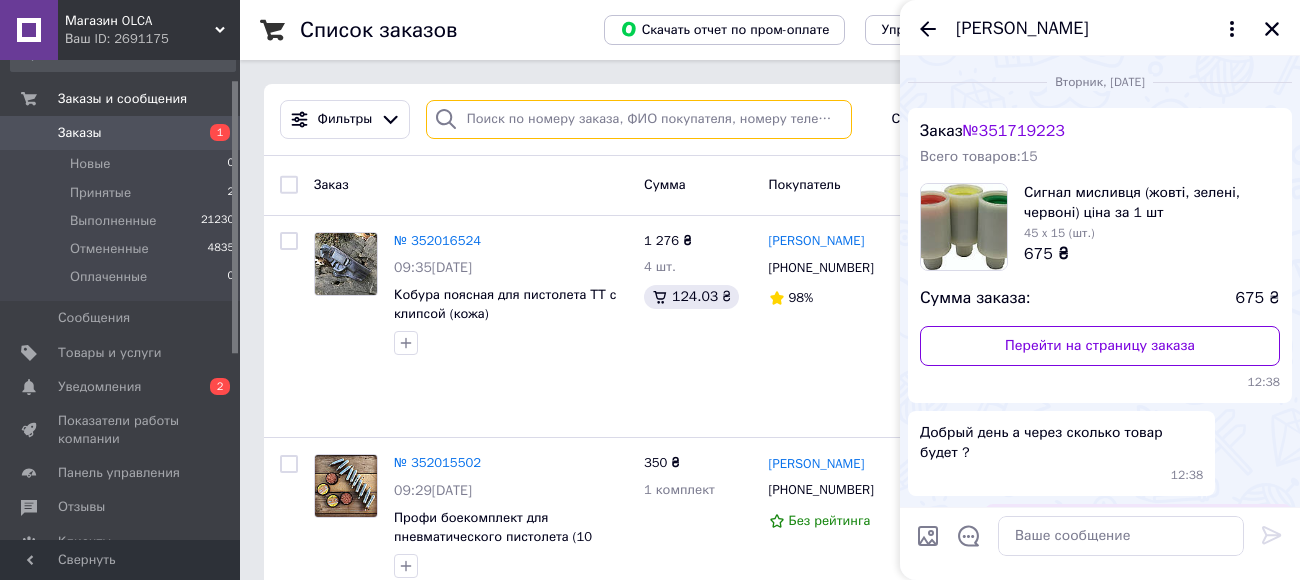 paste on "351719223" 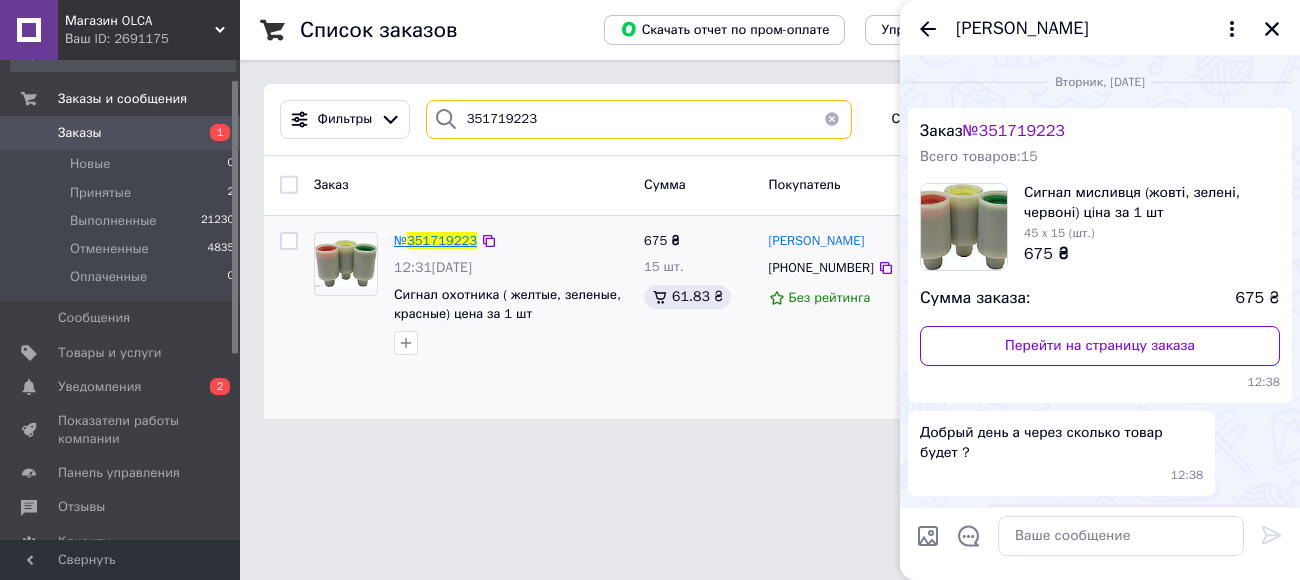 type on "351719223" 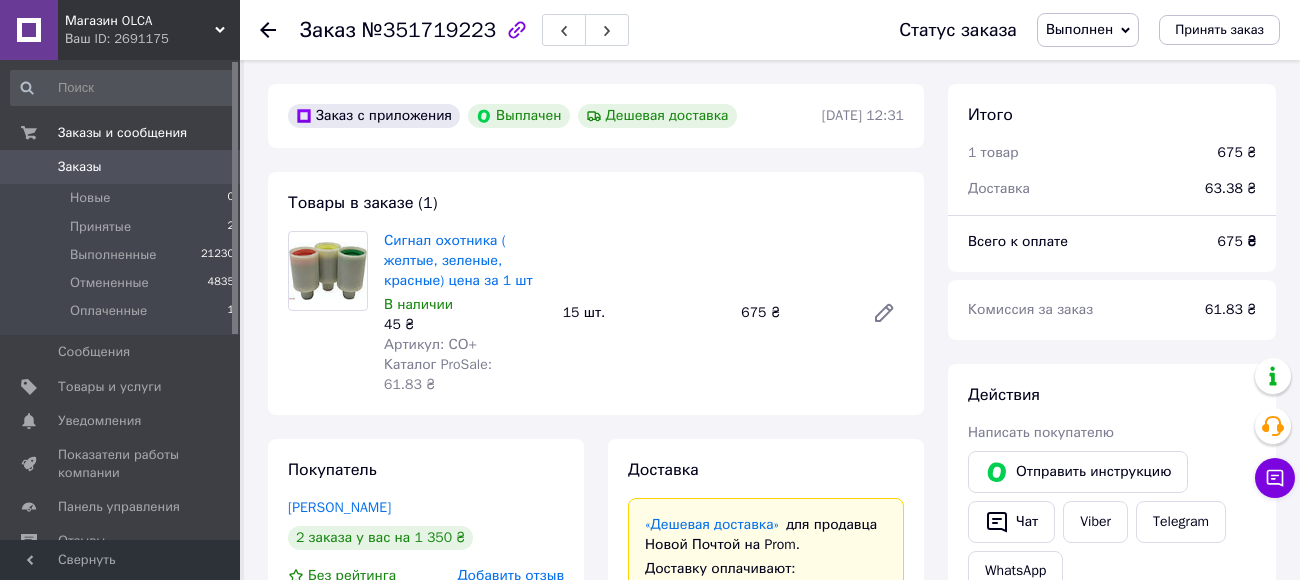 scroll, scrollTop: 403, scrollLeft: 0, axis: vertical 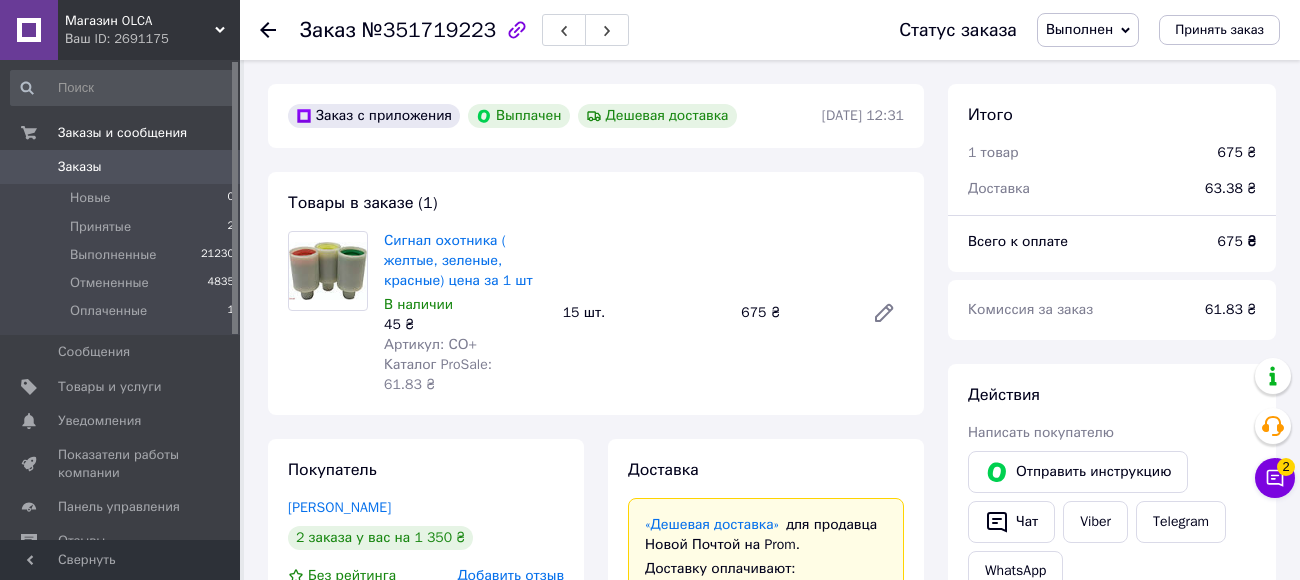 click 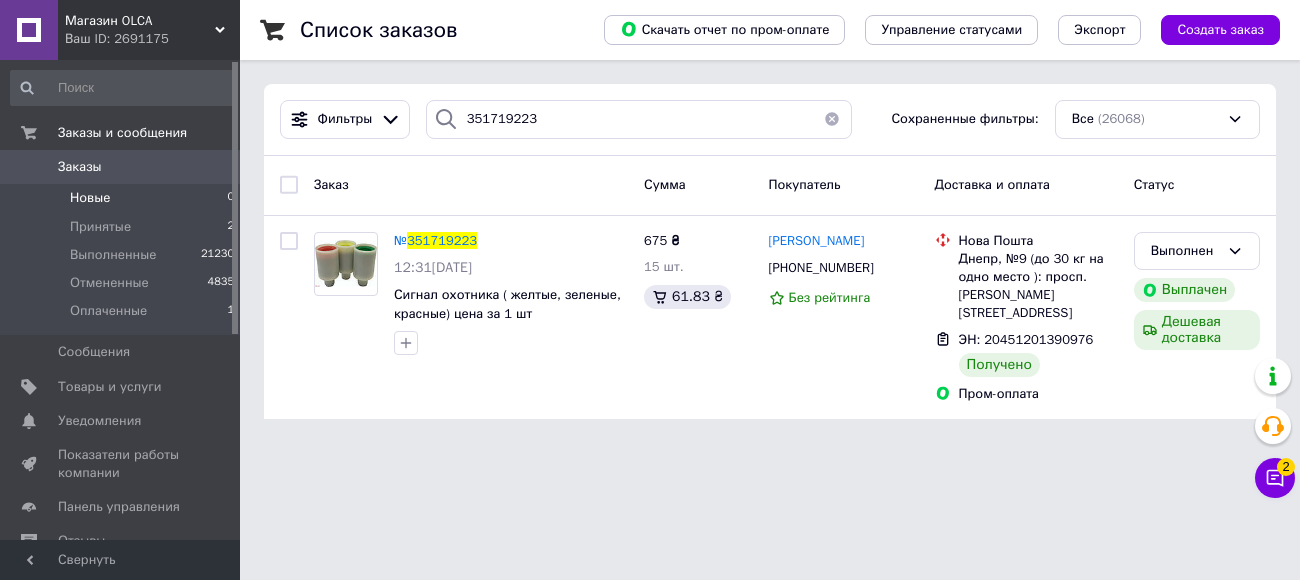 click on "Новые" at bounding box center (90, 198) 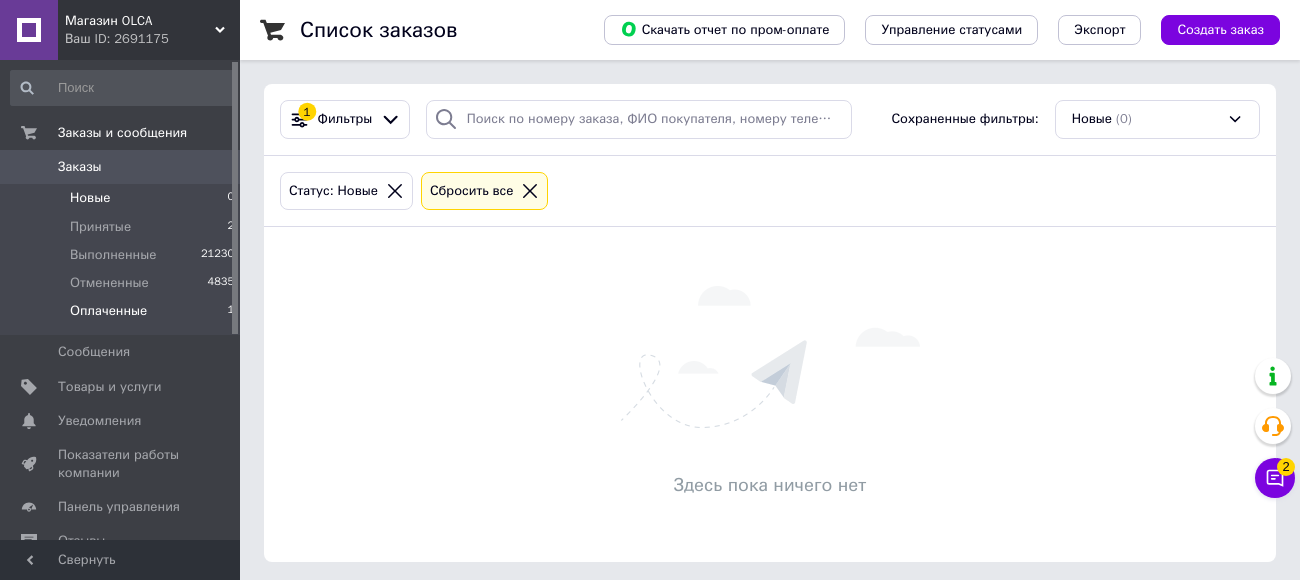 click on "Оплаченные" at bounding box center [108, 311] 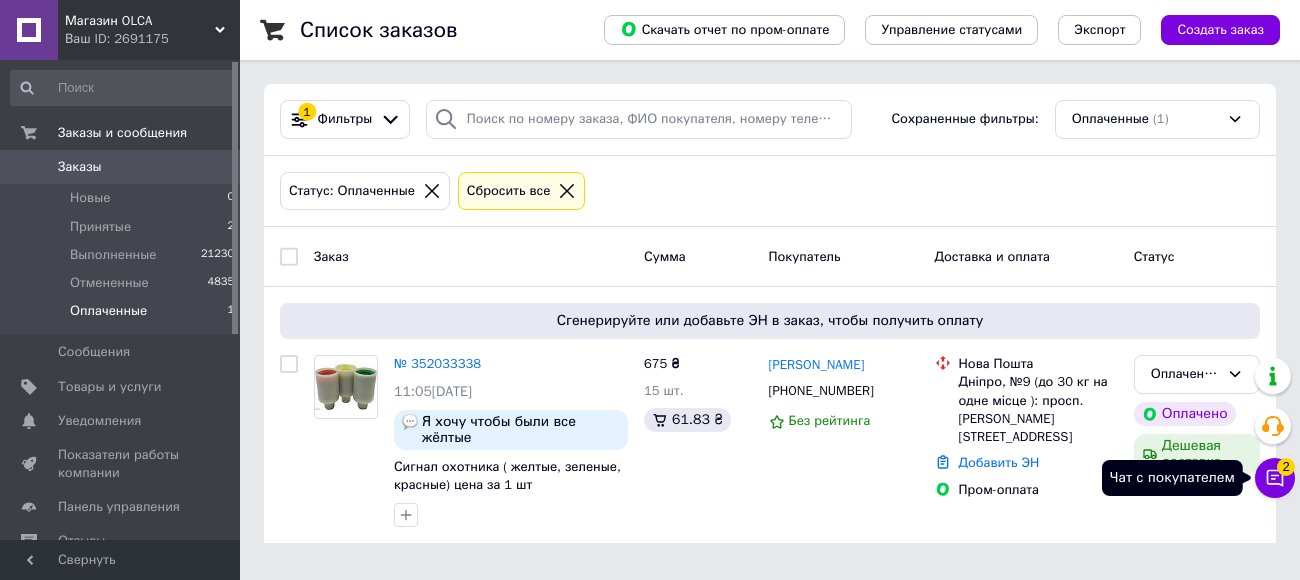 click 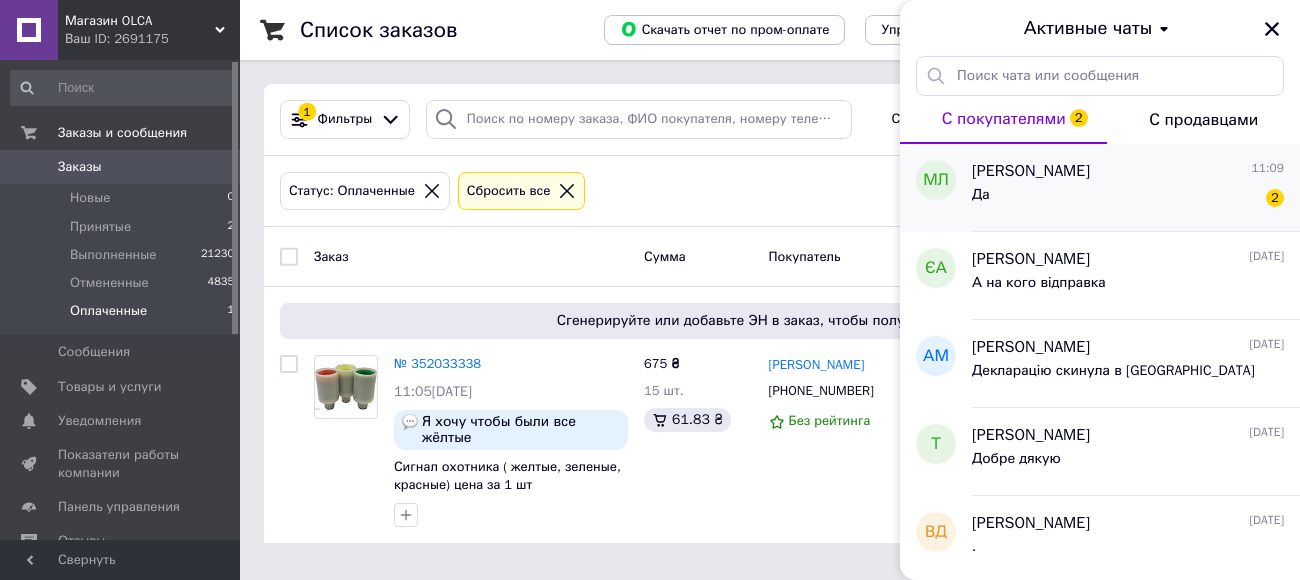 click on "Да 2" at bounding box center [1128, 199] 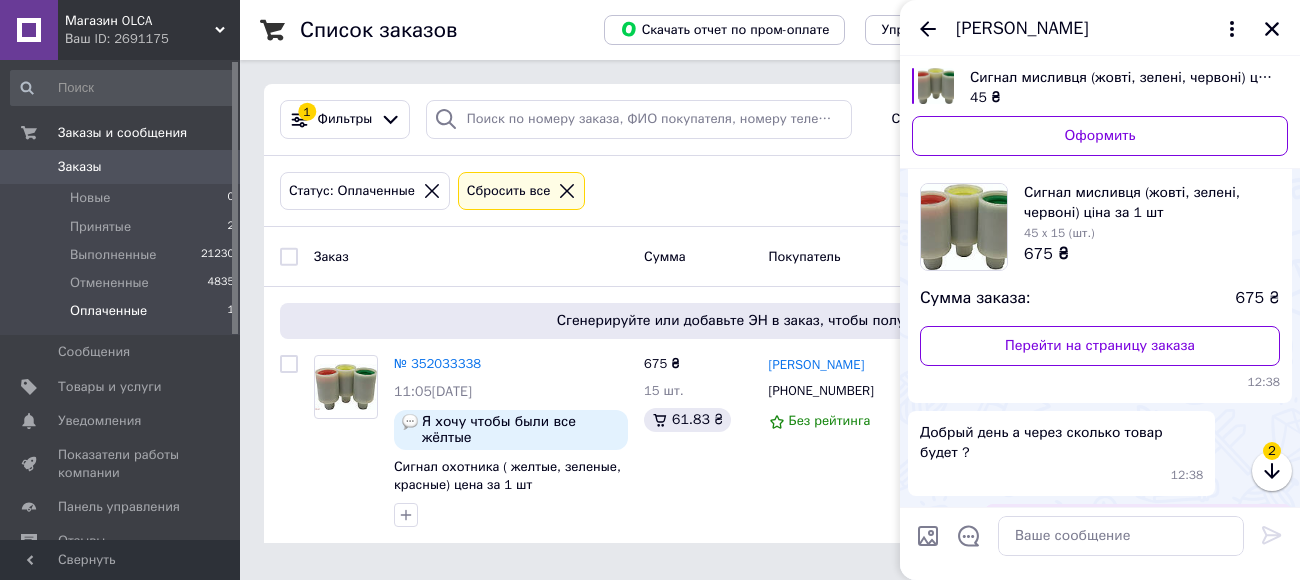 scroll, scrollTop: 1044, scrollLeft: 0, axis: vertical 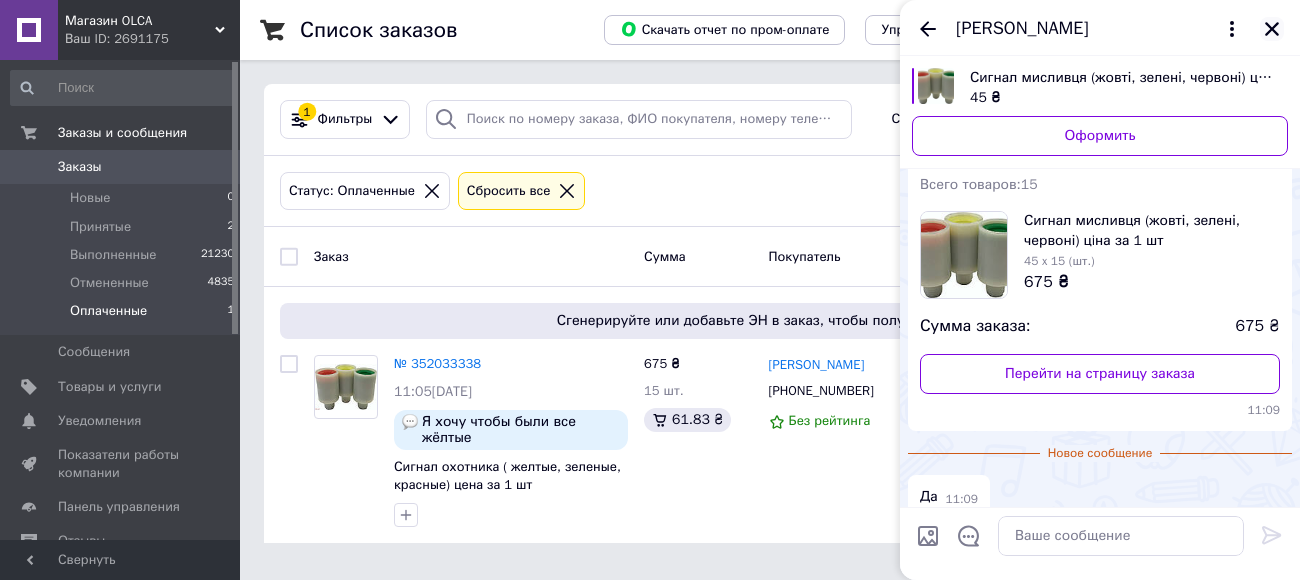 click 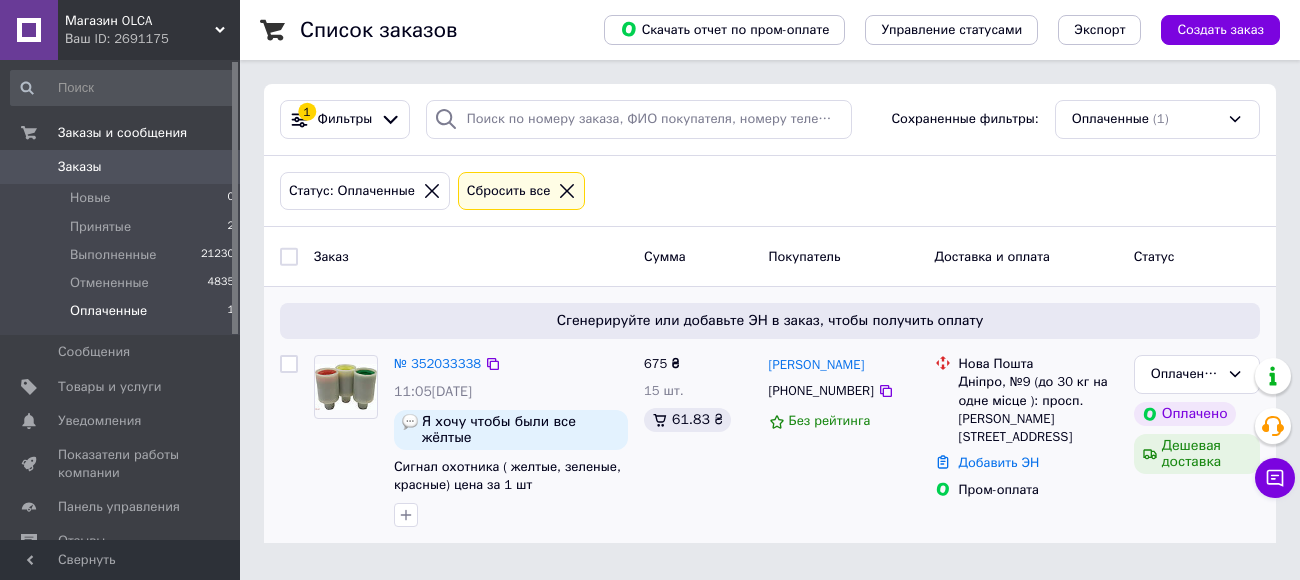 click on "Дніпро, №9 (до 30 кг на одне місце ): просп. [PERSON_NAME][STREET_ADDRESS]" at bounding box center (1038, 409) 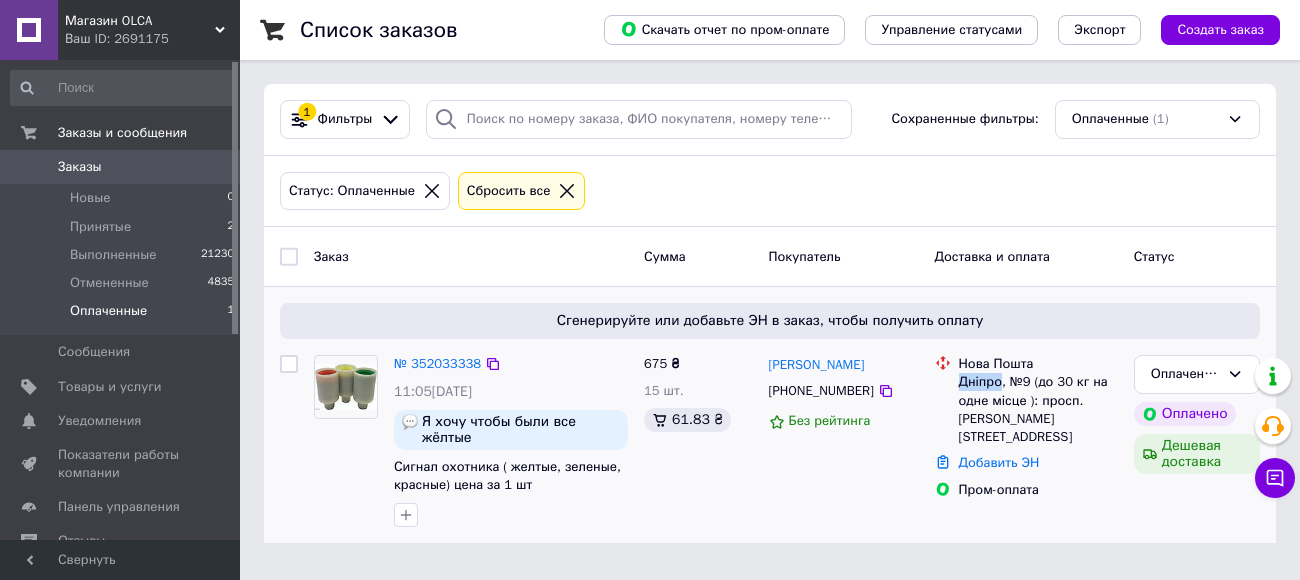 click on "Дніпро, №9 (до 30 кг на одне місце ): просп. [PERSON_NAME][STREET_ADDRESS]" at bounding box center (1038, 409) 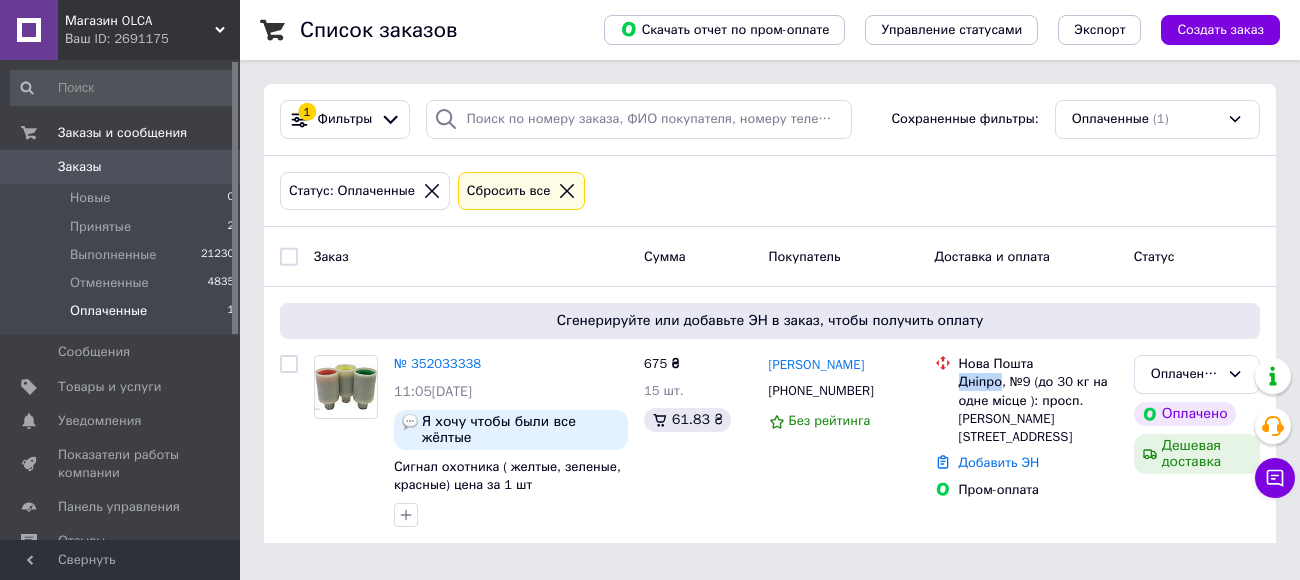 copy on "Дніпро" 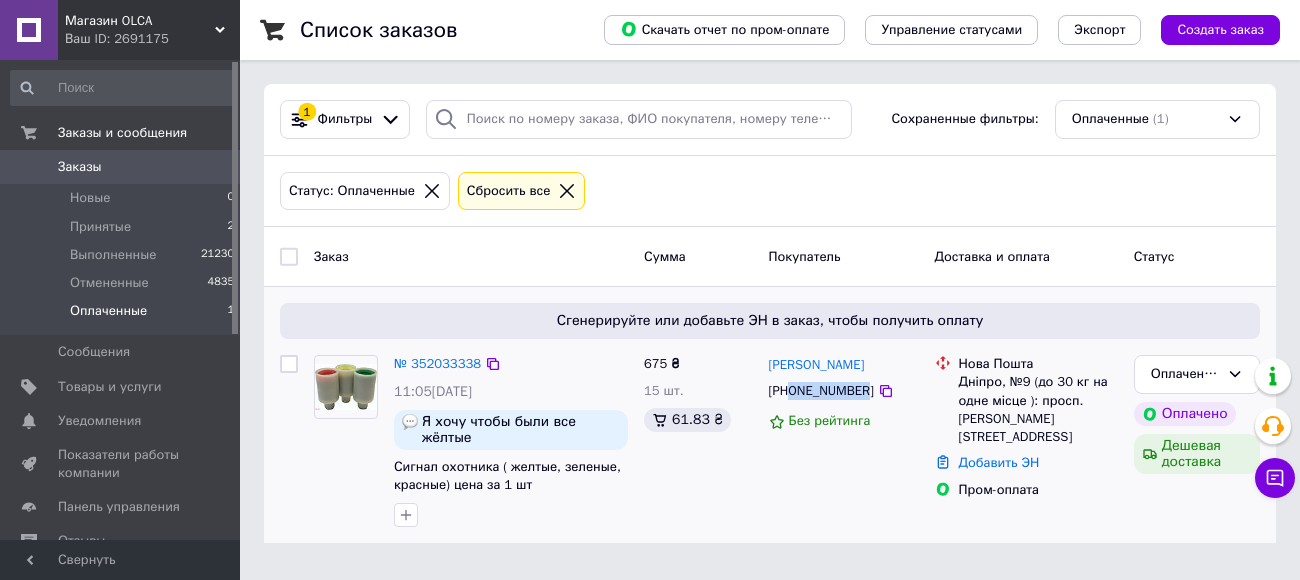 drag, startPoint x: 861, startPoint y: 390, endPoint x: 790, endPoint y: 388, distance: 71.02816 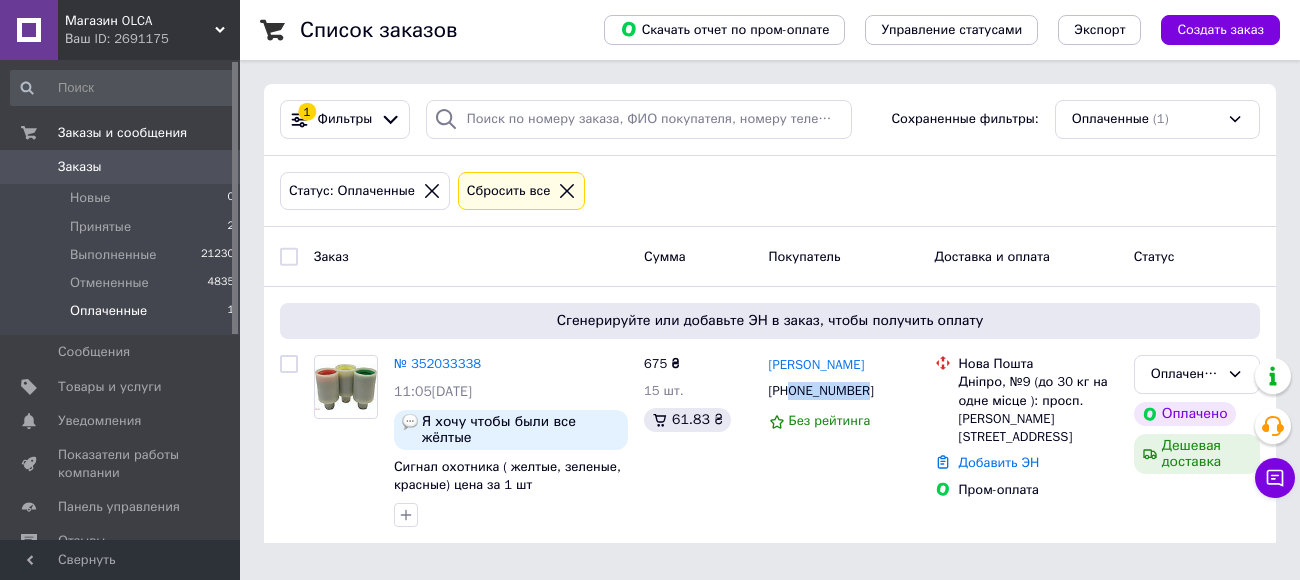 copy on "[PERSON_NAME]" 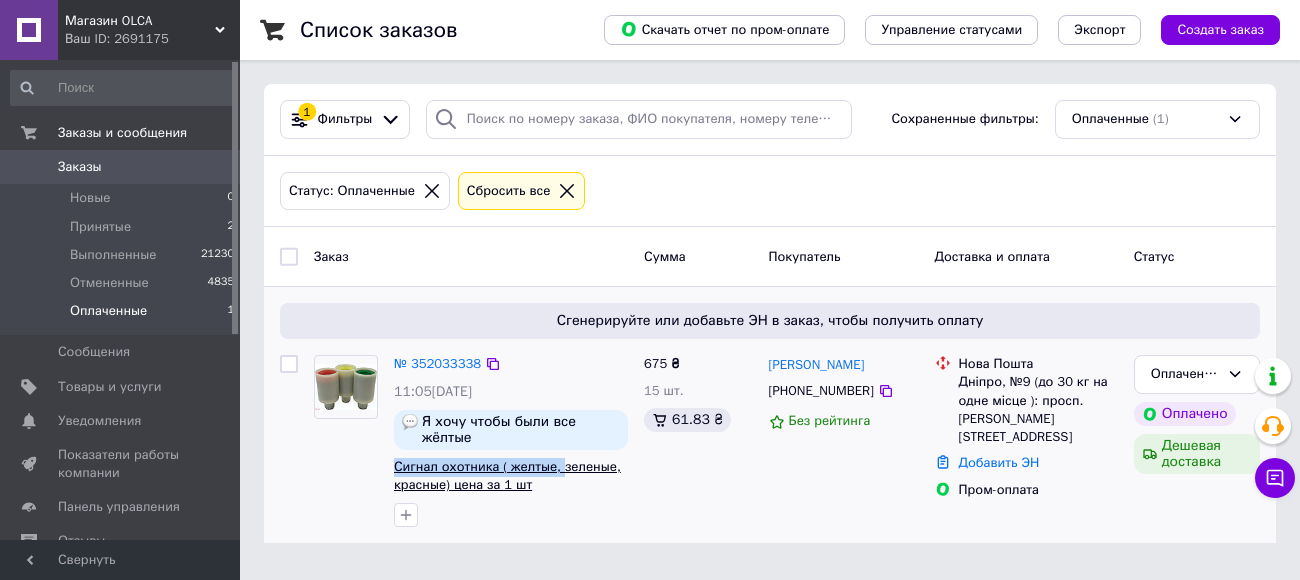 drag, startPoint x: 392, startPoint y: 467, endPoint x: 559, endPoint y: 469, distance: 167.01198 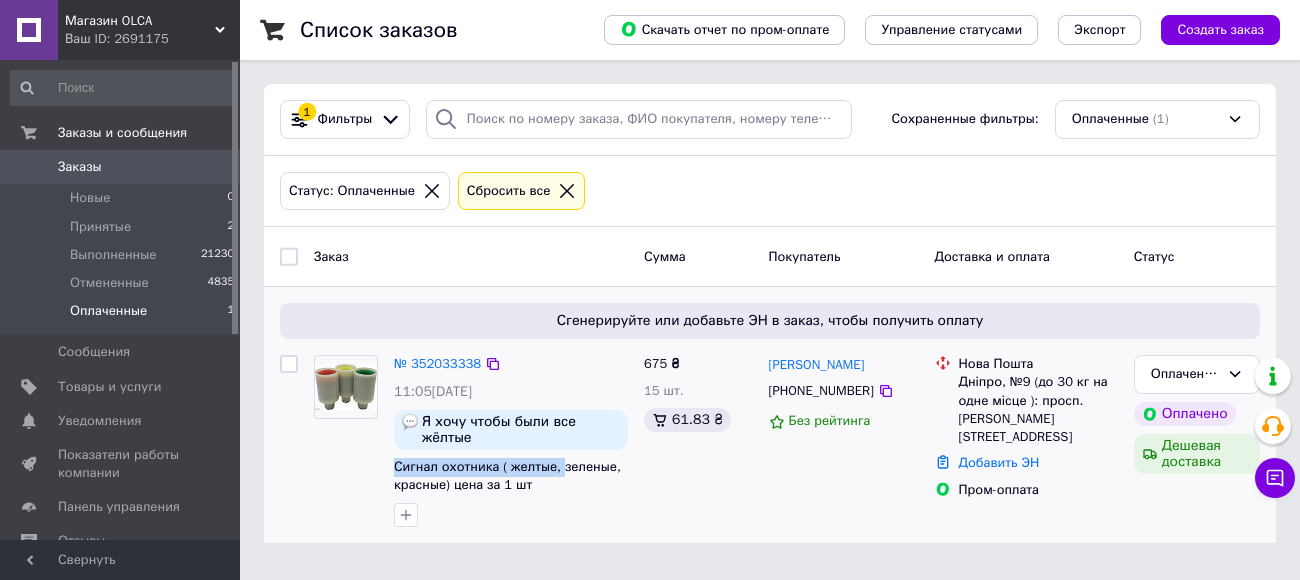 copy on "Сигнал охотника ( желтые," 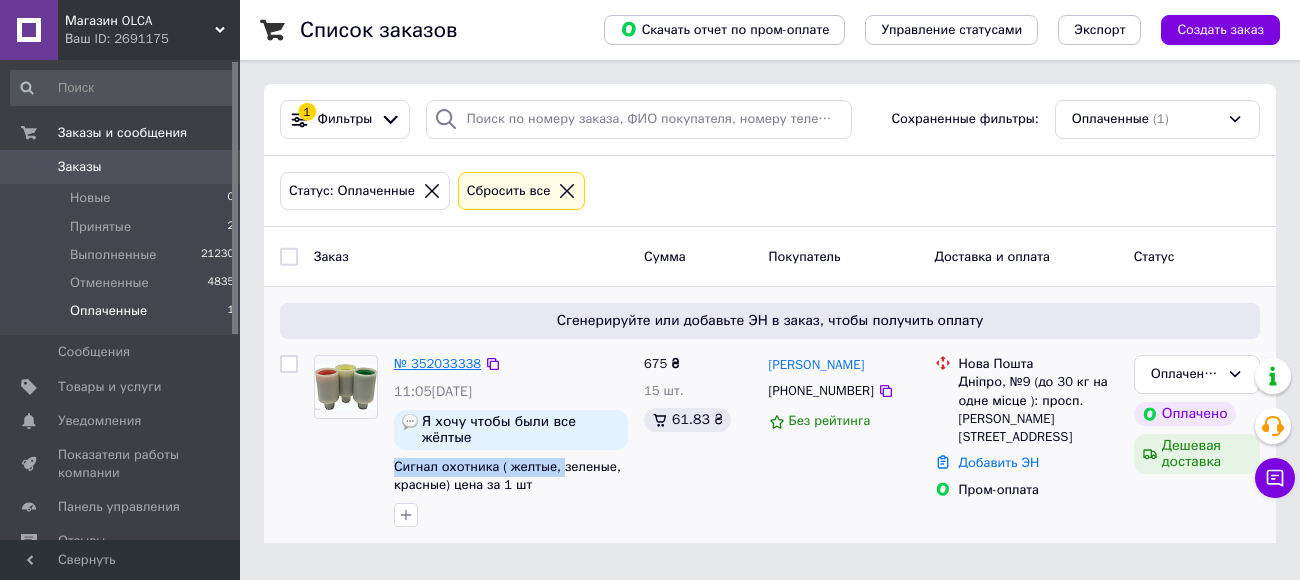 click on "№ 352033338" at bounding box center (437, 363) 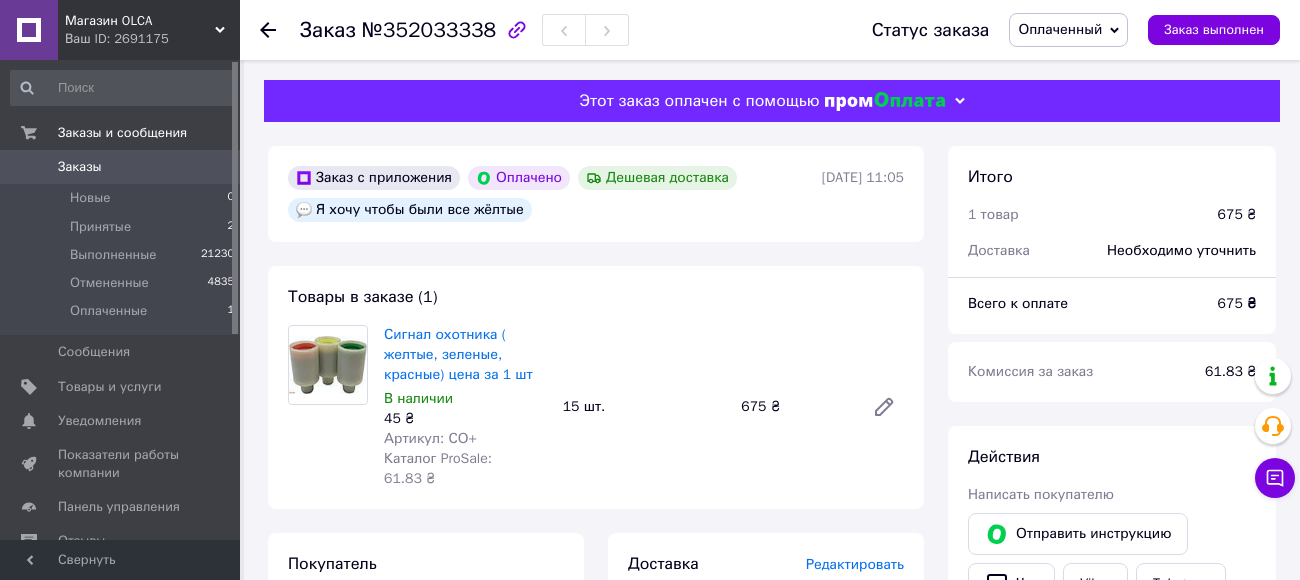 scroll, scrollTop: 113, scrollLeft: 0, axis: vertical 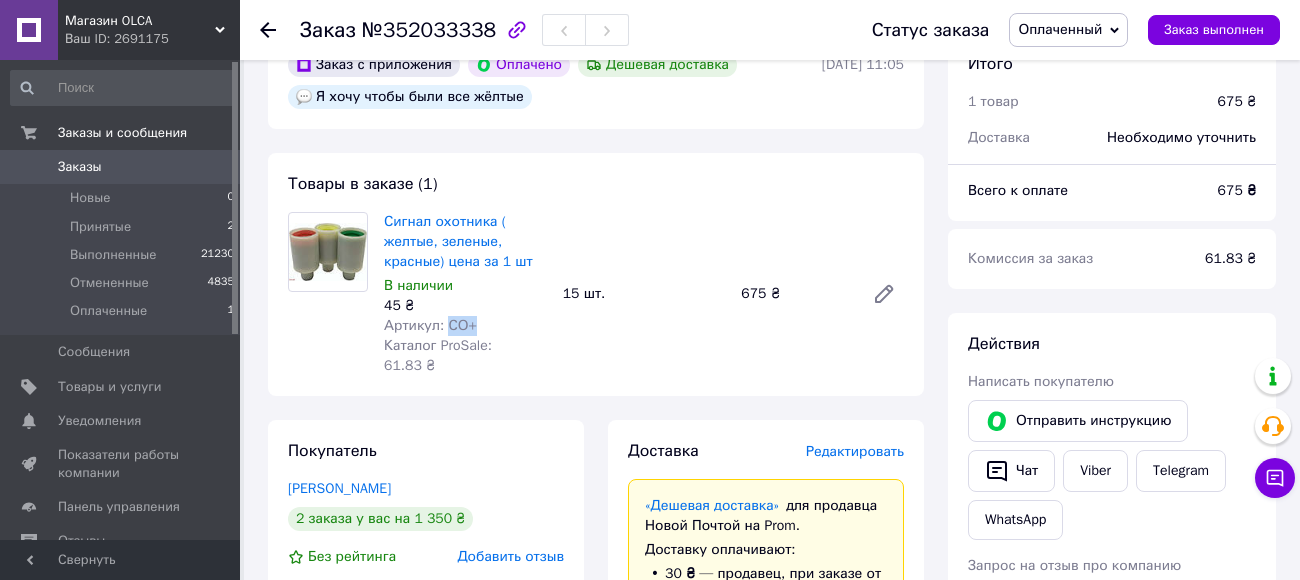 drag, startPoint x: 446, startPoint y: 323, endPoint x: 489, endPoint y: 323, distance: 43 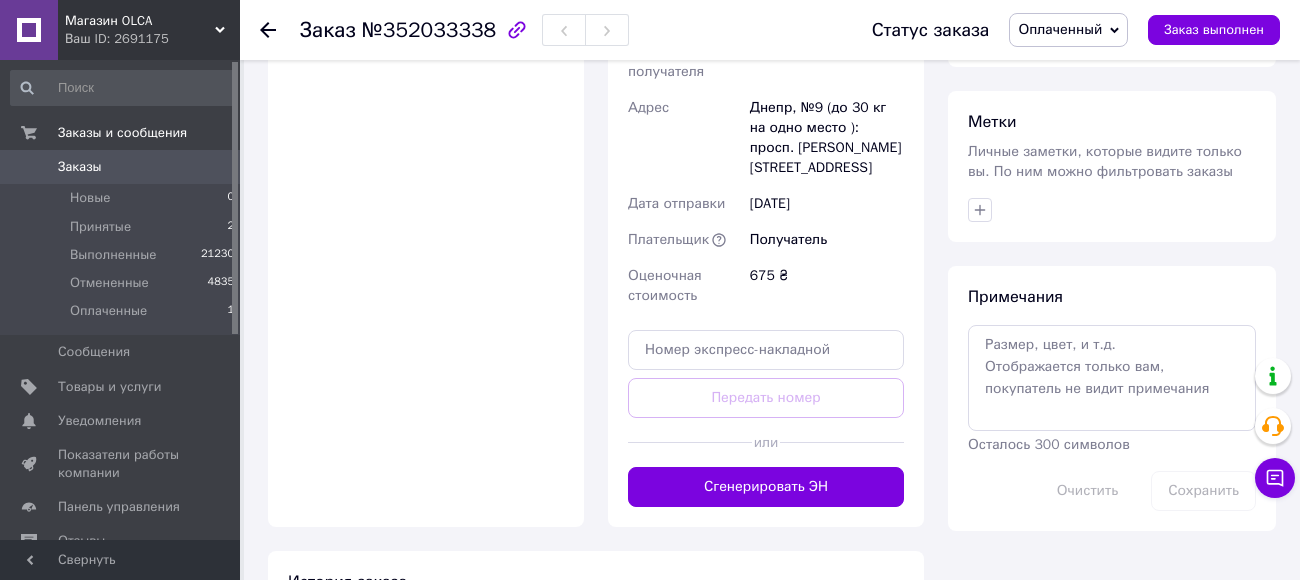 scroll, scrollTop: 1075, scrollLeft: 0, axis: vertical 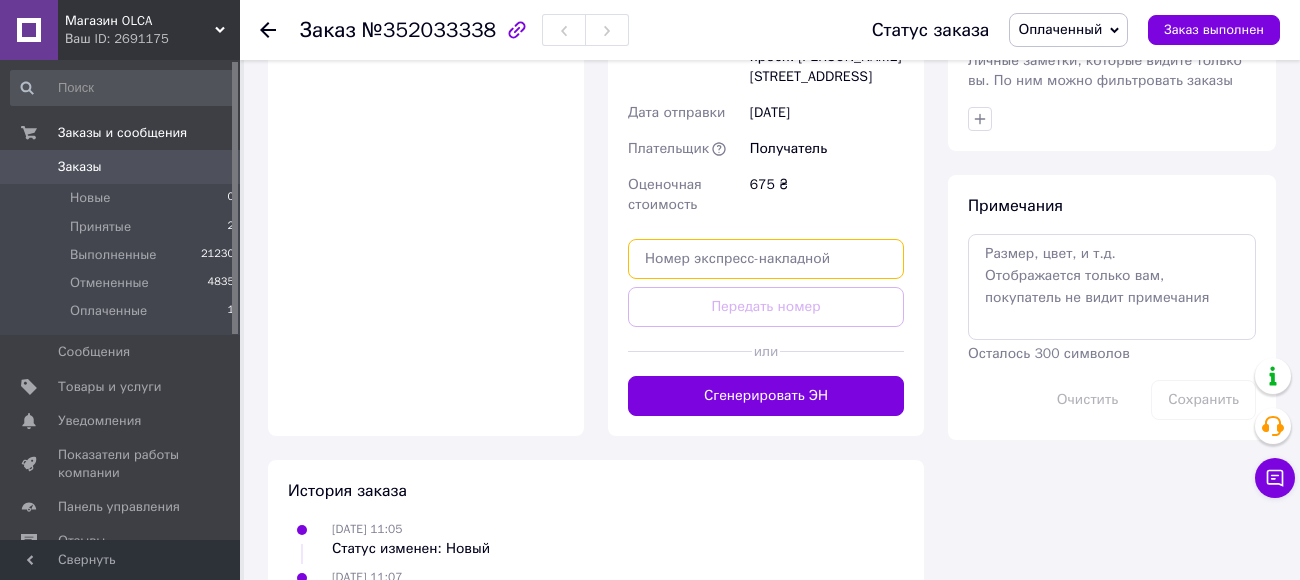 click at bounding box center (766, 259) 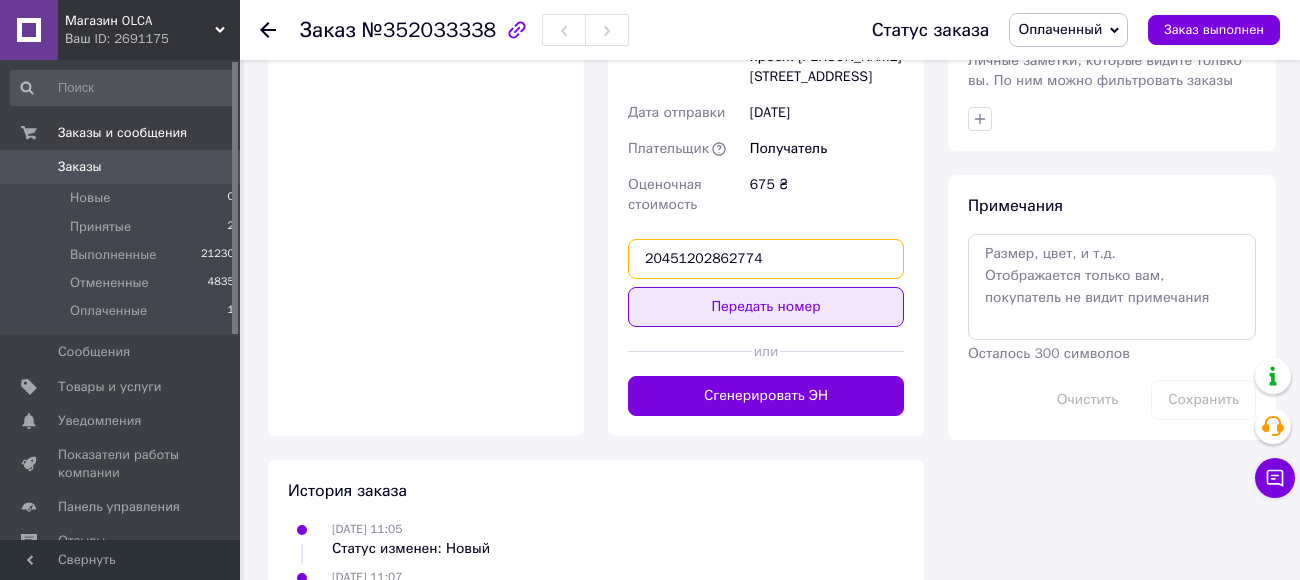 type on "20451202862774" 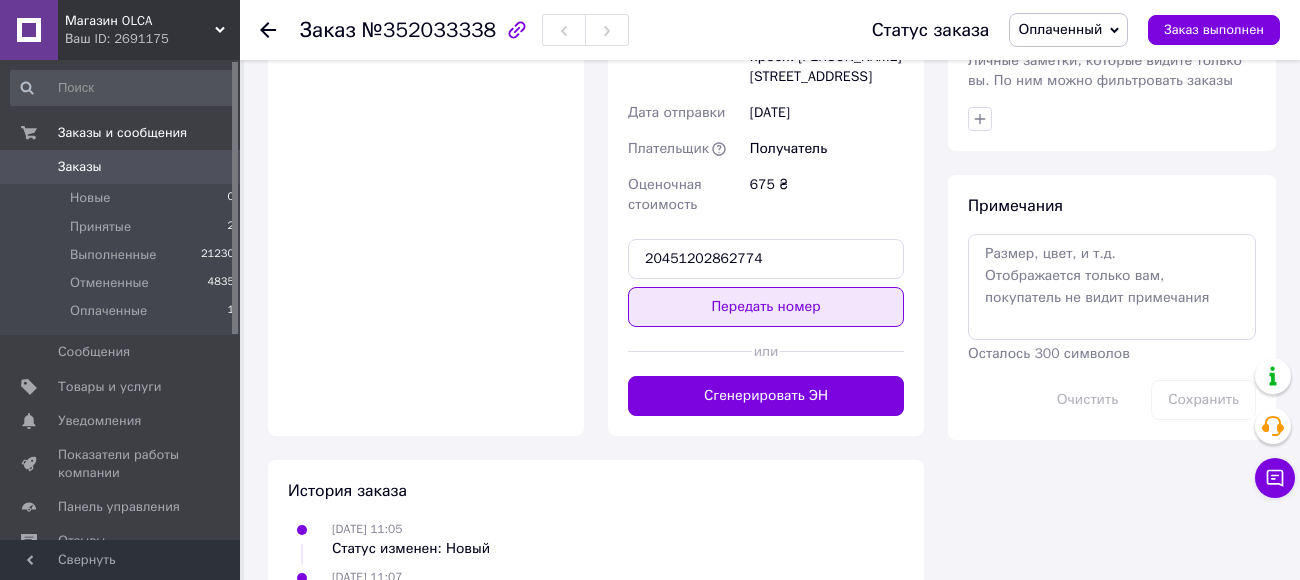 click on "Передать номер" at bounding box center (766, 307) 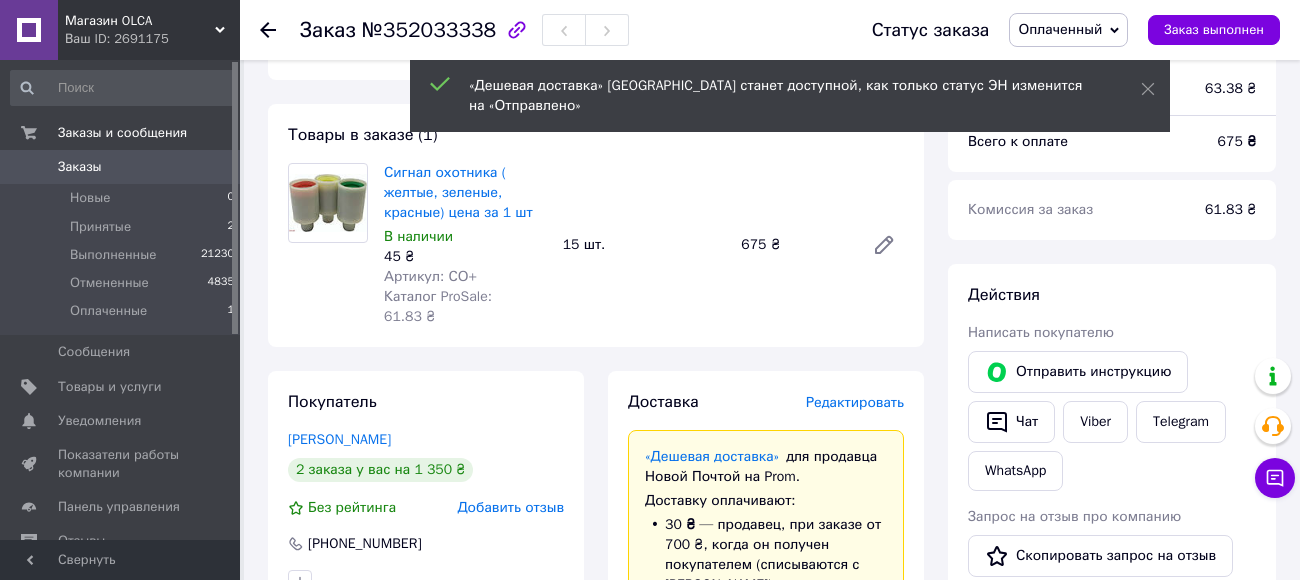 scroll, scrollTop: 0, scrollLeft: 0, axis: both 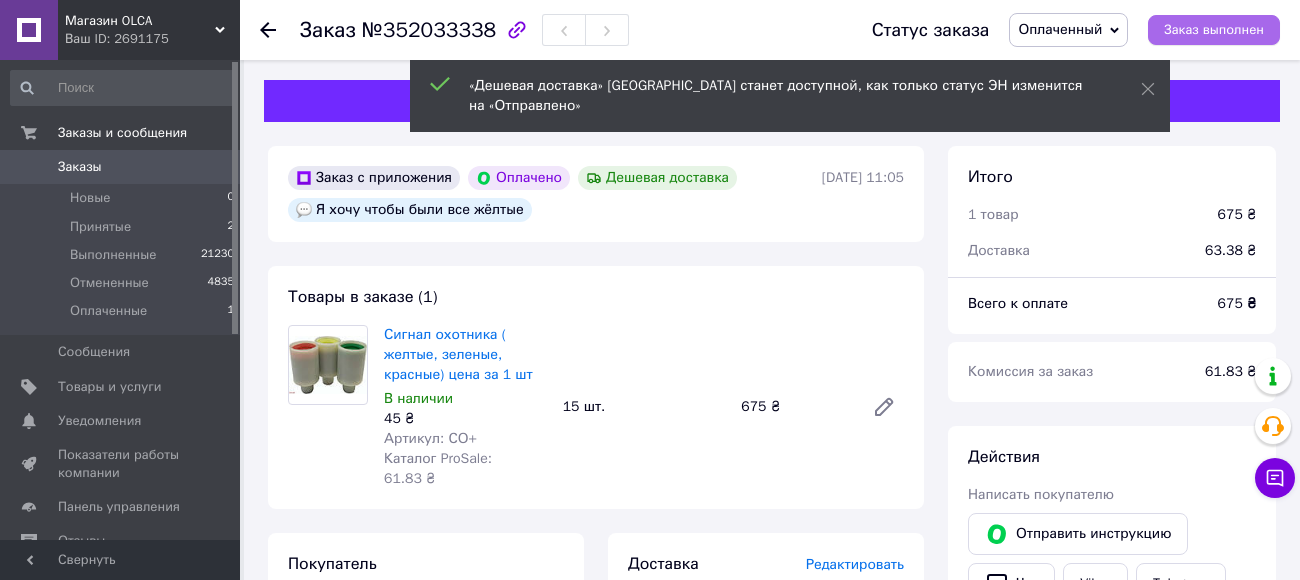 click on "Заказ выполнен" at bounding box center (1214, 30) 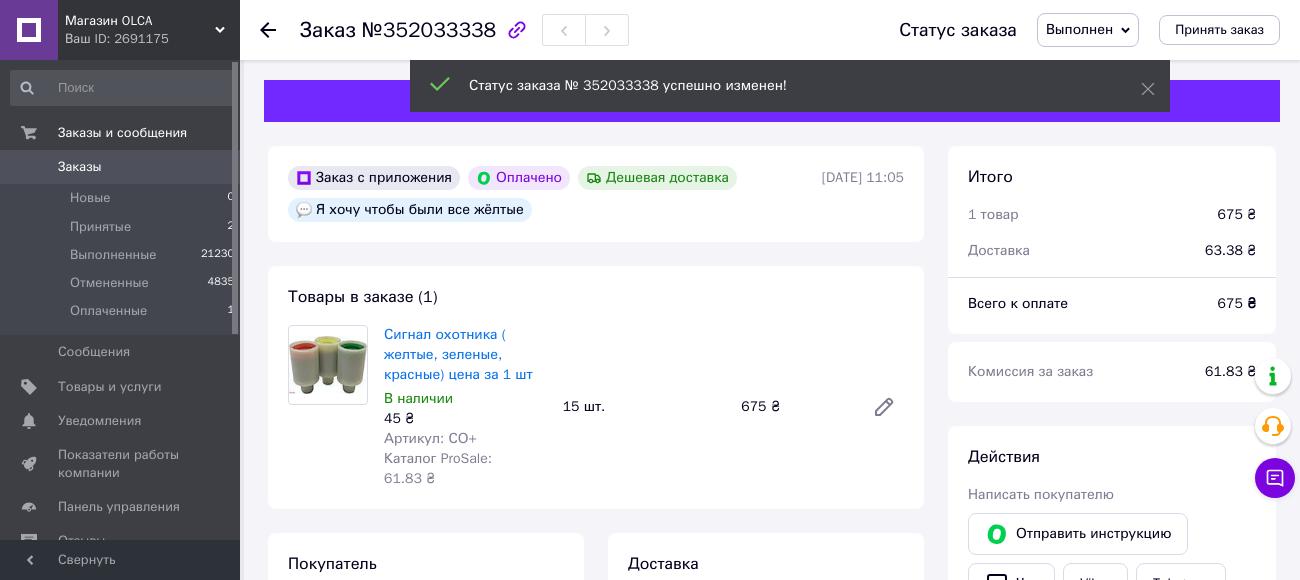 click 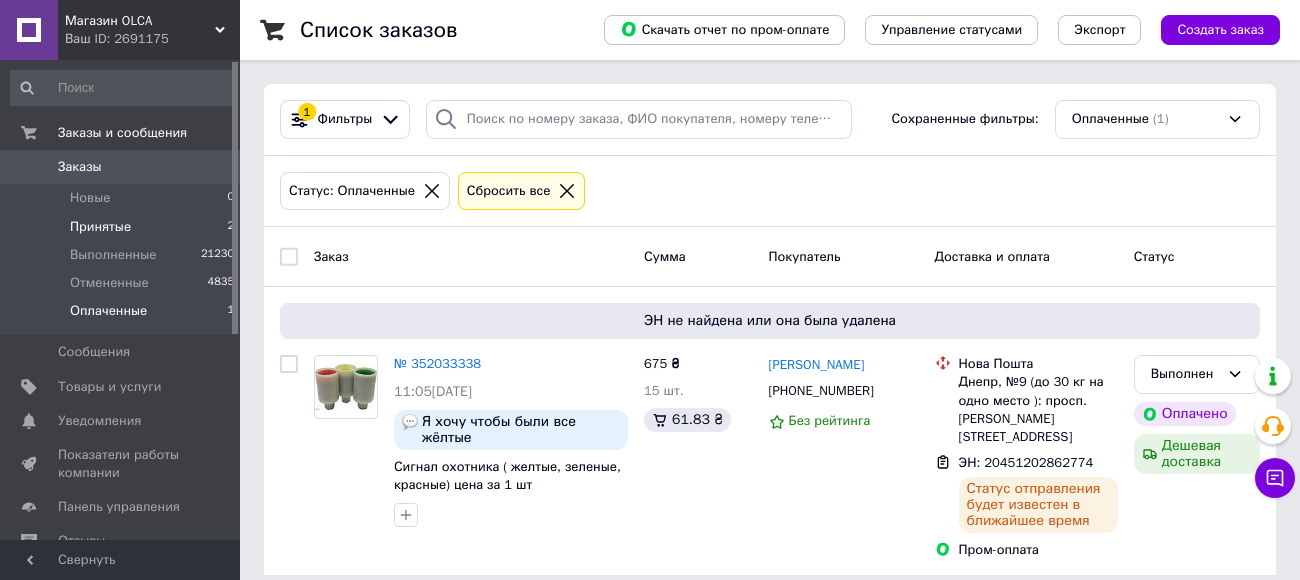 click on "Принятые" at bounding box center (100, 227) 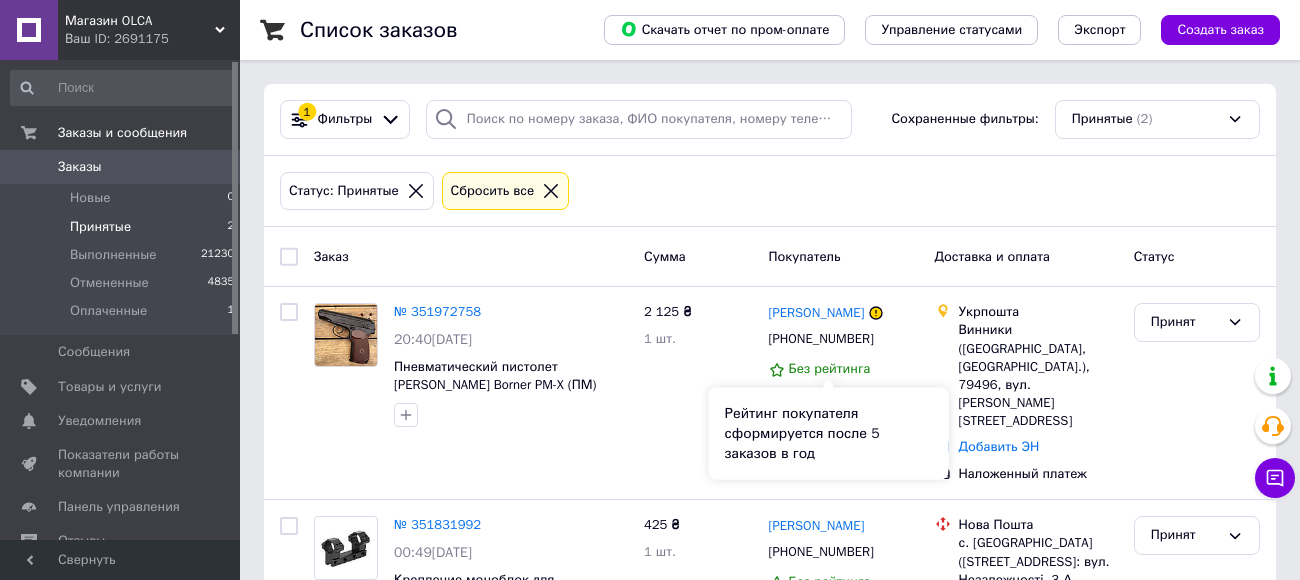 scroll, scrollTop: 46, scrollLeft: 0, axis: vertical 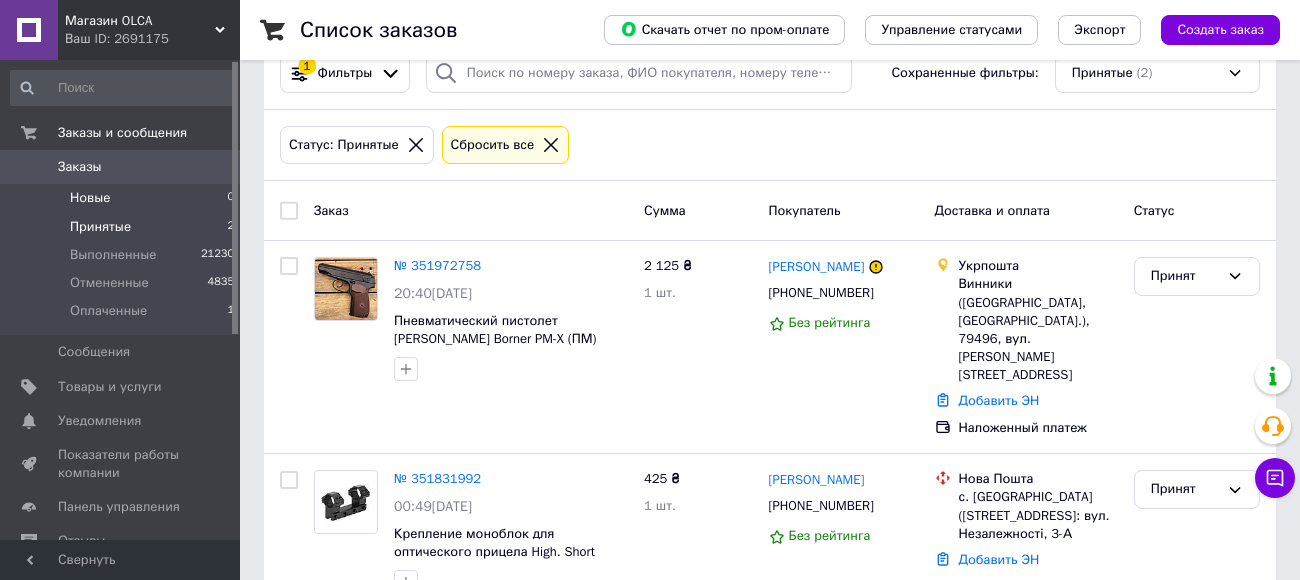 click on "Новые" at bounding box center [90, 198] 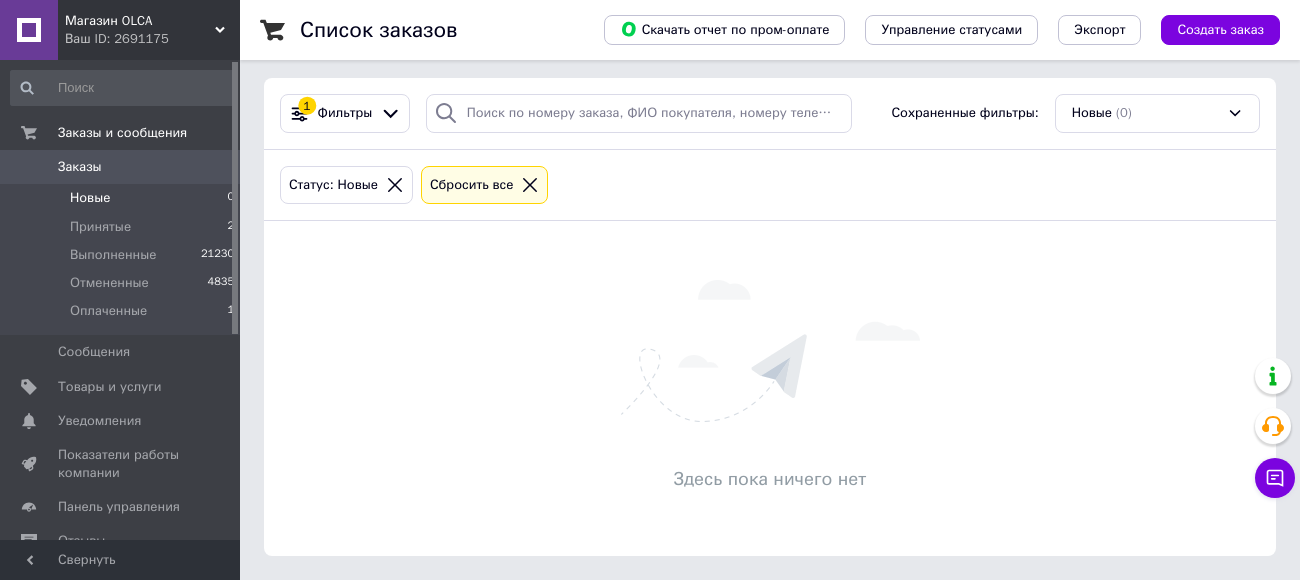 scroll, scrollTop: 0, scrollLeft: 0, axis: both 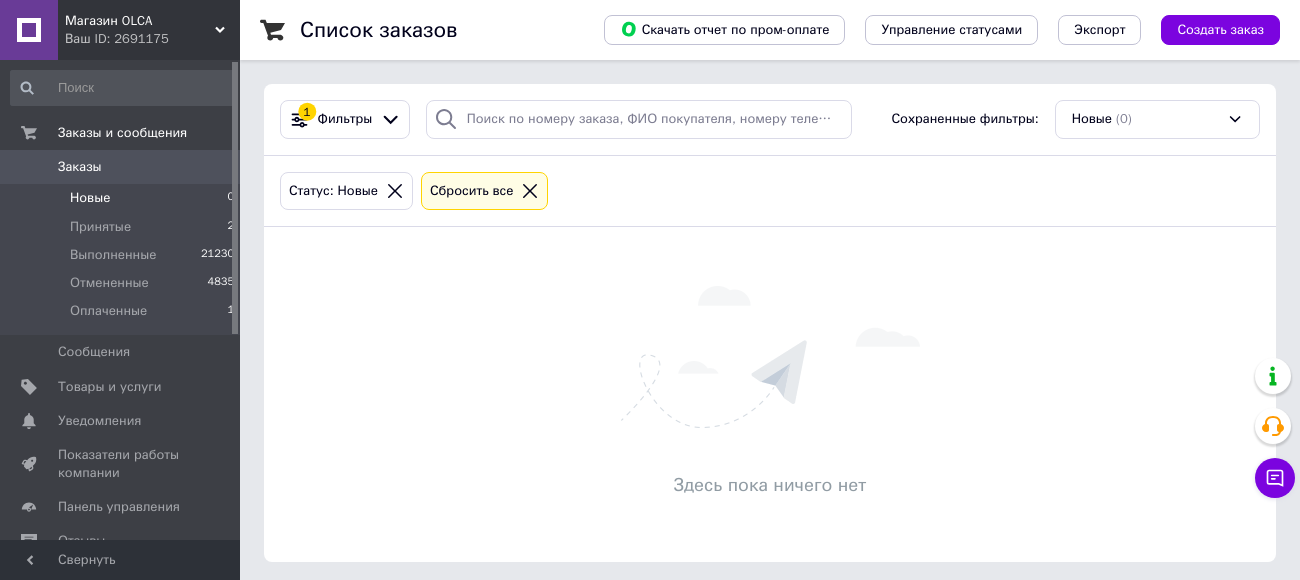 click on "Заказы" at bounding box center [80, 167] 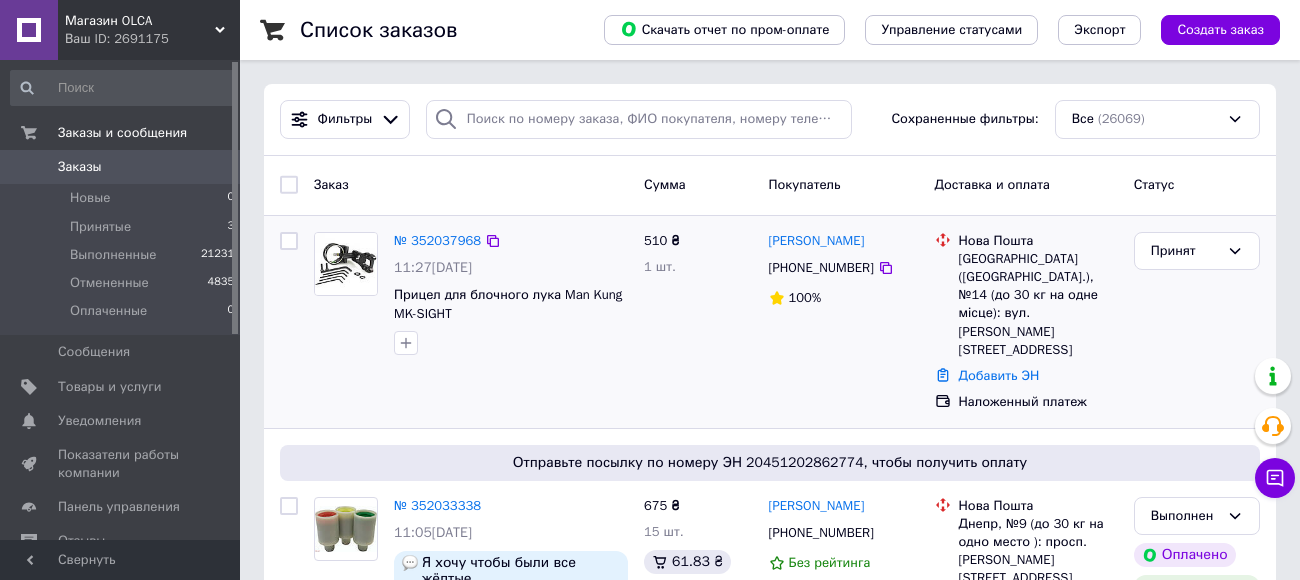 scroll, scrollTop: 10, scrollLeft: 0, axis: vertical 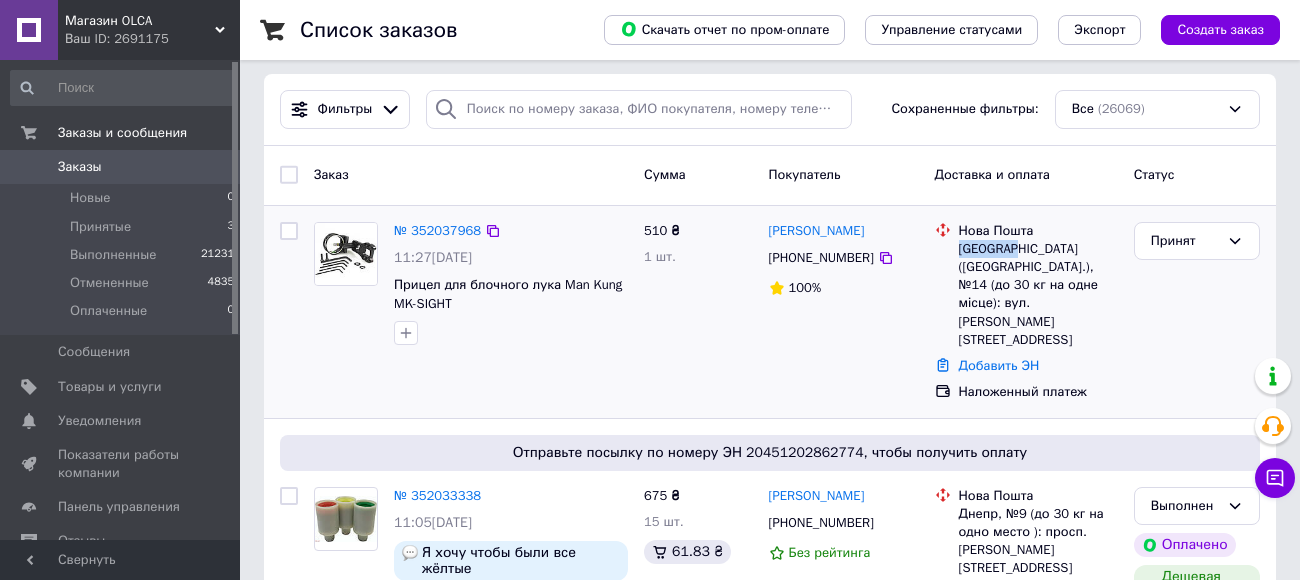 drag, startPoint x: 958, startPoint y: 245, endPoint x: 1012, endPoint y: 252, distance: 54.451813 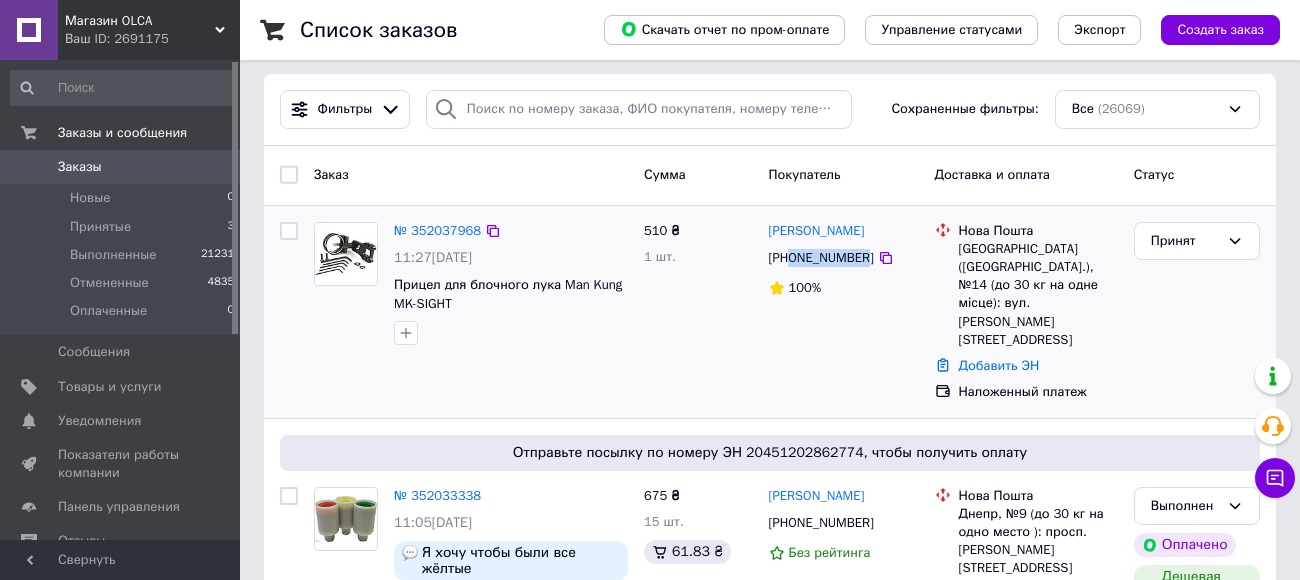 drag, startPoint x: 862, startPoint y: 254, endPoint x: 789, endPoint y: 254, distance: 73 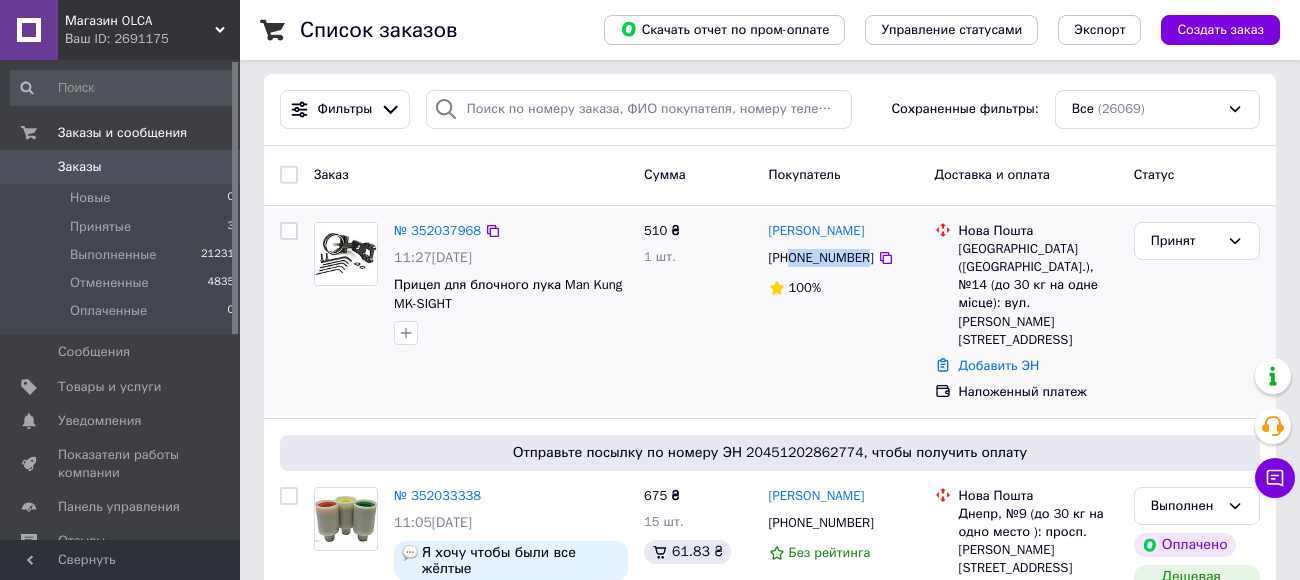 drag, startPoint x: 767, startPoint y: 230, endPoint x: 880, endPoint y: 232, distance: 113.0177 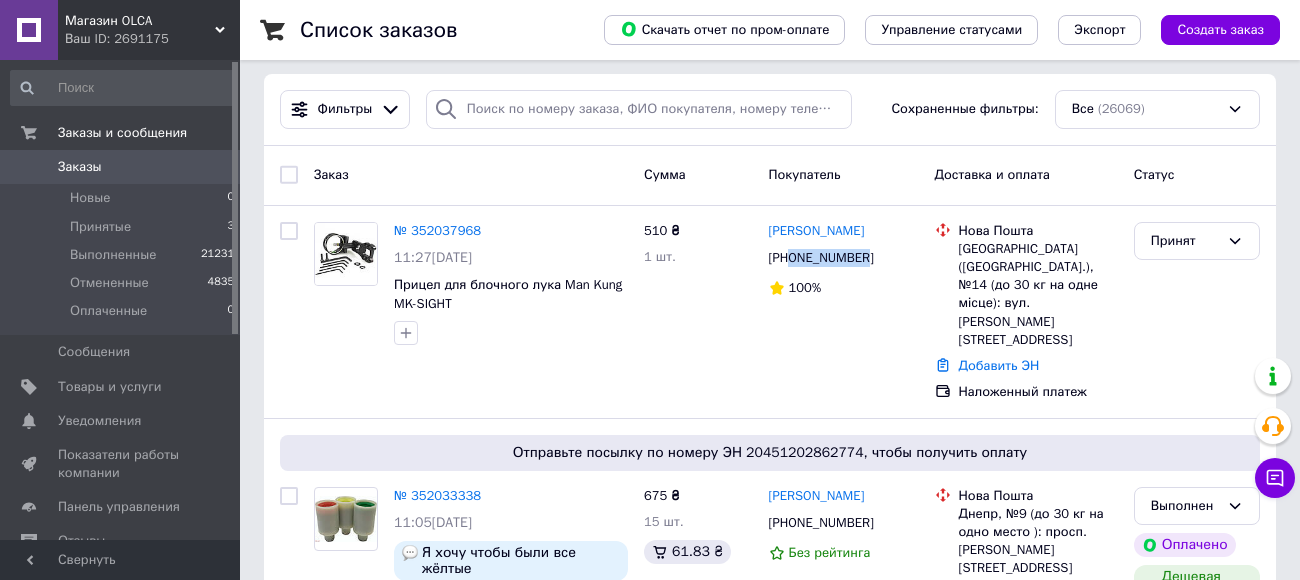 copy on "[PERSON_NAME]" 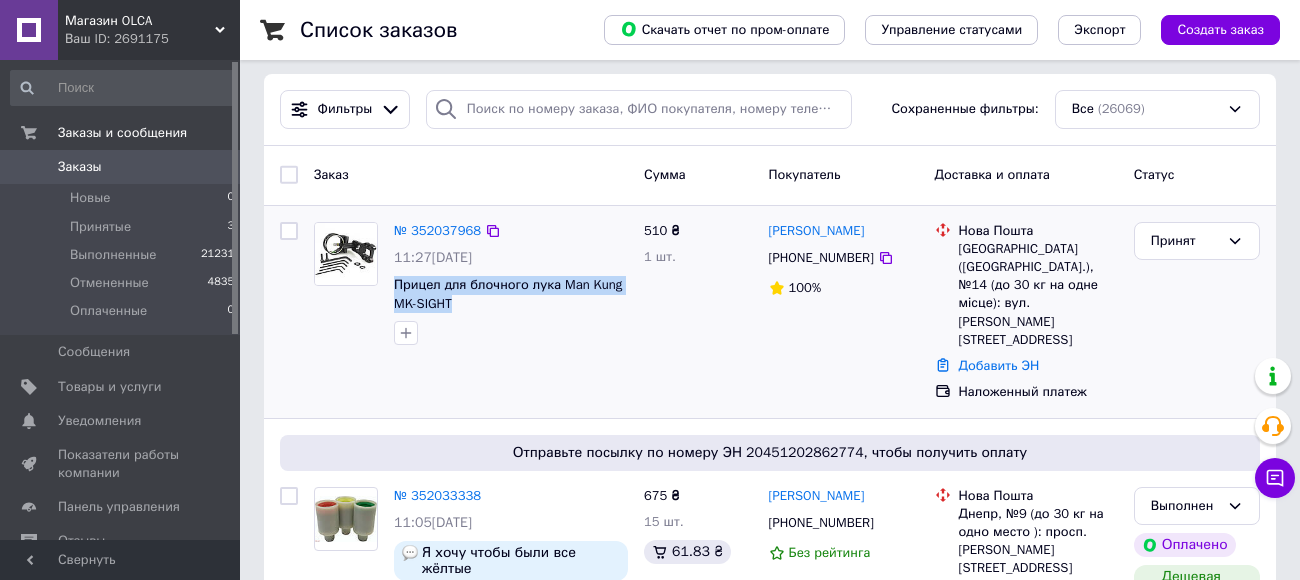 drag, startPoint x: 449, startPoint y: 289, endPoint x: 560, endPoint y: 309, distance: 112.78741 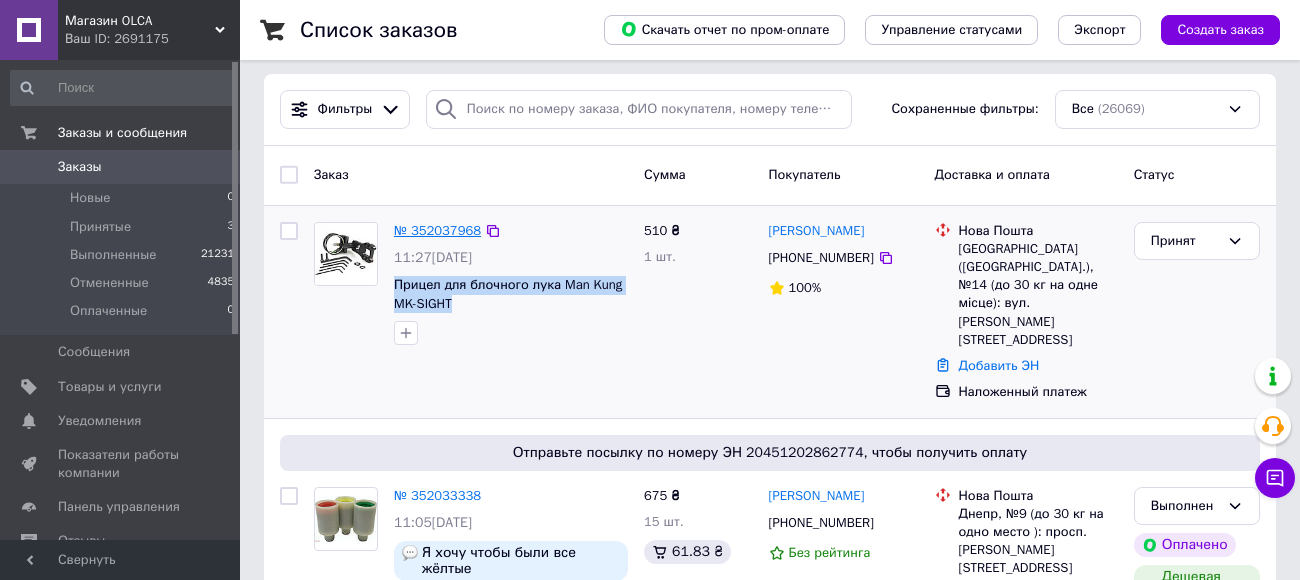 click on "№ 352037968" at bounding box center [437, 230] 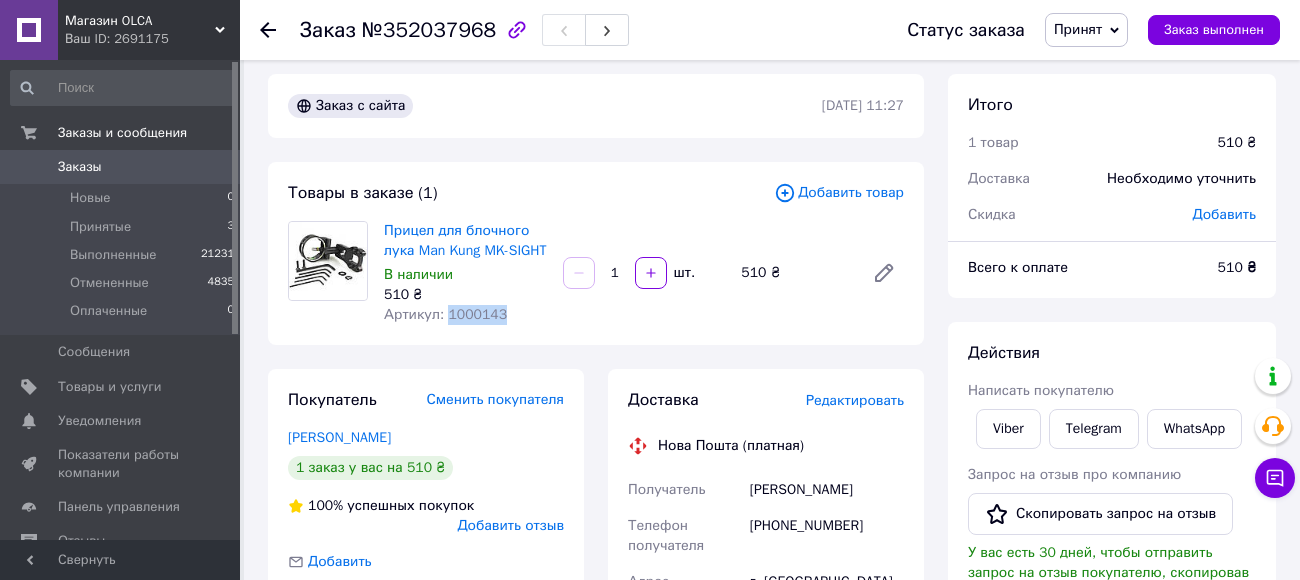 drag, startPoint x: 445, startPoint y: 336, endPoint x: 510, endPoint y: 336, distance: 65 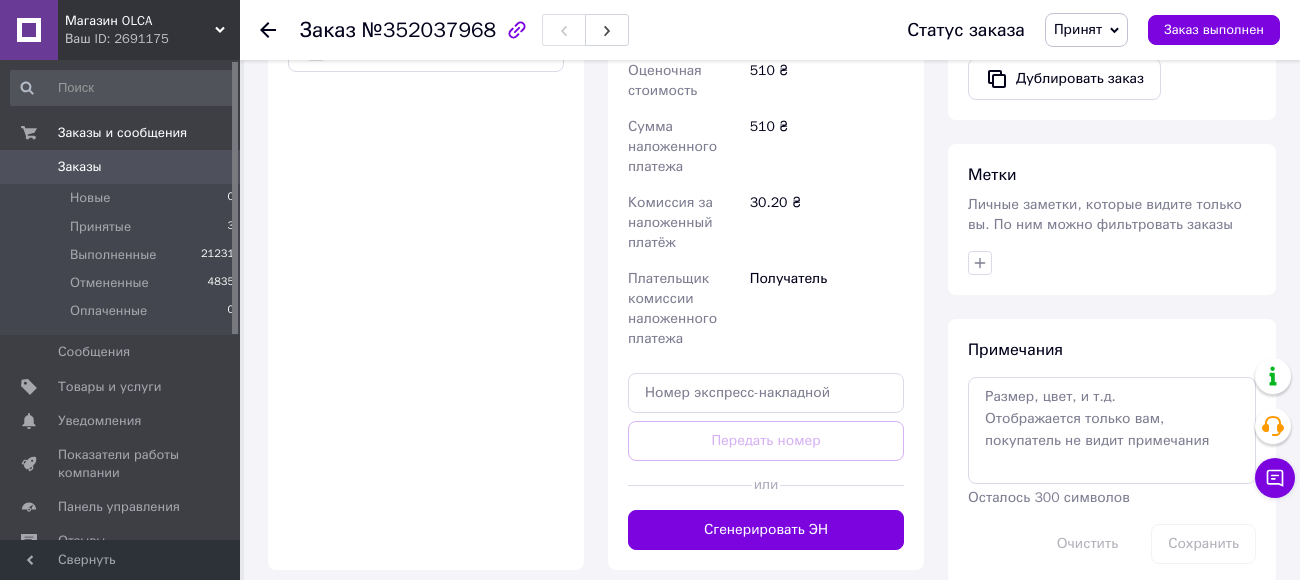 scroll, scrollTop: 766, scrollLeft: 0, axis: vertical 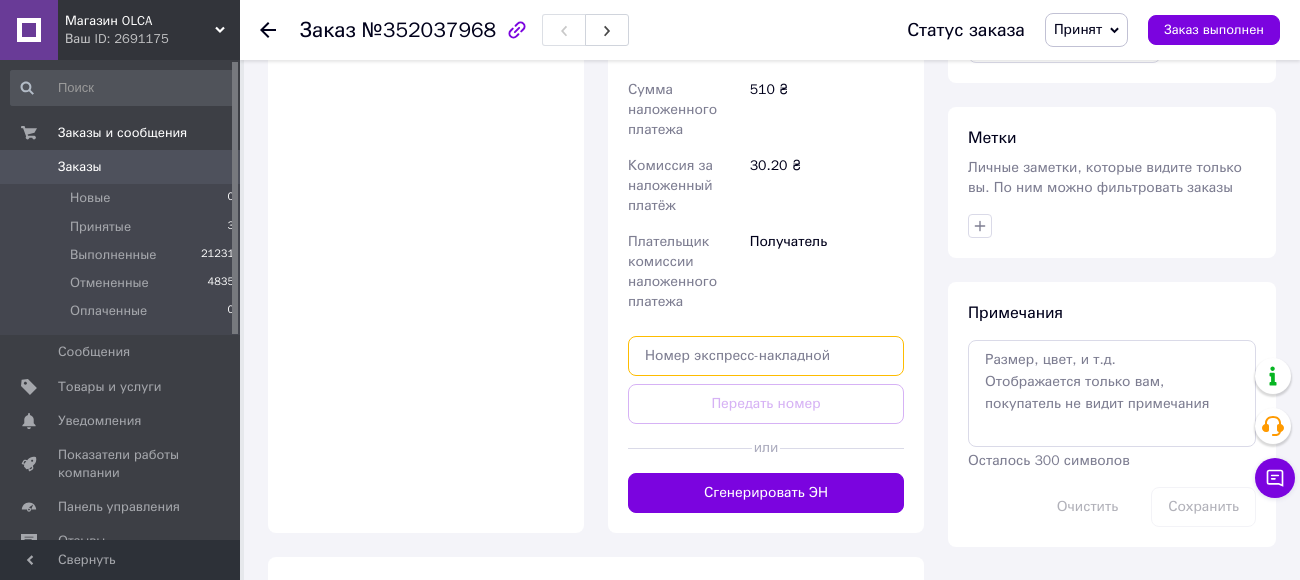click at bounding box center (766, 356) 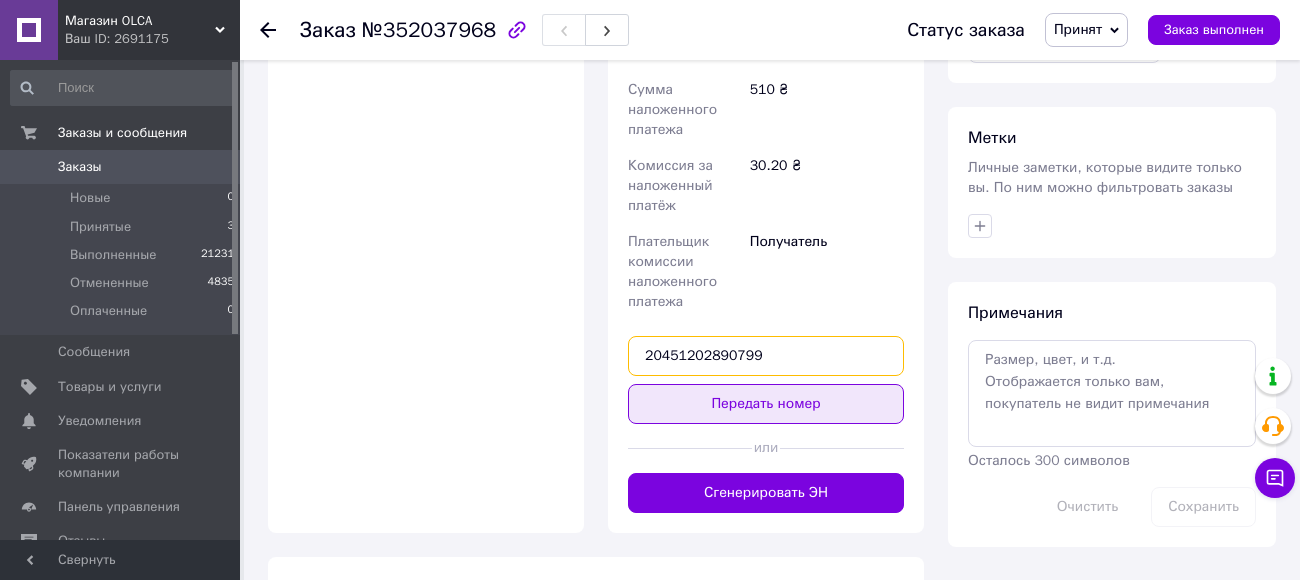 type on "20451202890799" 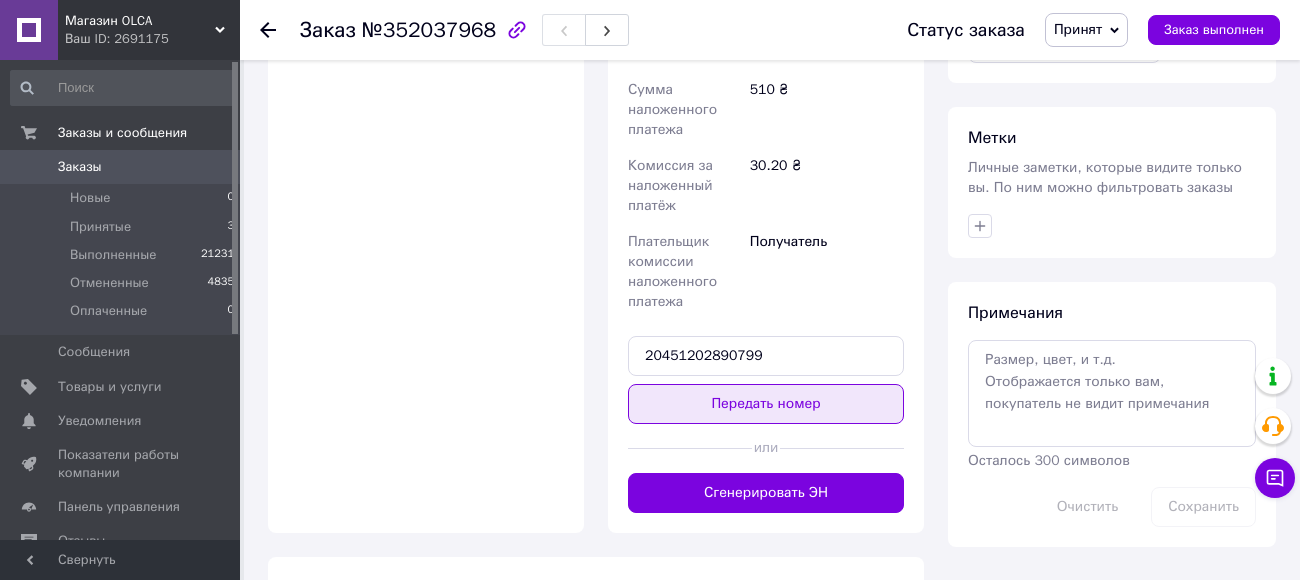 click on "Передать номер" at bounding box center [766, 404] 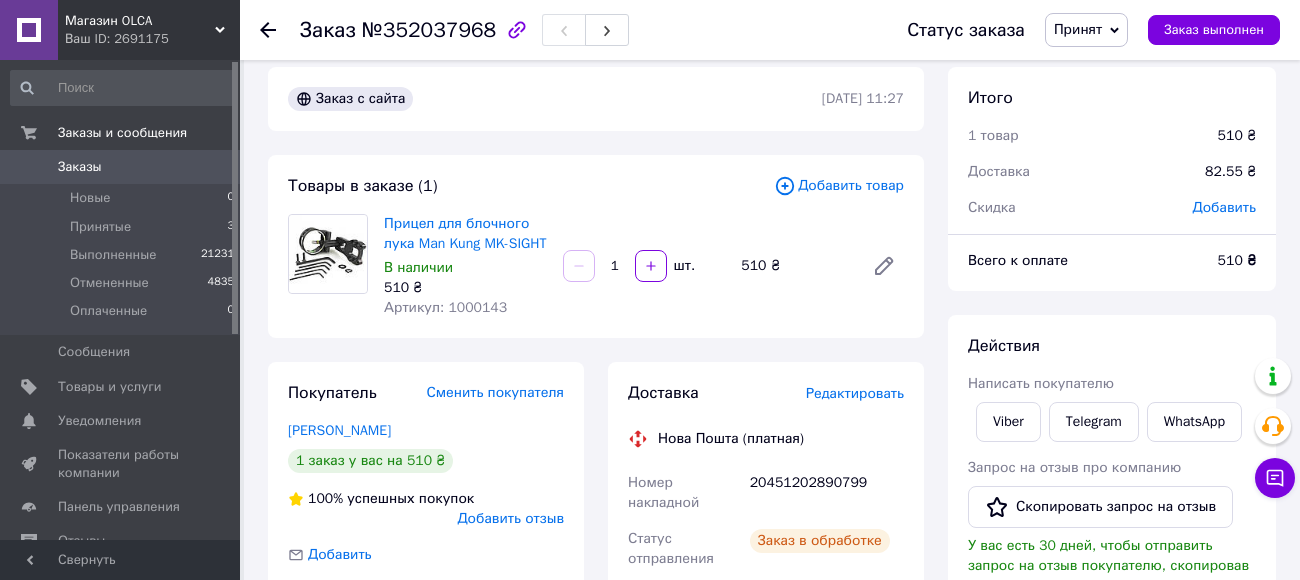 scroll, scrollTop: 0, scrollLeft: 0, axis: both 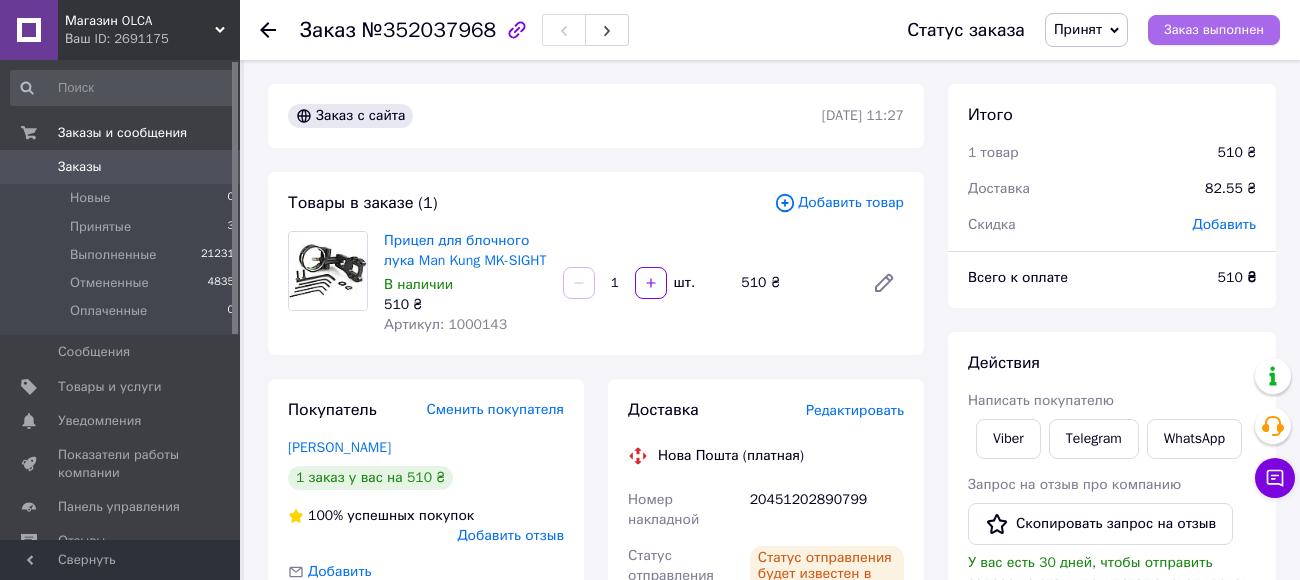 click on "Заказ выполнен" at bounding box center [1214, 30] 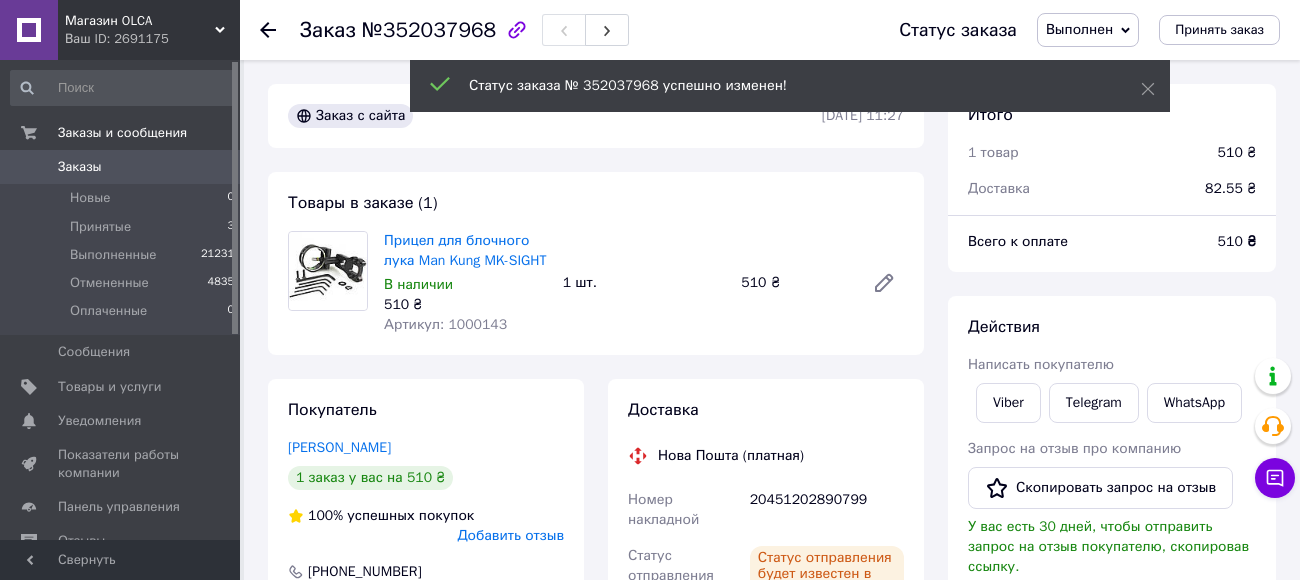 click 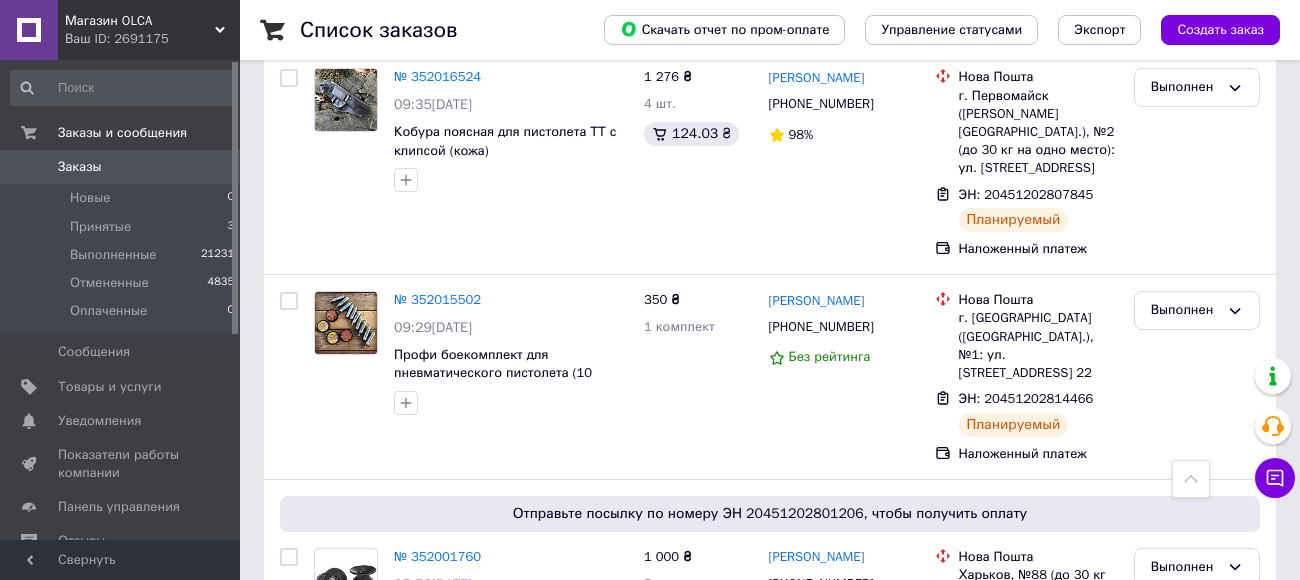 scroll, scrollTop: 0, scrollLeft: 0, axis: both 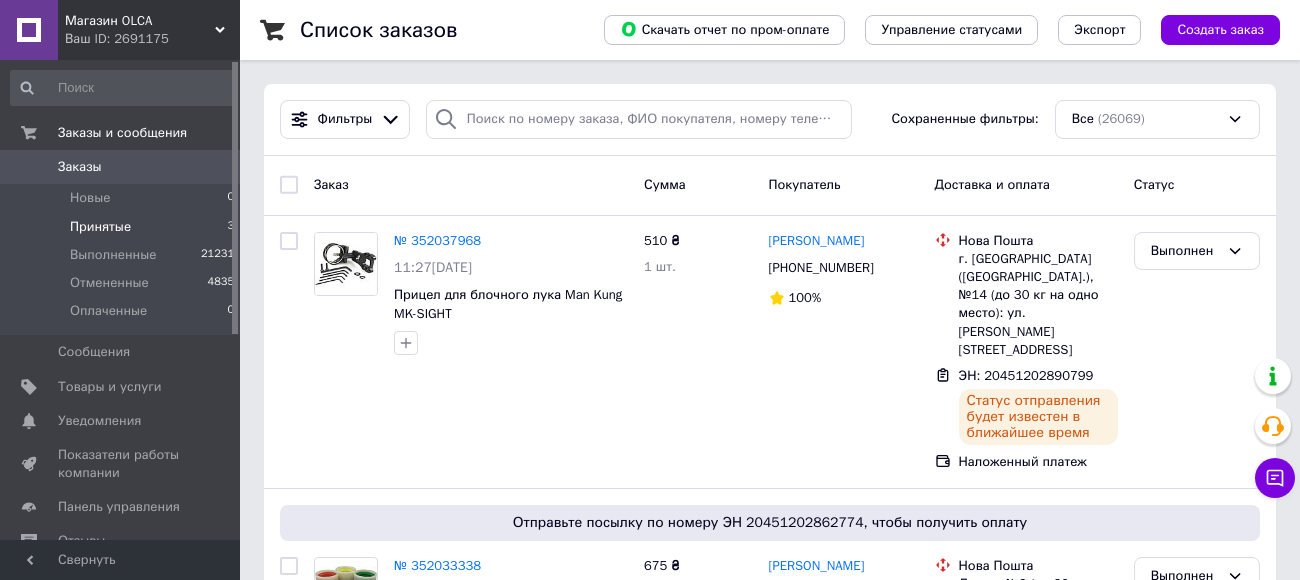 click on "Принятые" at bounding box center (100, 227) 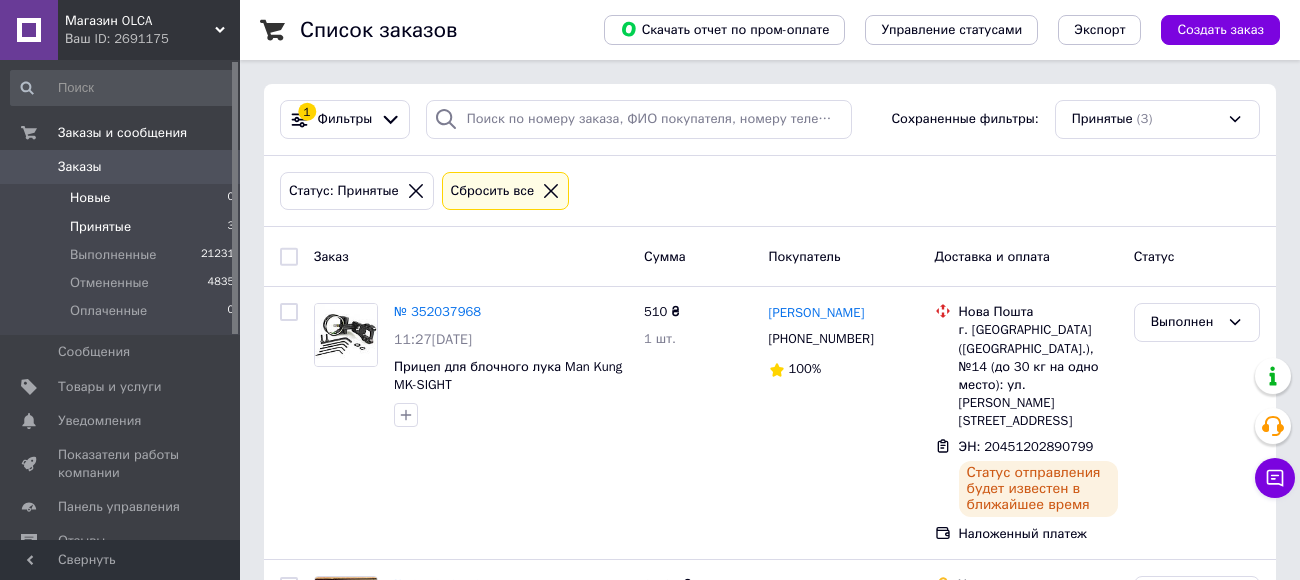 click on "Новые" at bounding box center [90, 198] 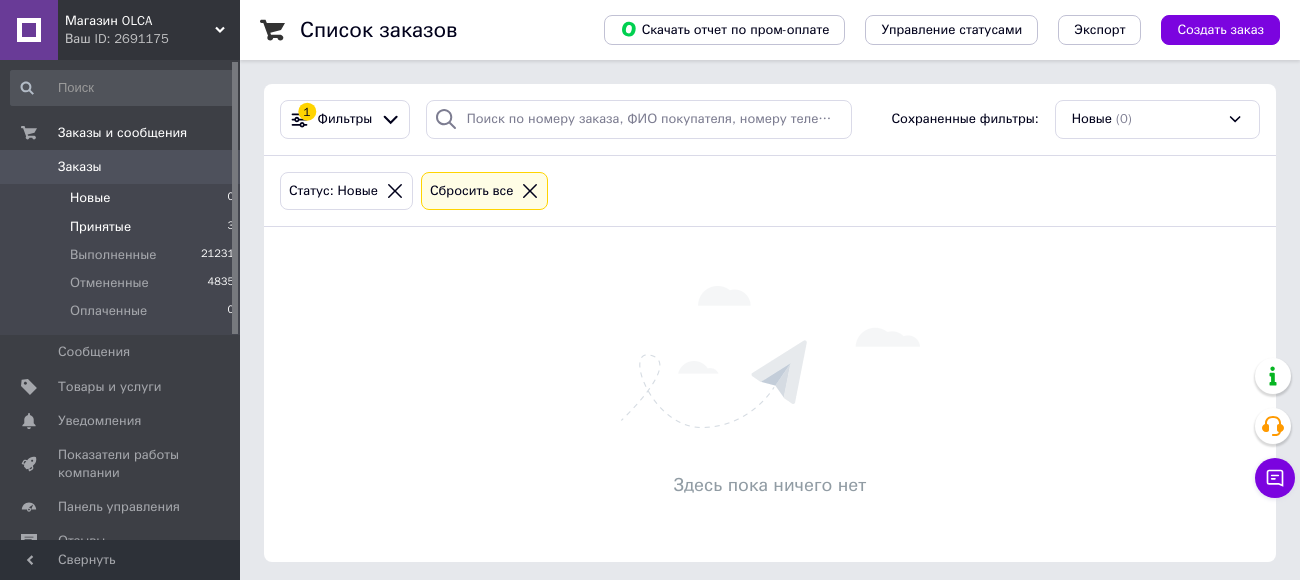 click on "Принятые" at bounding box center [100, 227] 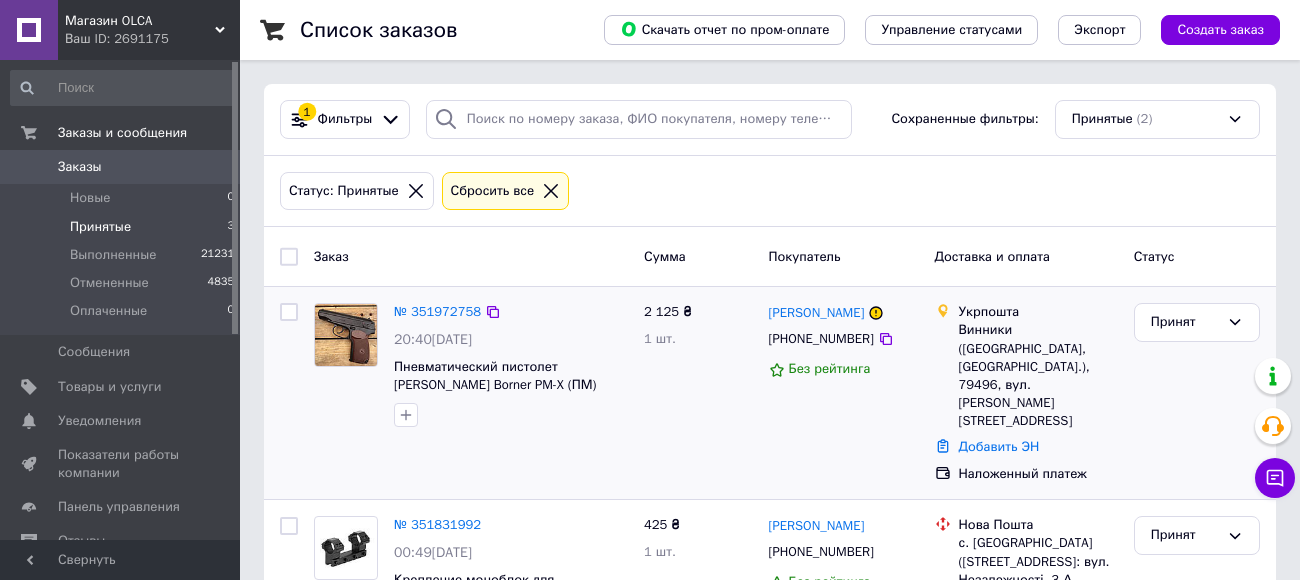 scroll, scrollTop: 46, scrollLeft: 0, axis: vertical 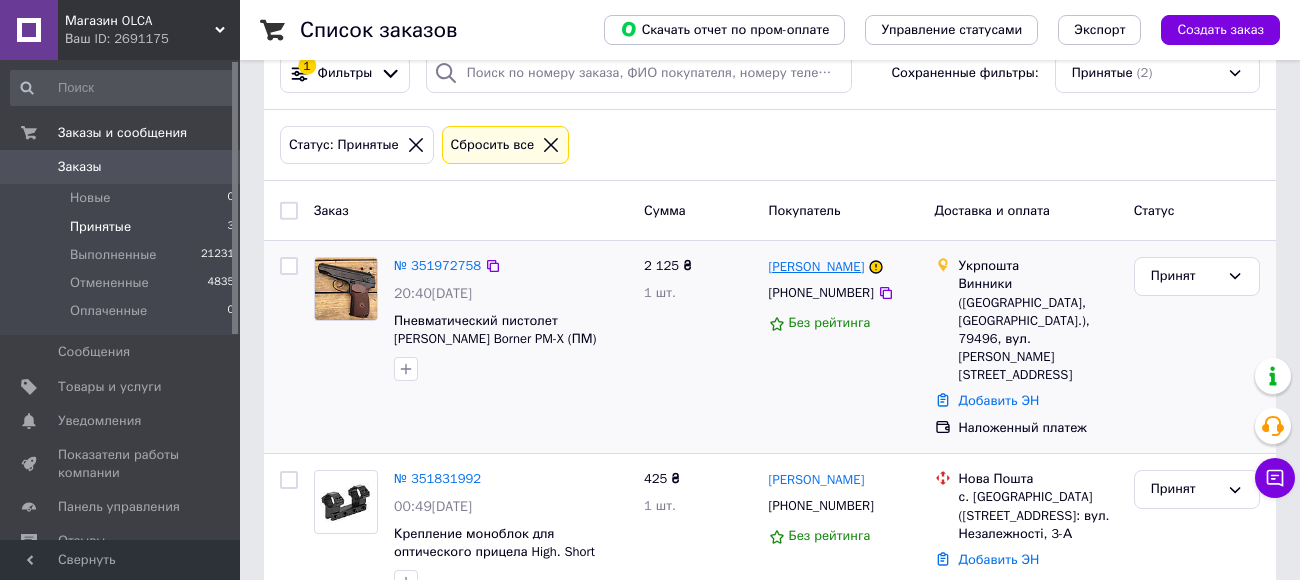 click on "[PERSON_NAME]" at bounding box center [817, 267] 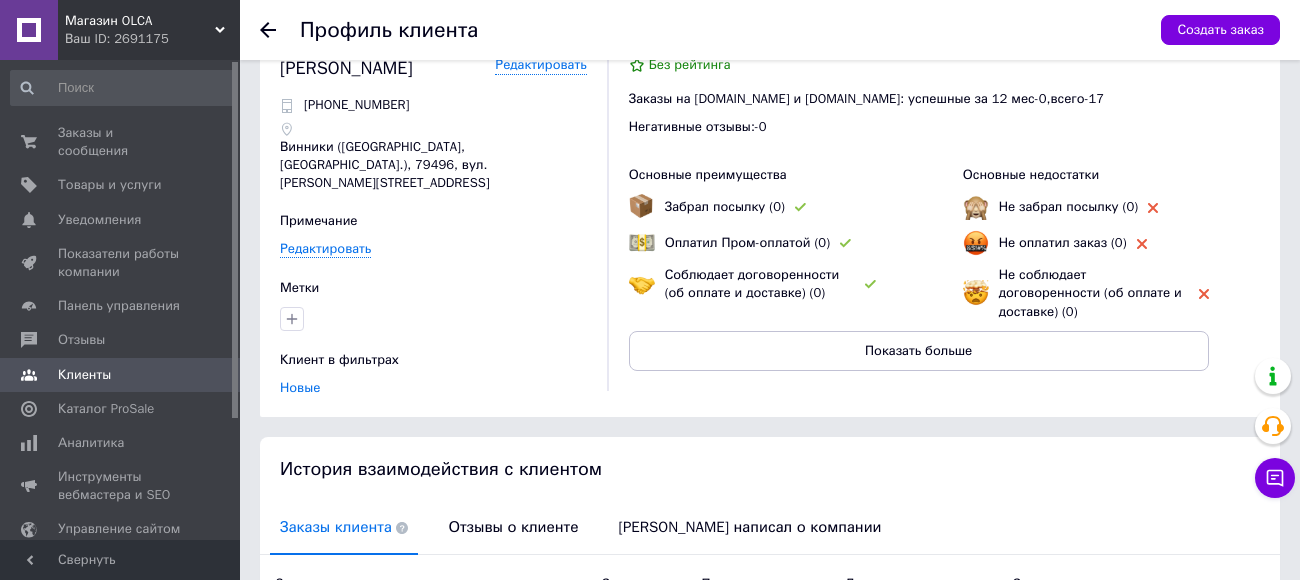 scroll, scrollTop: 0, scrollLeft: 0, axis: both 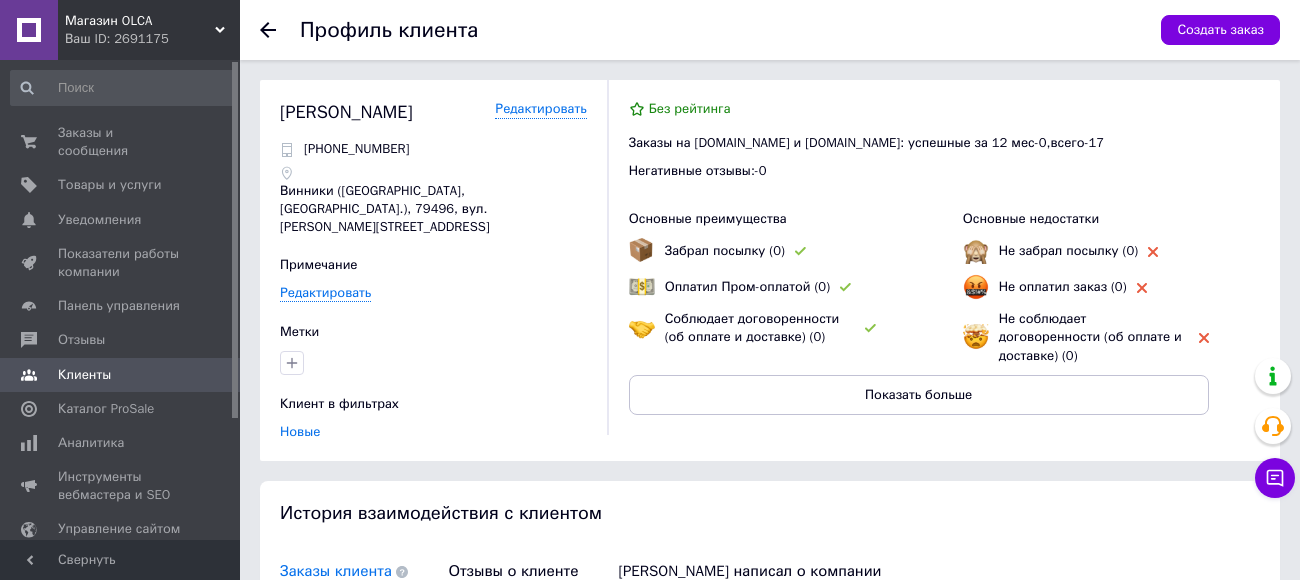 click 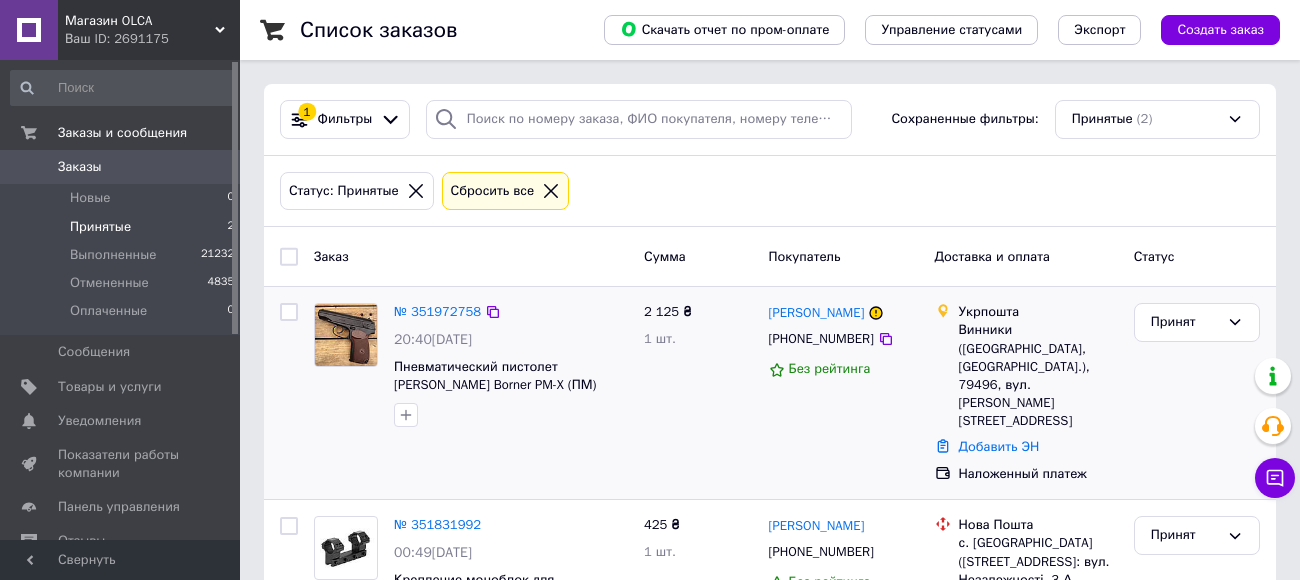 scroll, scrollTop: 46, scrollLeft: 0, axis: vertical 